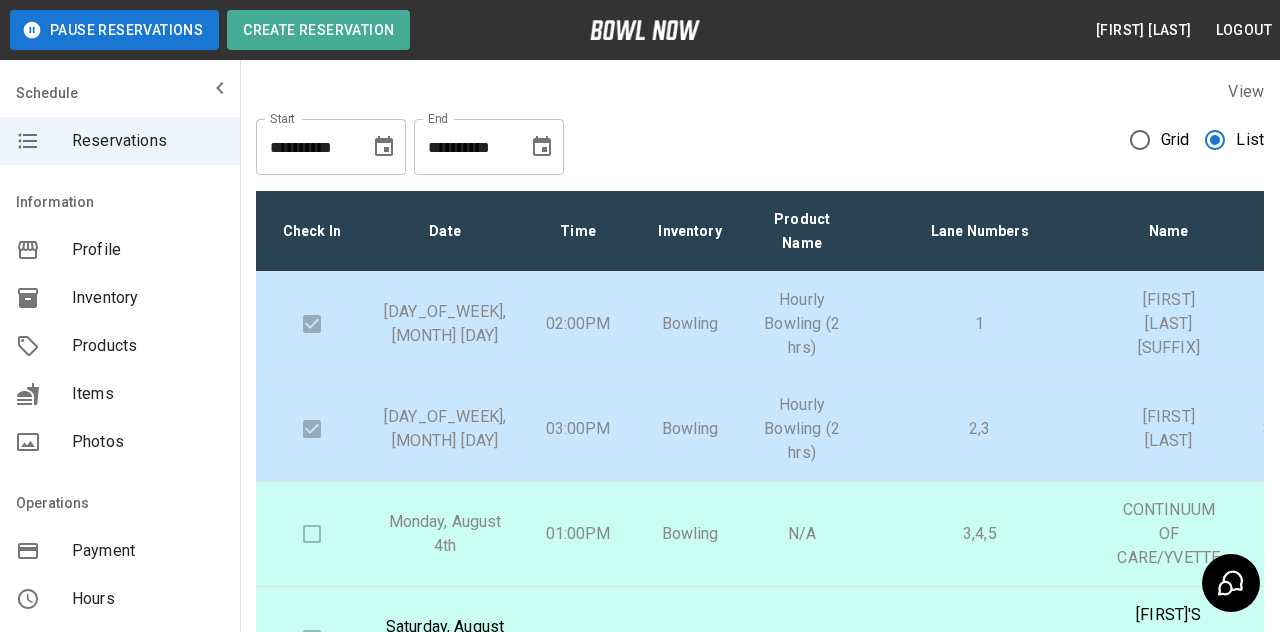 scroll, scrollTop: 149, scrollLeft: 0, axis: vertical 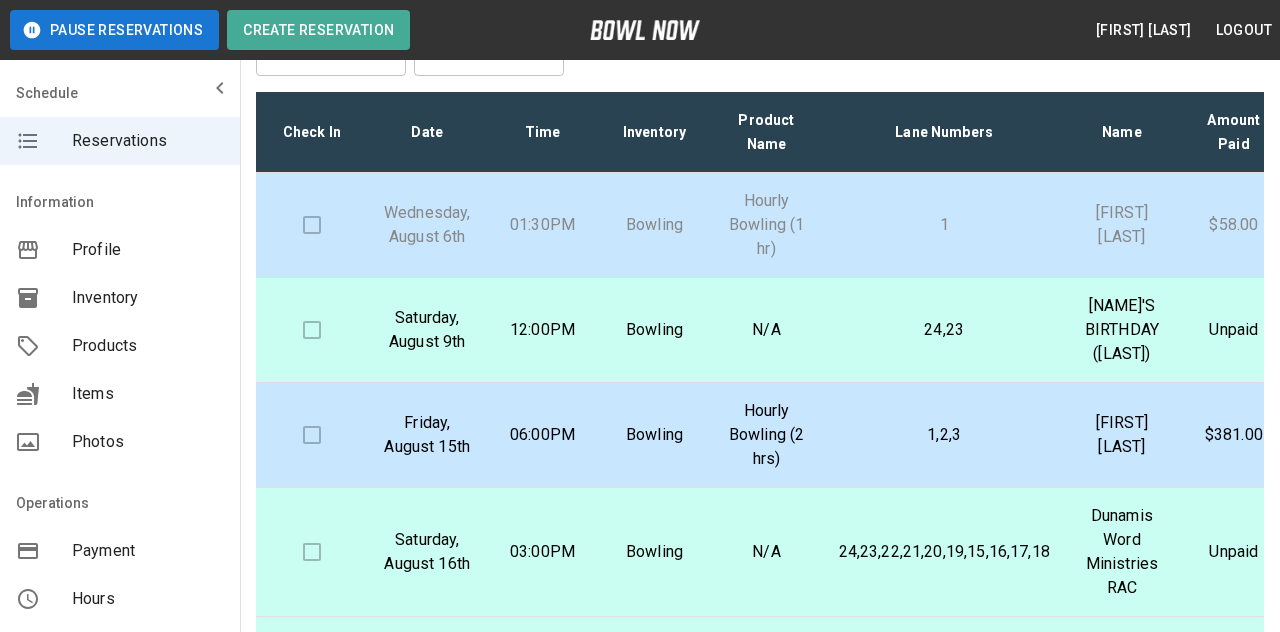 click on "Bowling" at bounding box center [655, 225] 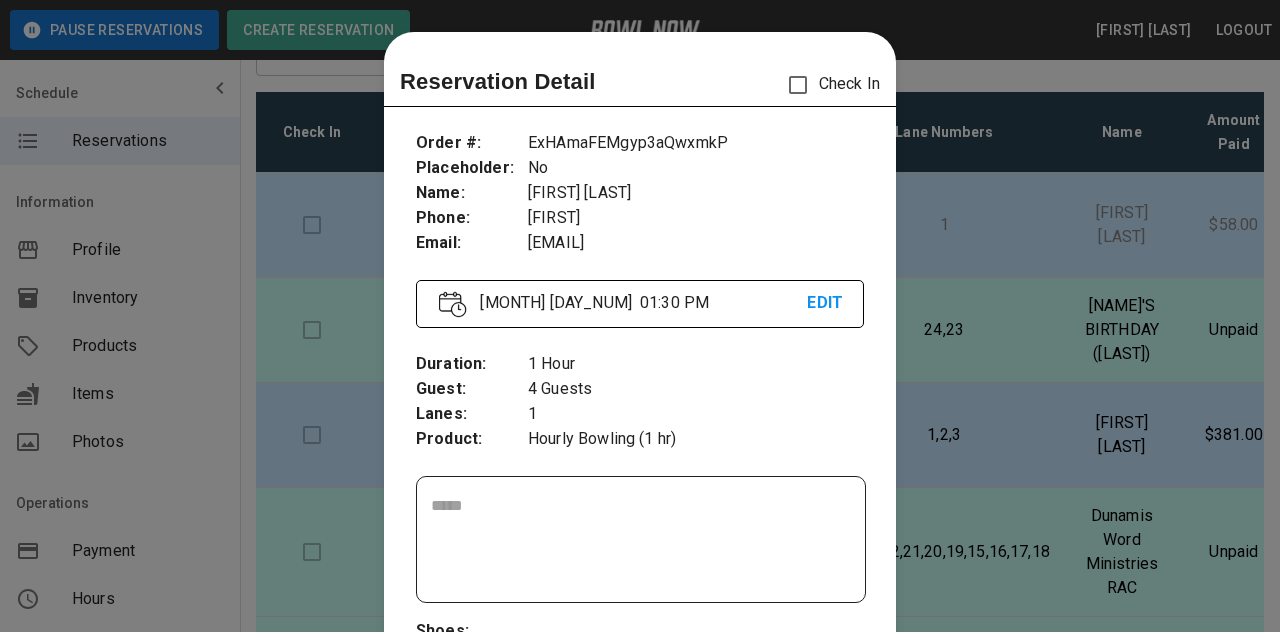 scroll, scrollTop: 32, scrollLeft: 0, axis: vertical 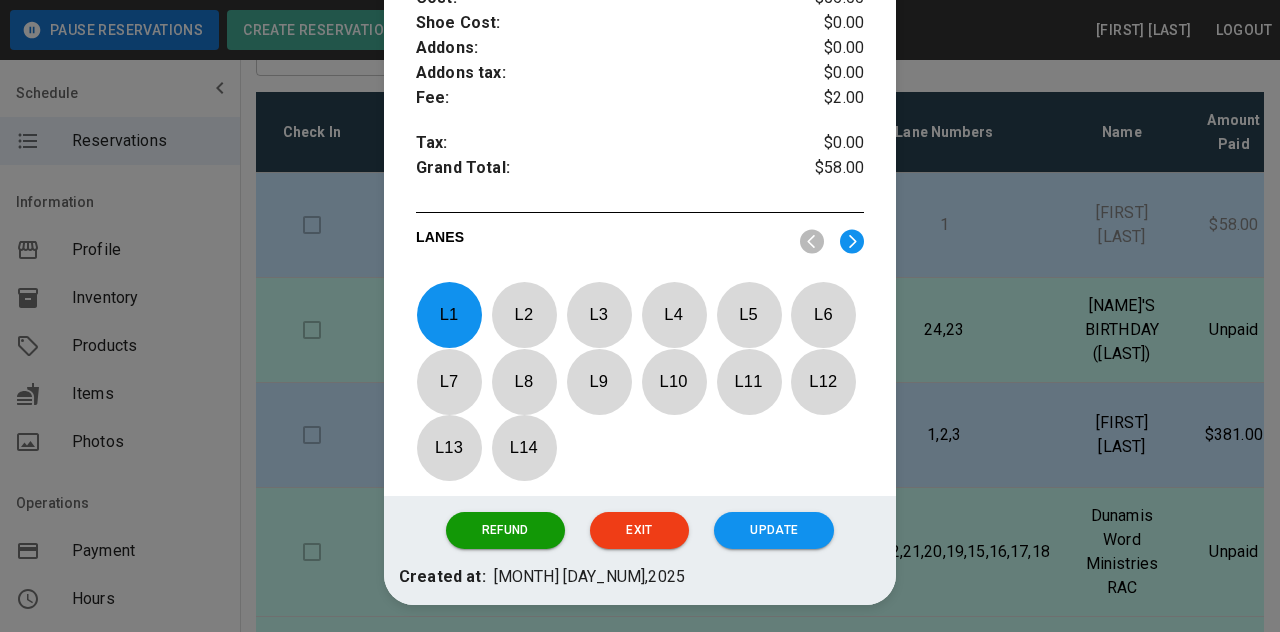 click on "Update" at bounding box center [774, 530] 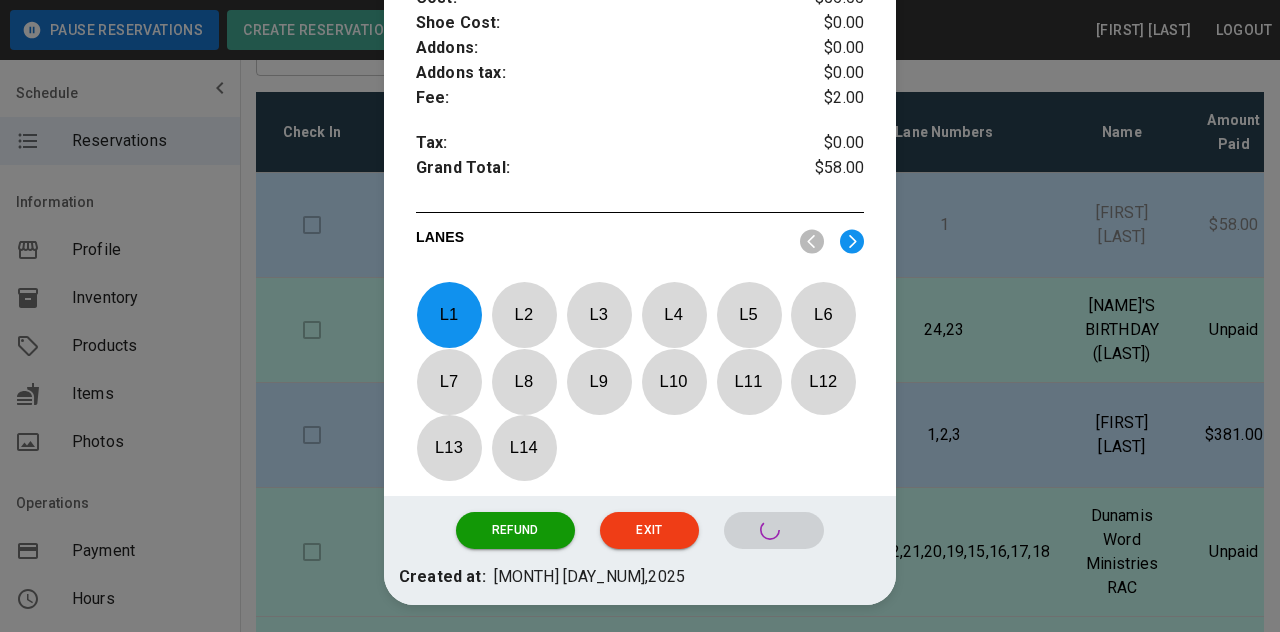 scroll, scrollTop: 689, scrollLeft: 0, axis: vertical 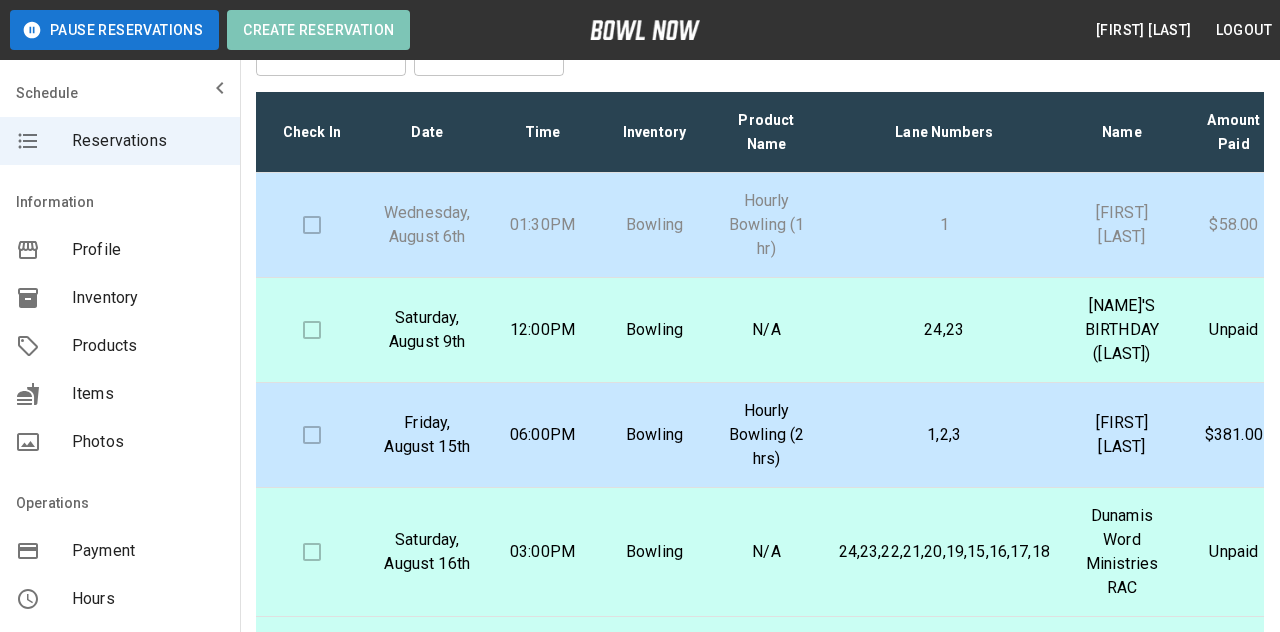 click on "Create Reservation" at bounding box center (318, 30) 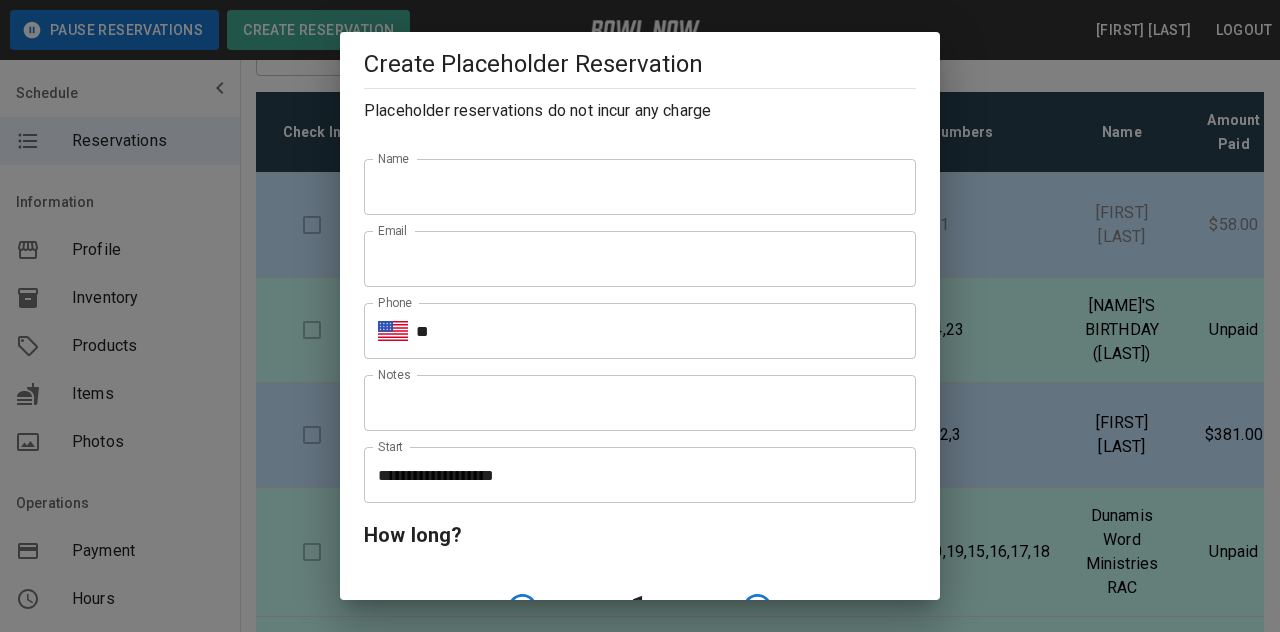 click on "Name" at bounding box center [640, 187] 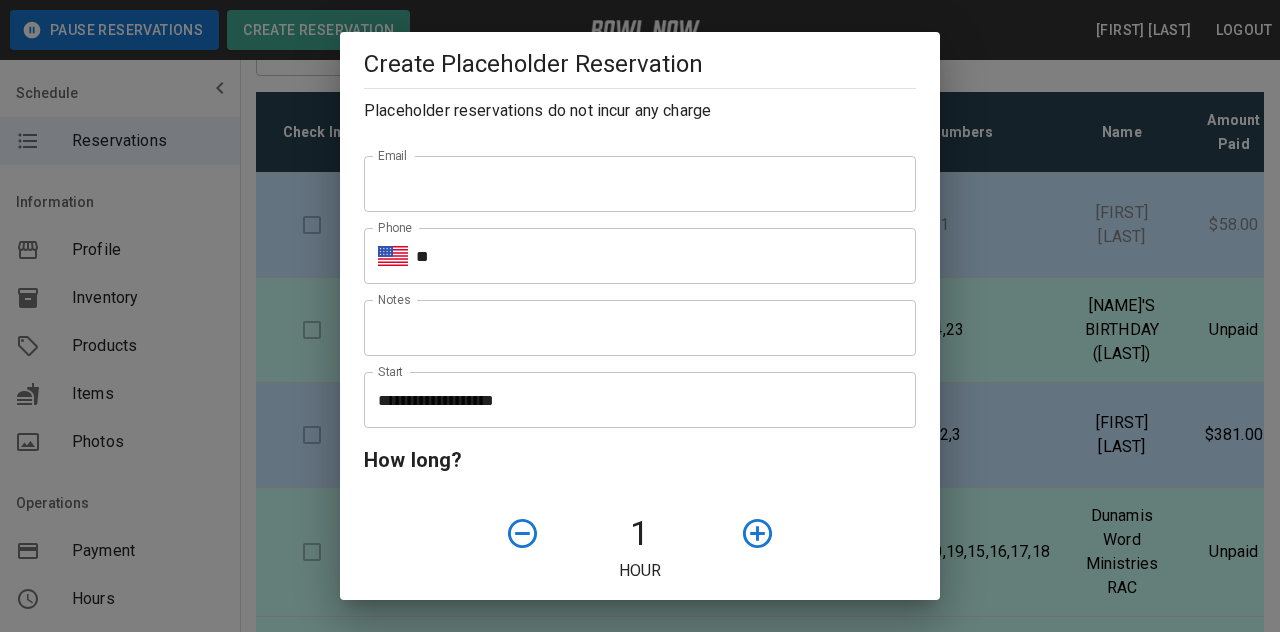 scroll, scrollTop: 68, scrollLeft: 0, axis: vertical 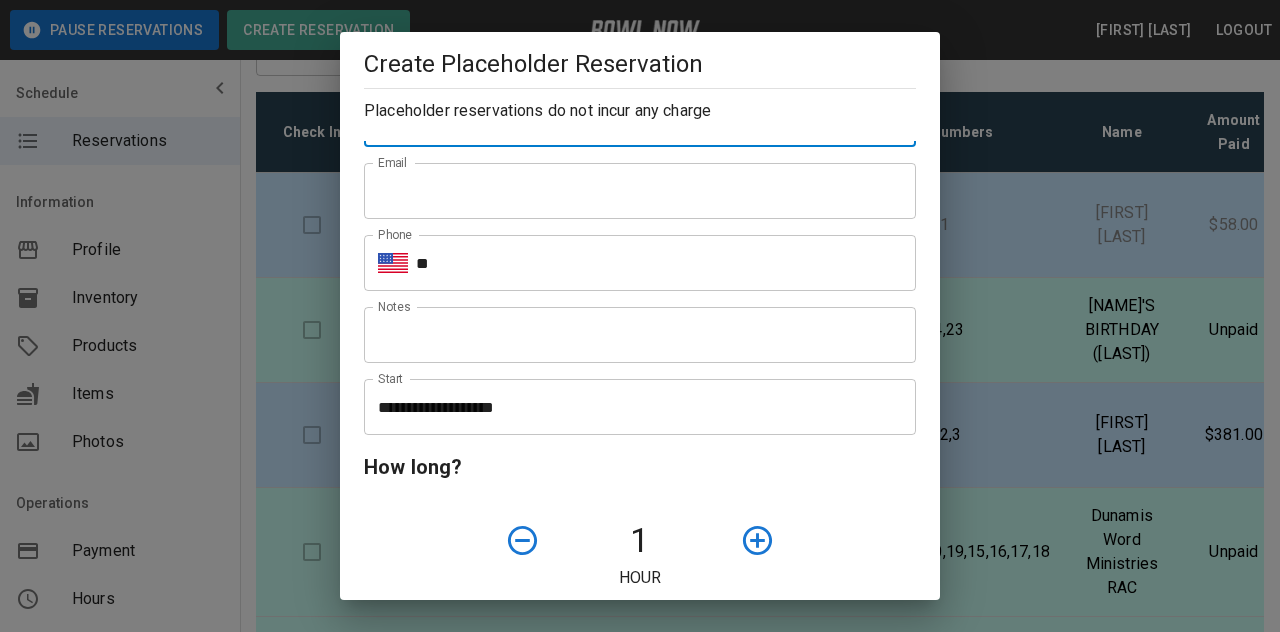 type on "*****" 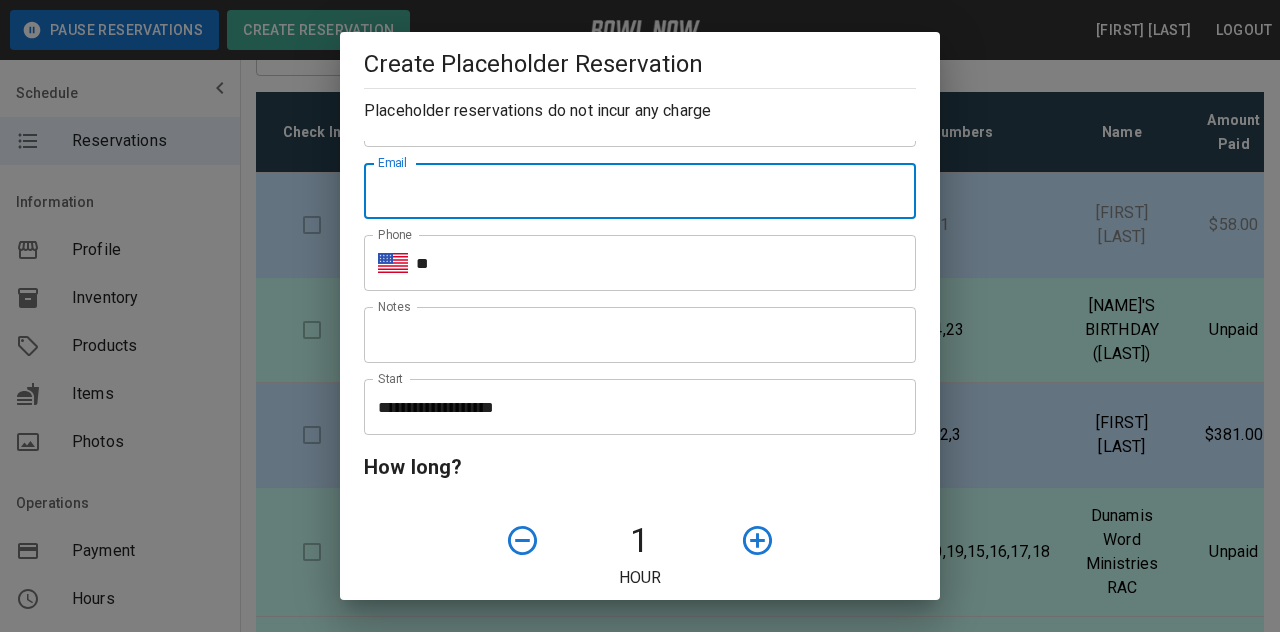 type on "**********" 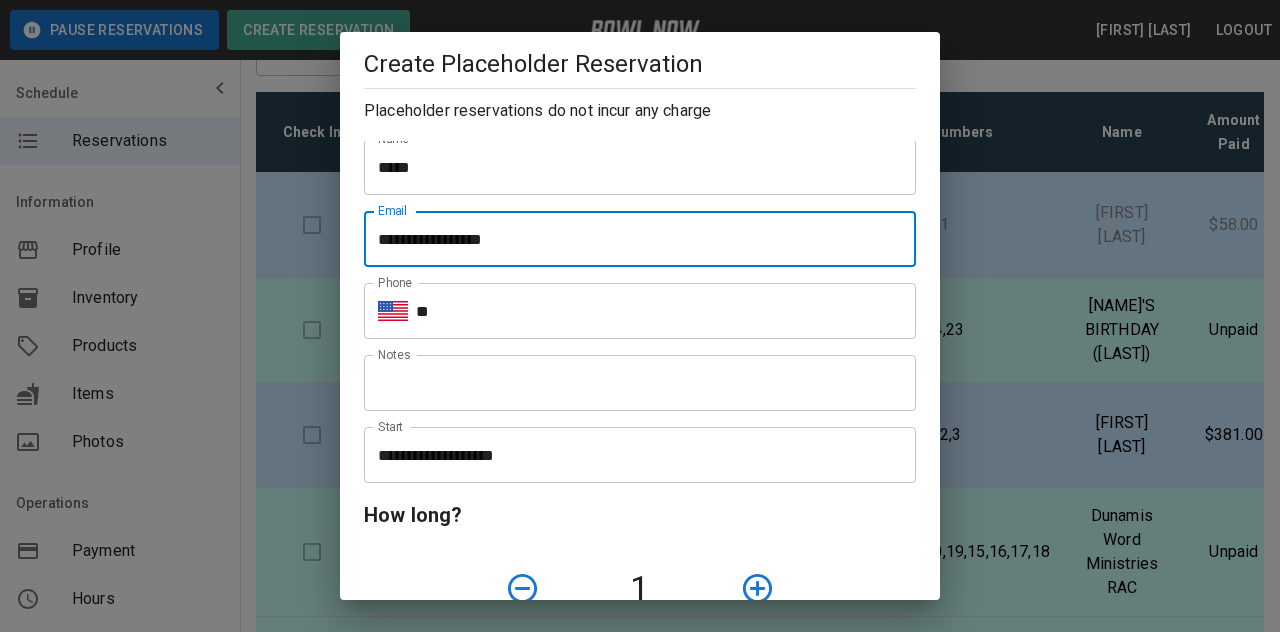 scroll, scrollTop: 0, scrollLeft: 0, axis: both 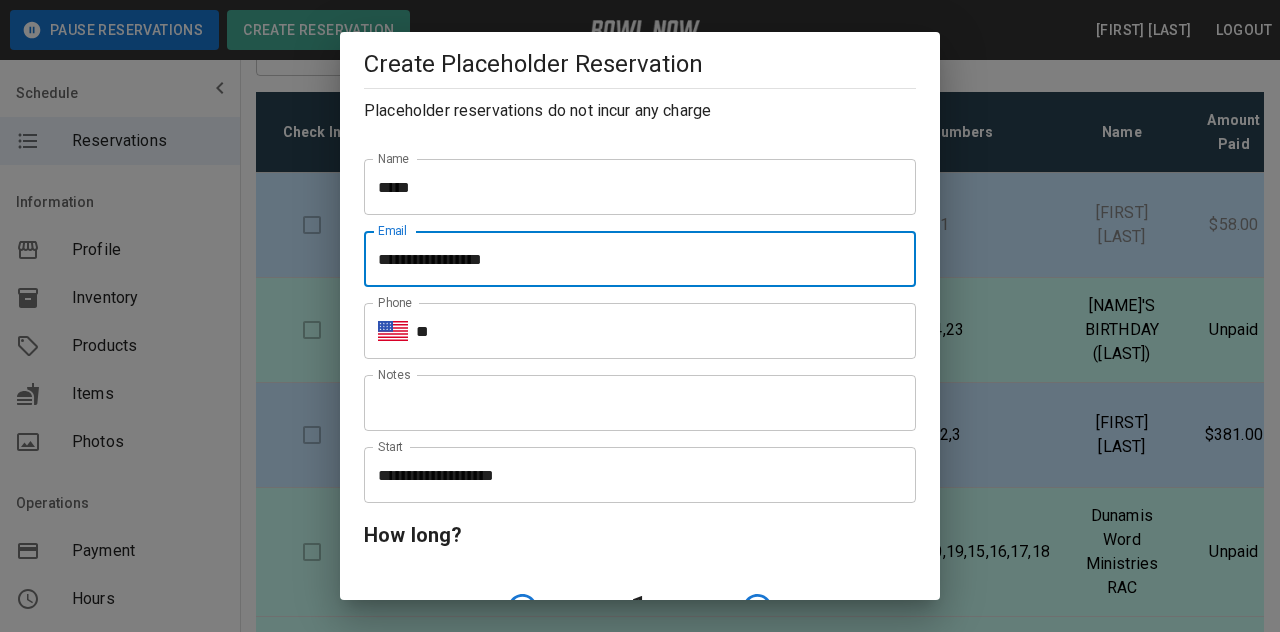 click on "**" at bounding box center (666, 331) 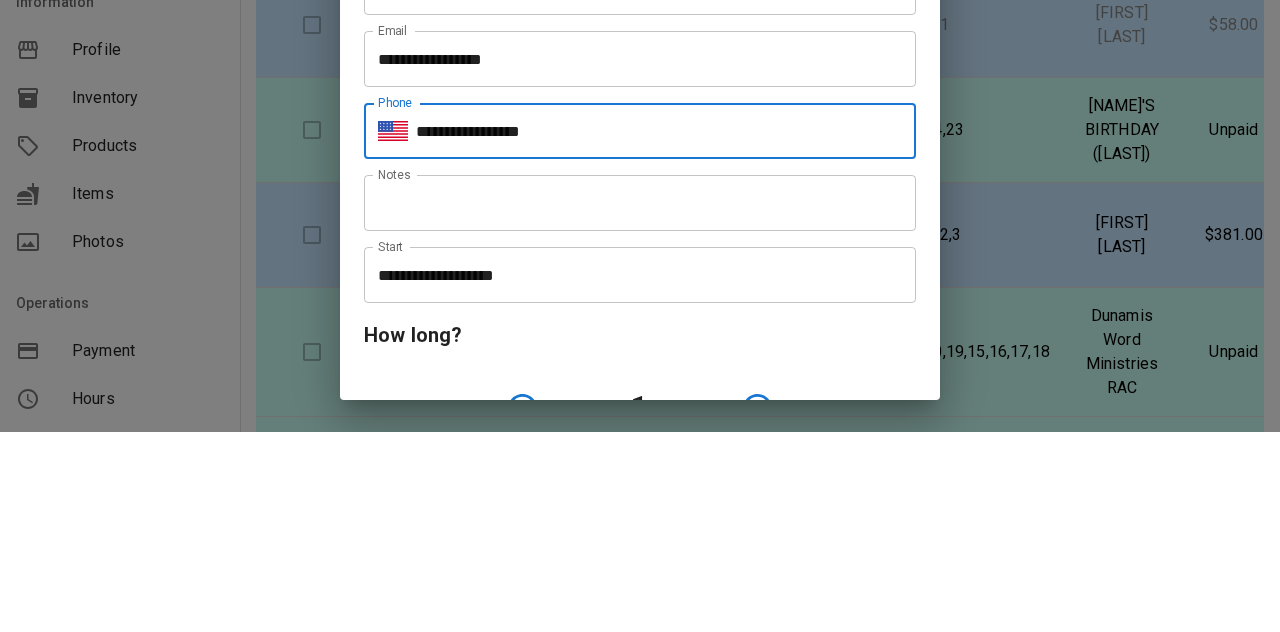 type on "**********" 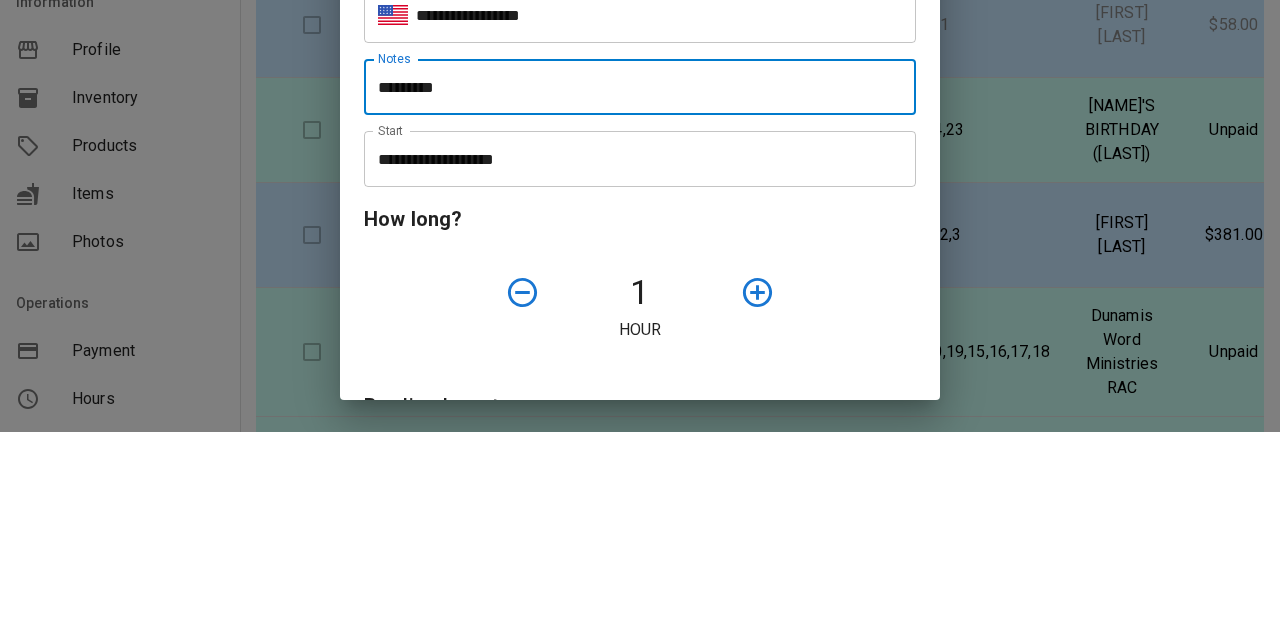 scroll, scrollTop: 118, scrollLeft: 0, axis: vertical 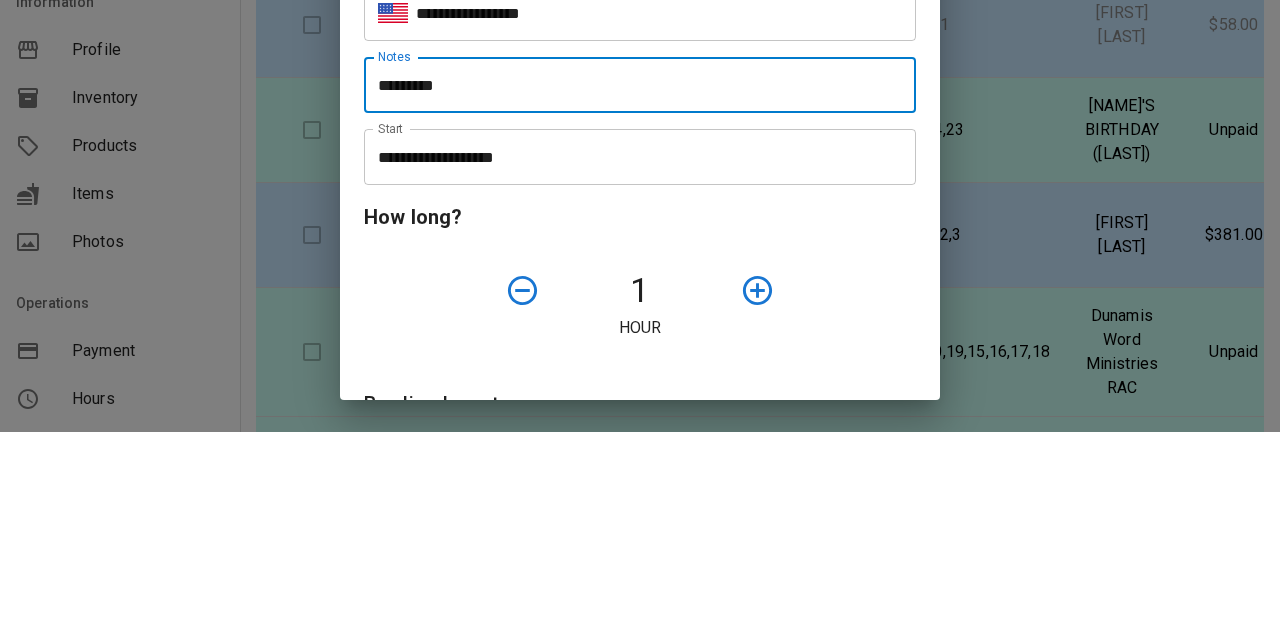 type on "*********" 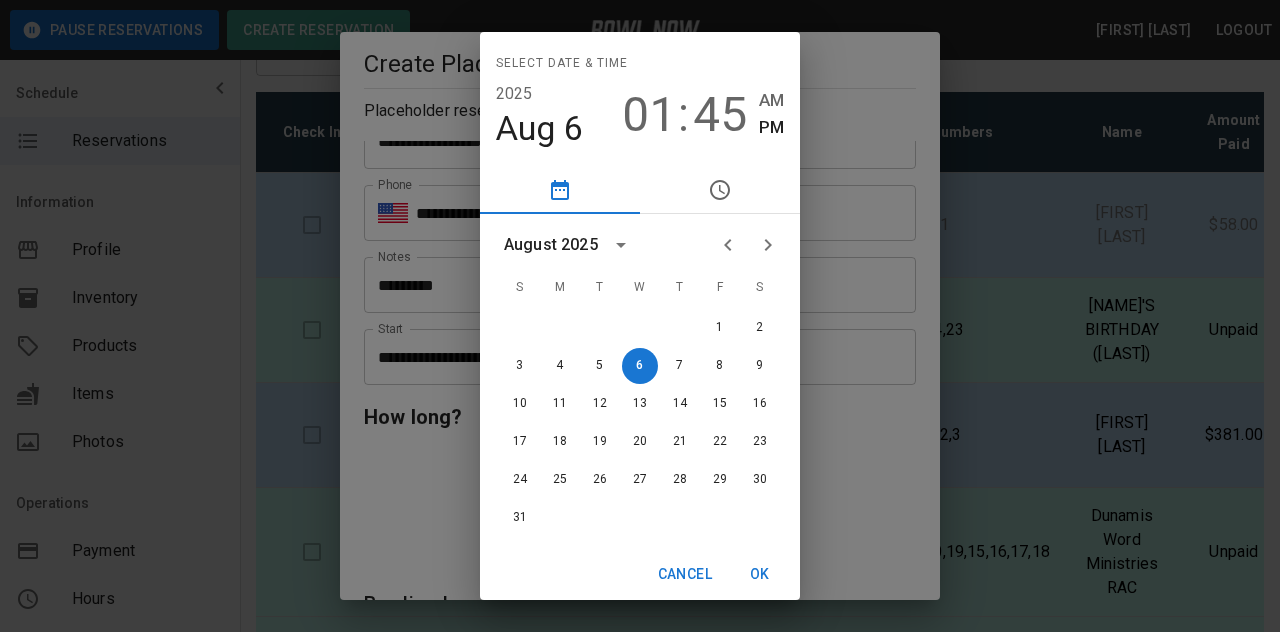 click on "01" at bounding box center (649, 115) 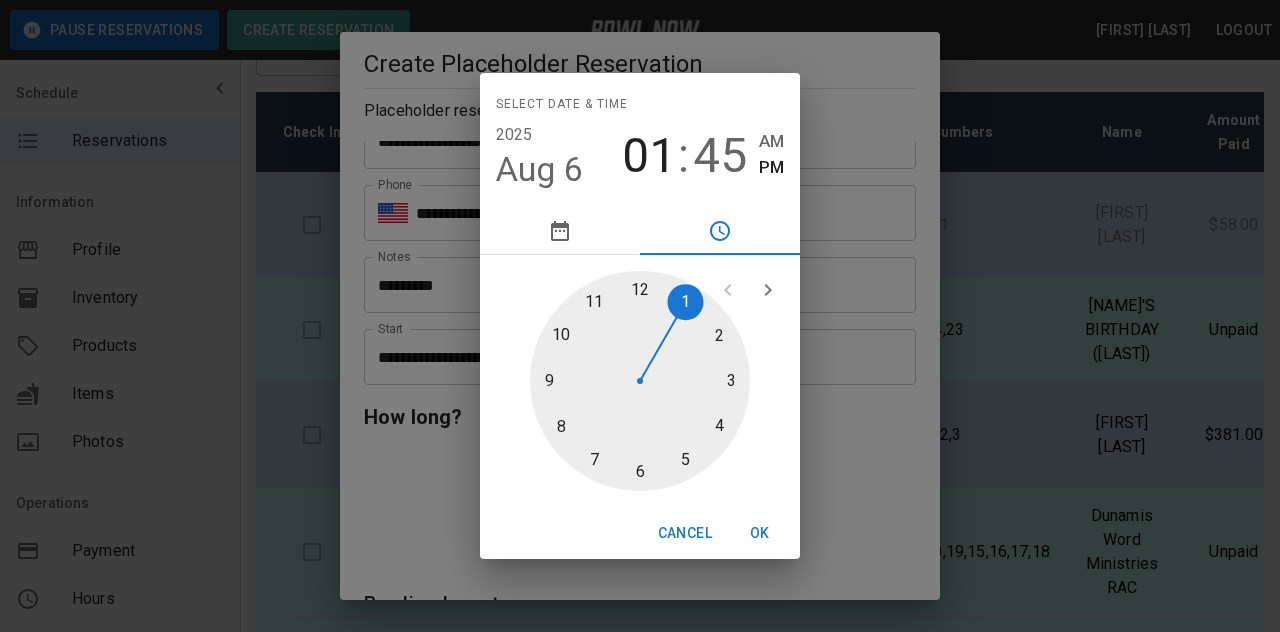 click at bounding box center [640, 381] 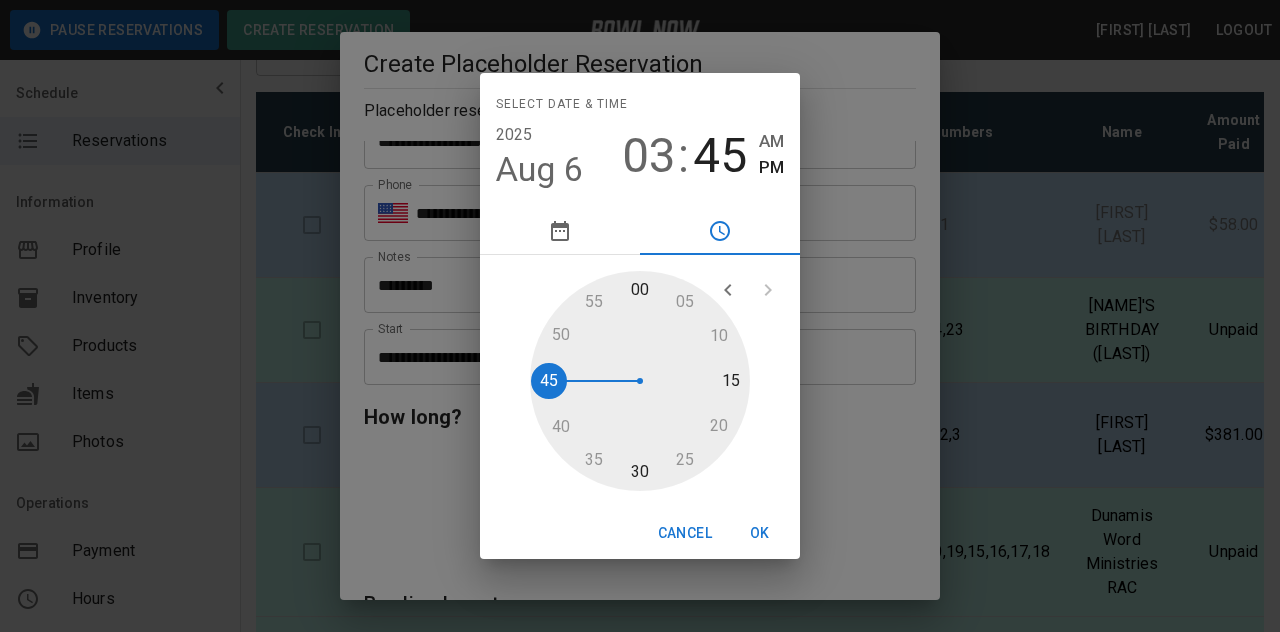 click on "45" at bounding box center [720, 156] 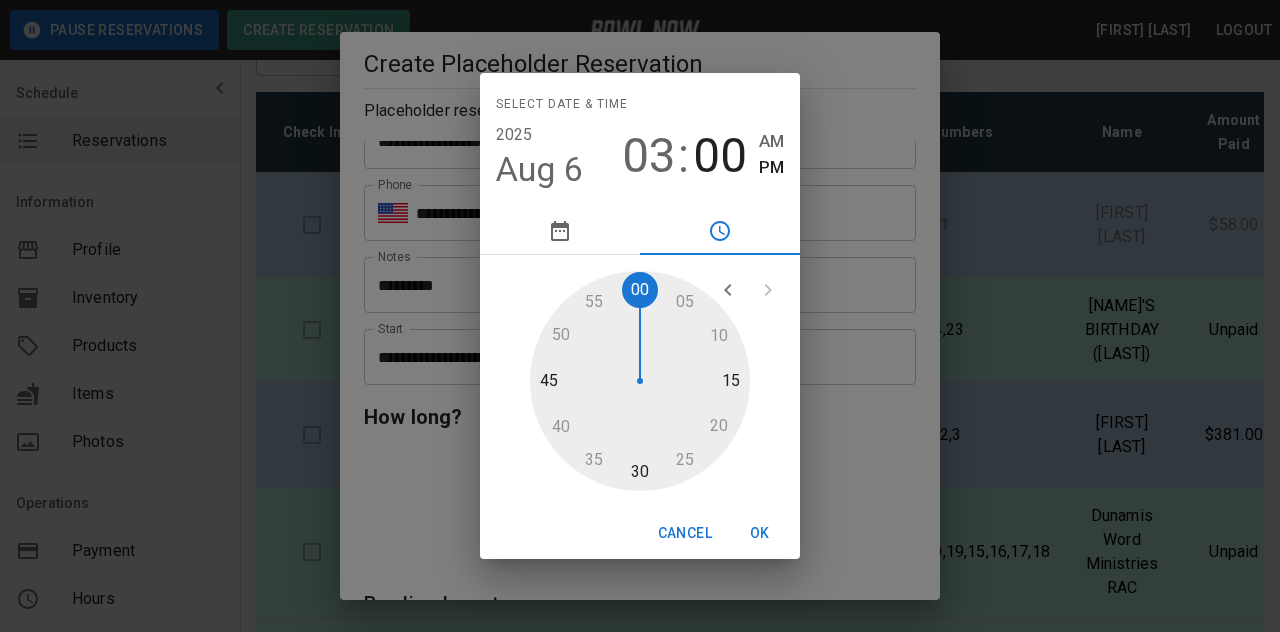 click on "OK" at bounding box center [760, 533] 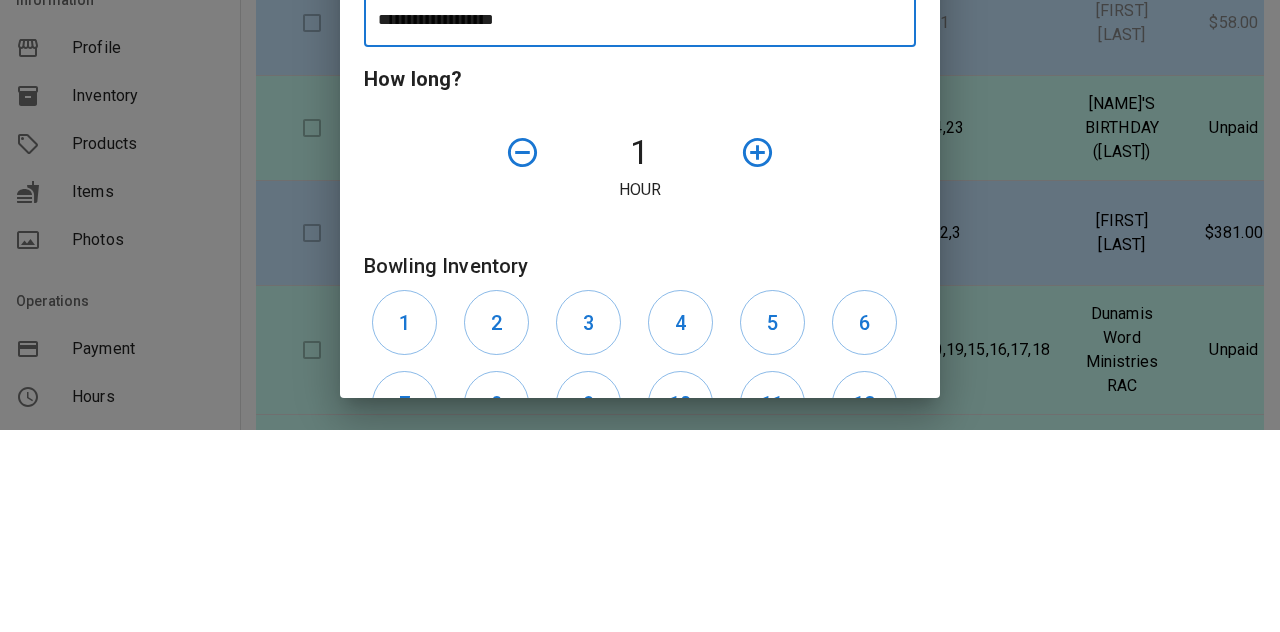 scroll, scrollTop: 251, scrollLeft: 0, axis: vertical 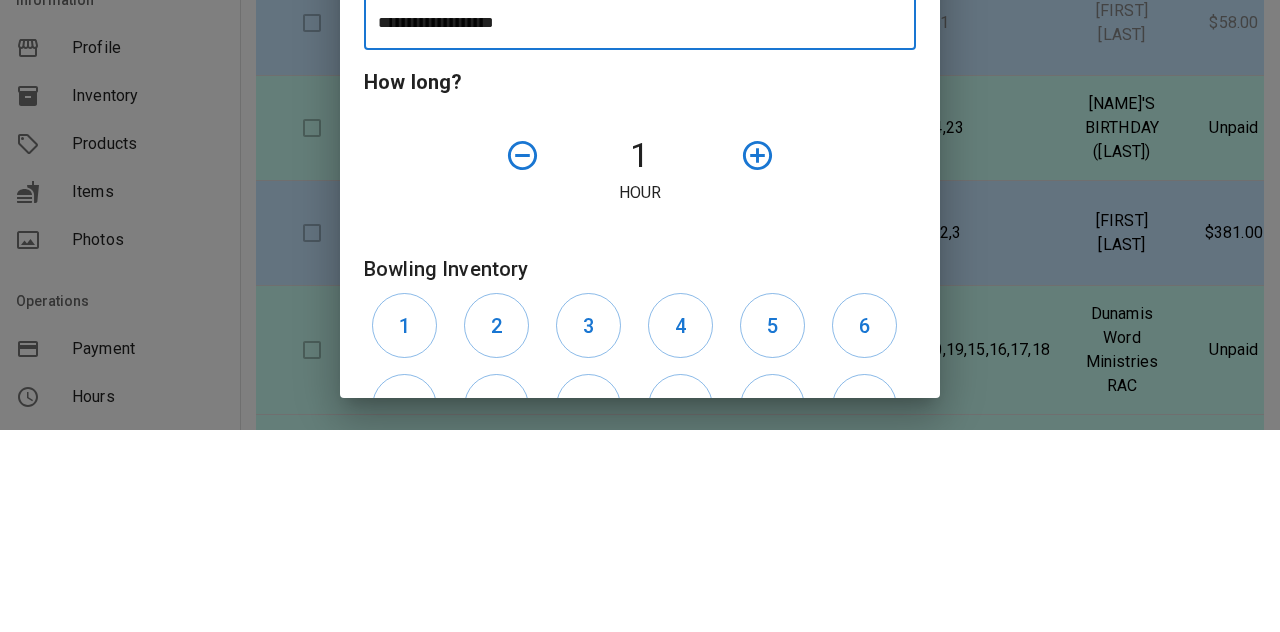 click on "1" at bounding box center [640, 358] 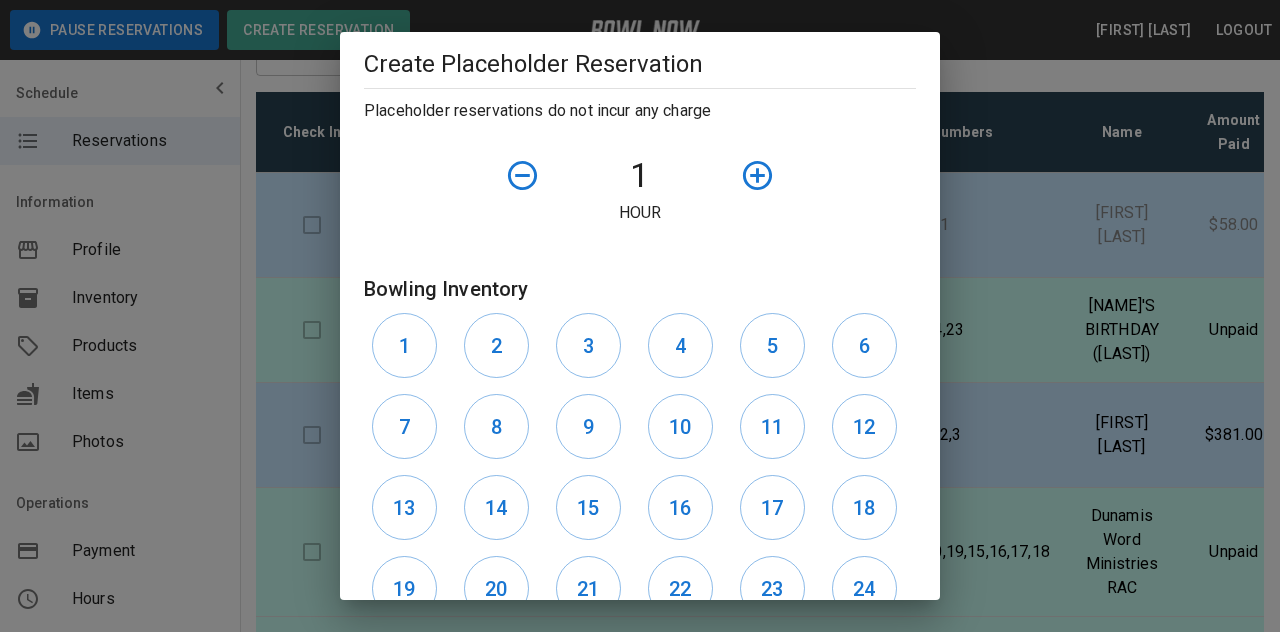 scroll, scrollTop: 444, scrollLeft: 0, axis: vertical 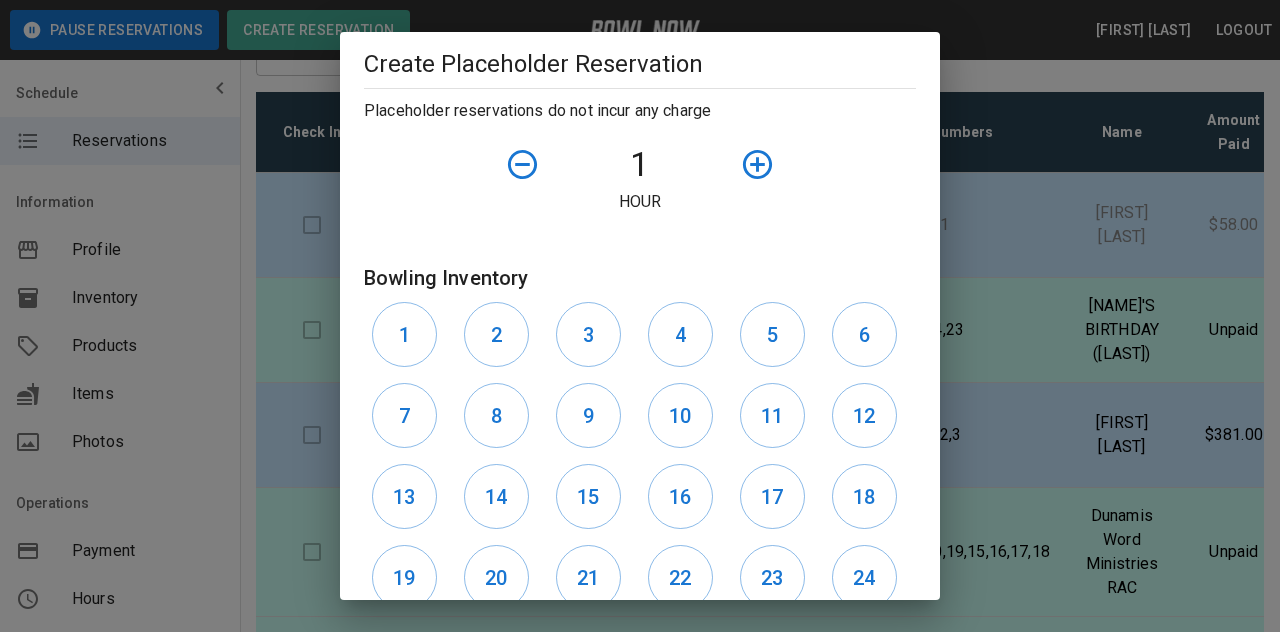 click on "11" at bounding box center (772, 416) 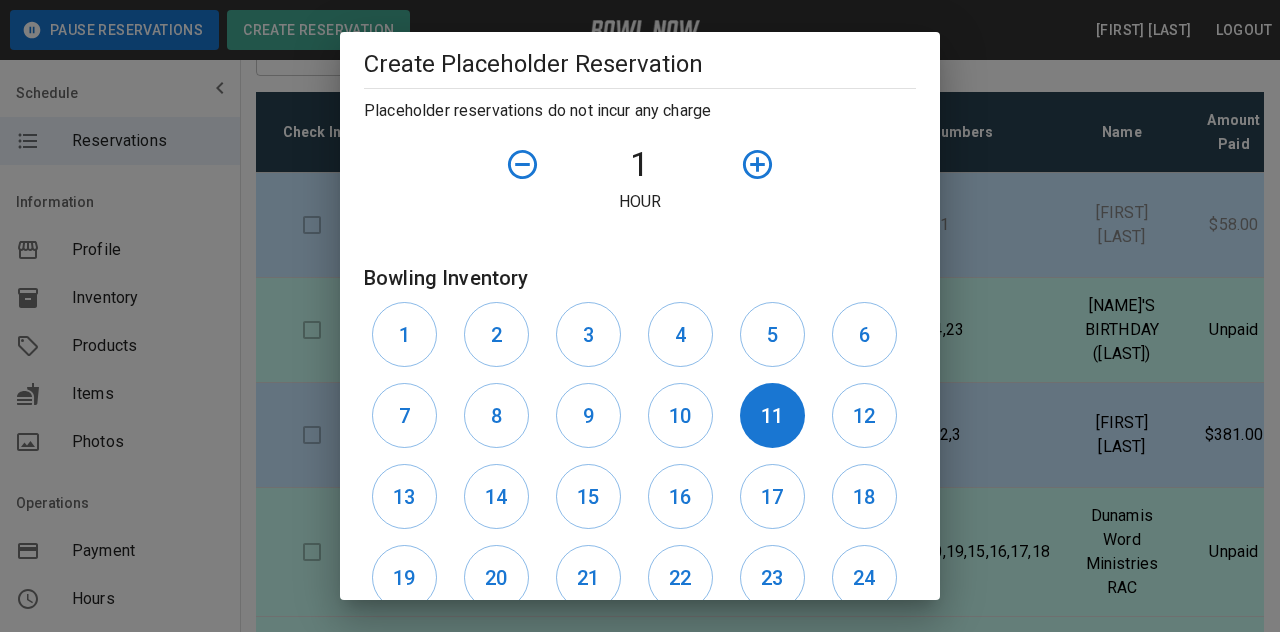 click on "12" at bounding box center [864, 416] 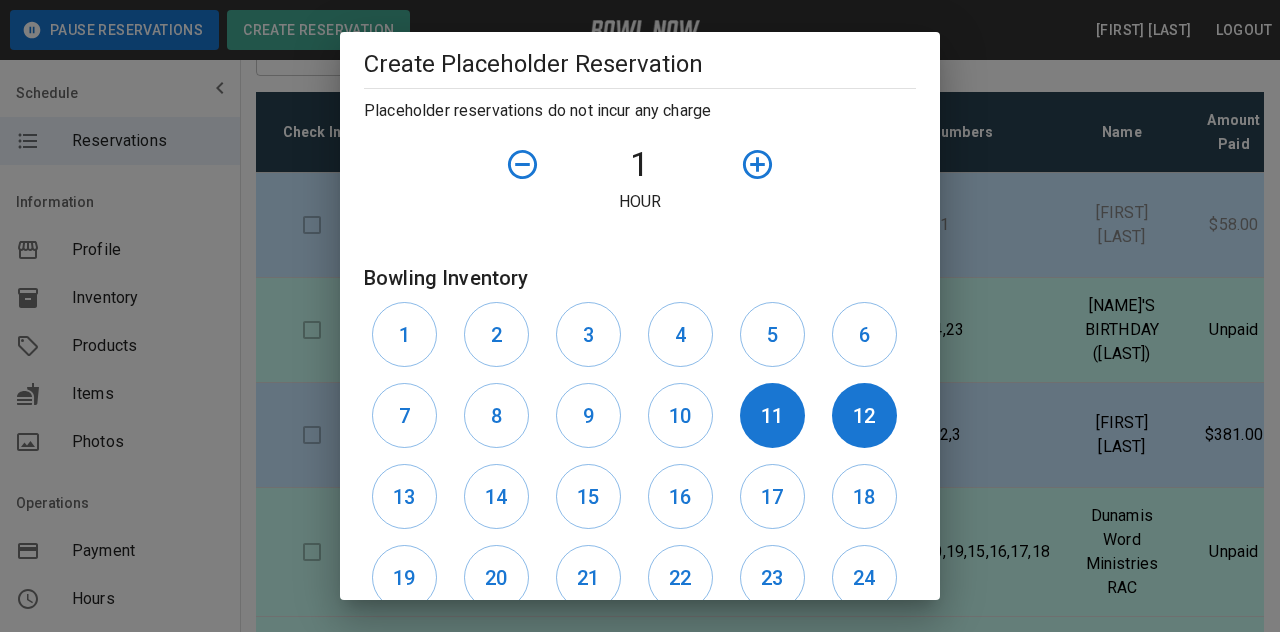 click on "18" at bounding box center (864, 497) 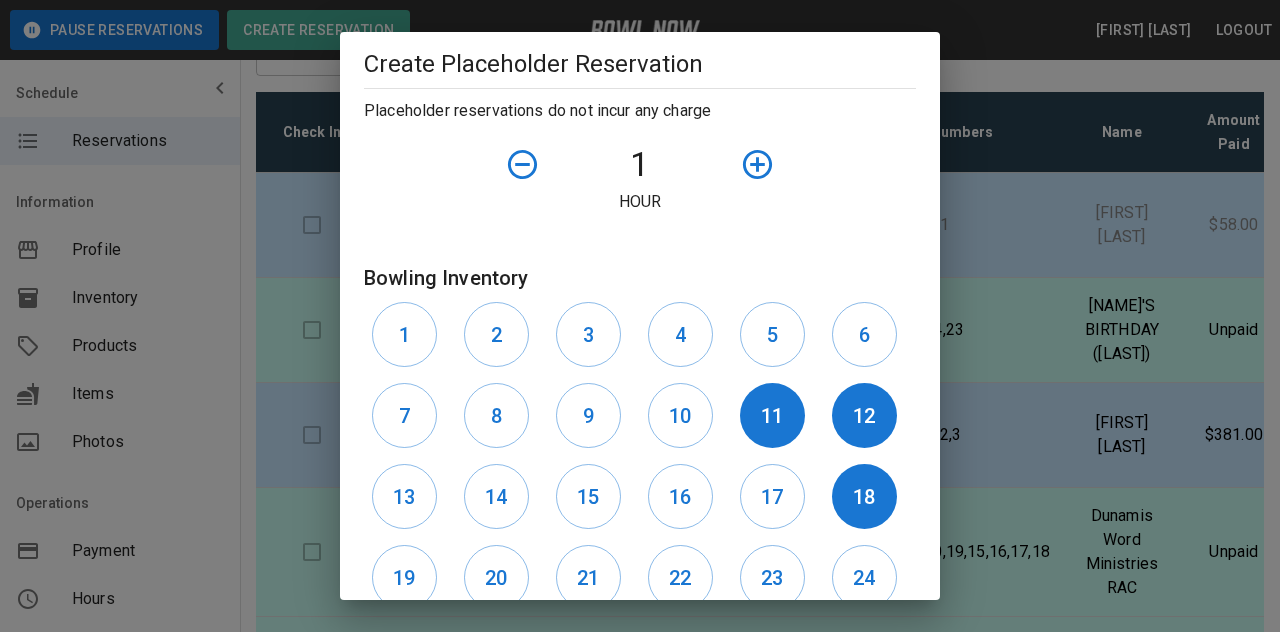 click on "17" at bounding box center (772, 496) 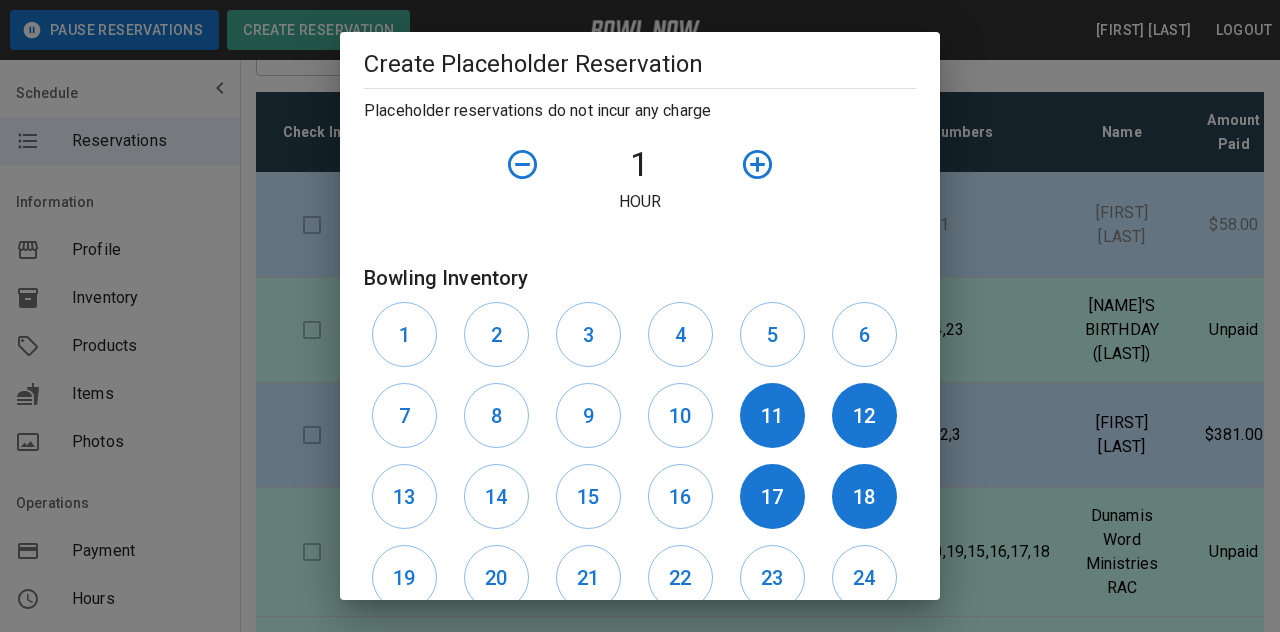 click on "16" at bounding box center [680, 497] 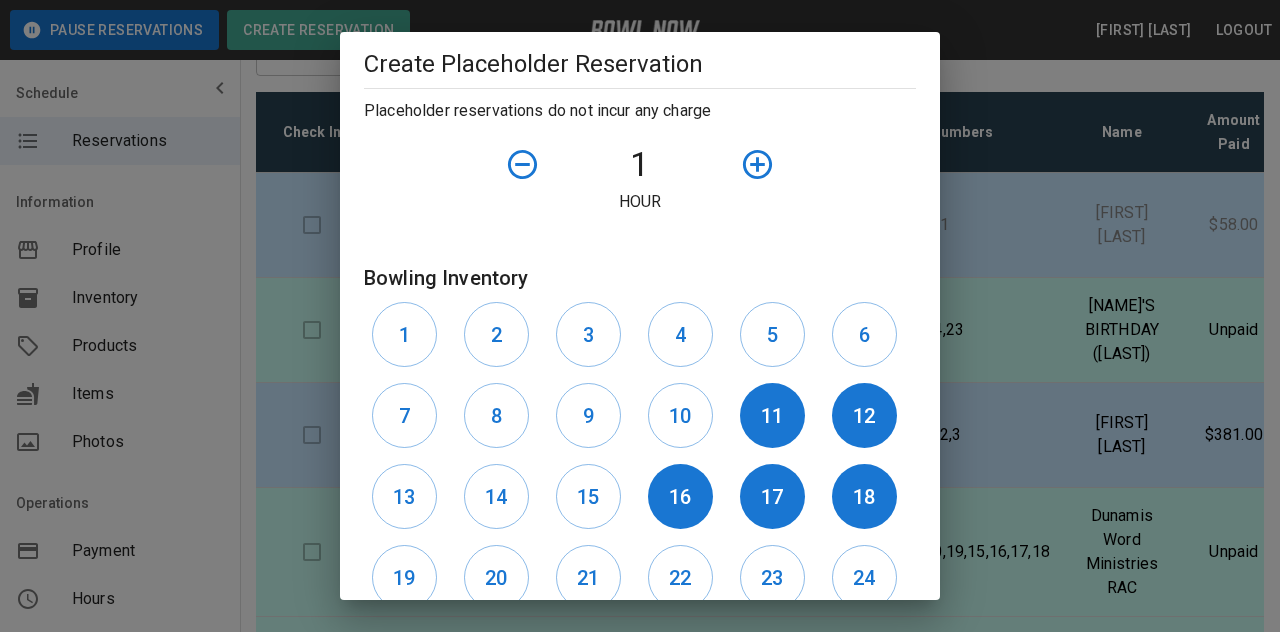 click on "15" at bounding box center (588, 497) 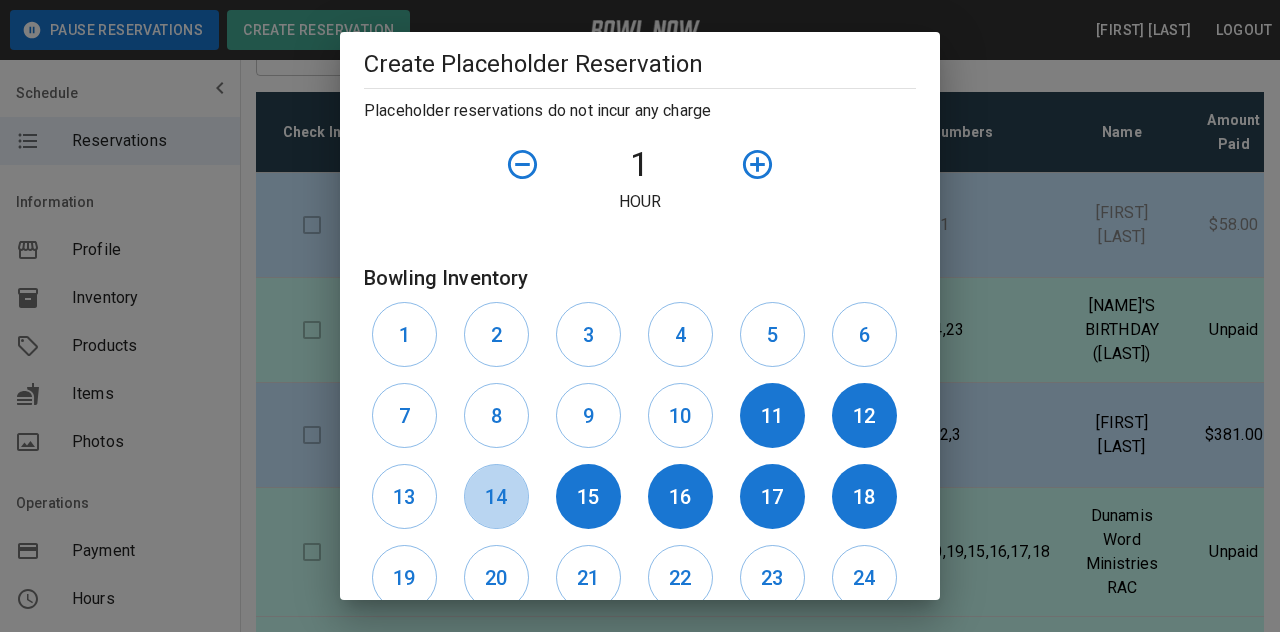 click on "14" at bounding box center [496, 497] 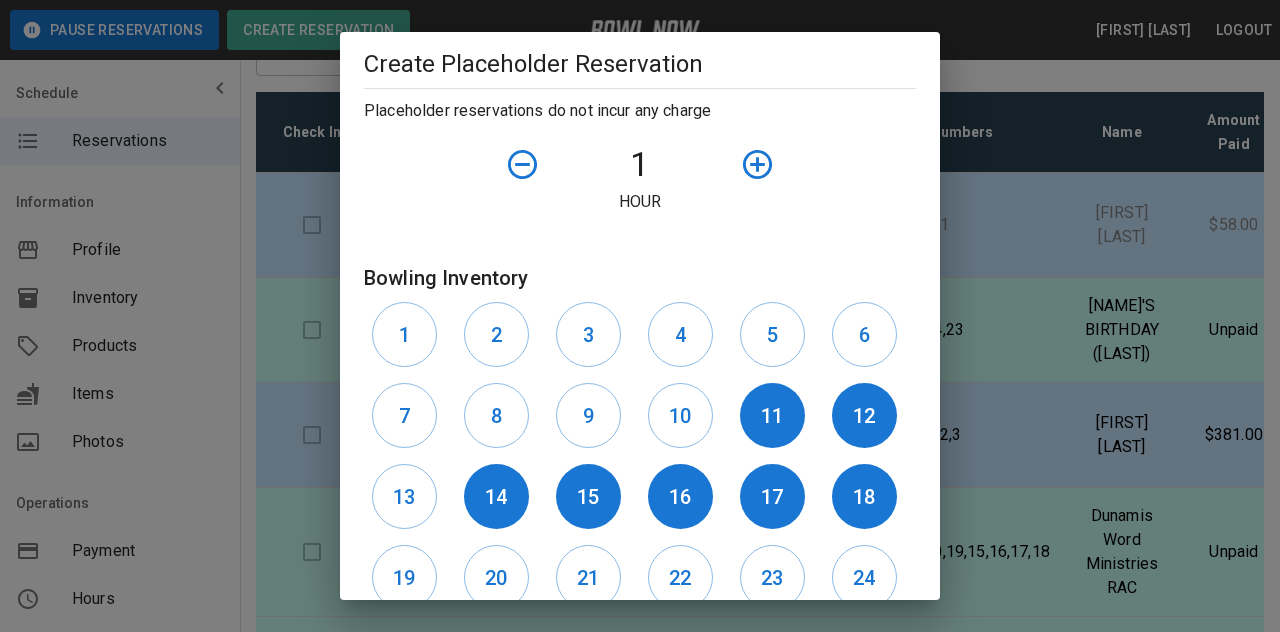 click on "13" at bounding box center (404, 497) 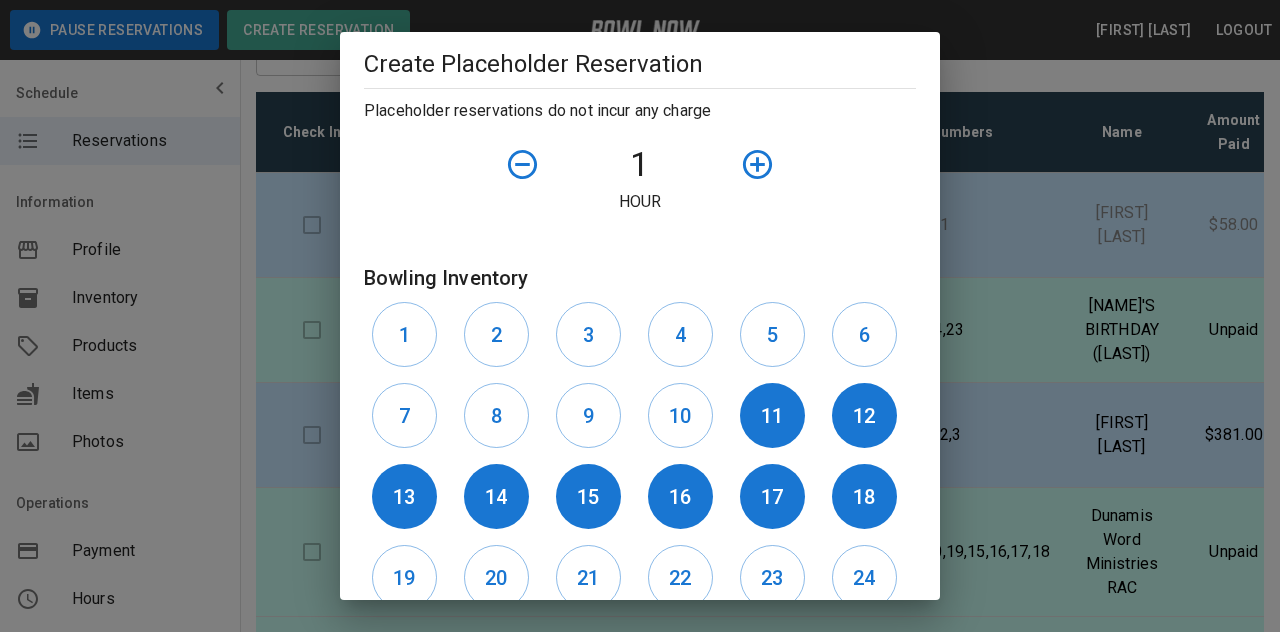click on "19" at bounding box center (404, 577) 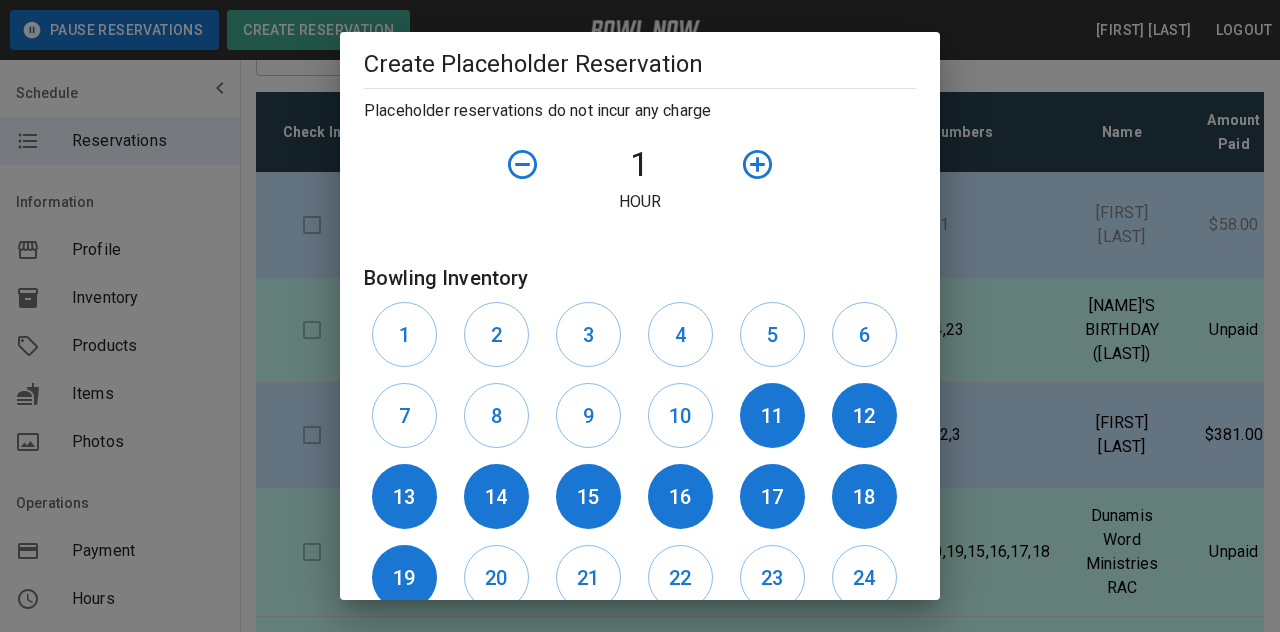 click on "20" at bounding box center [496, 577] 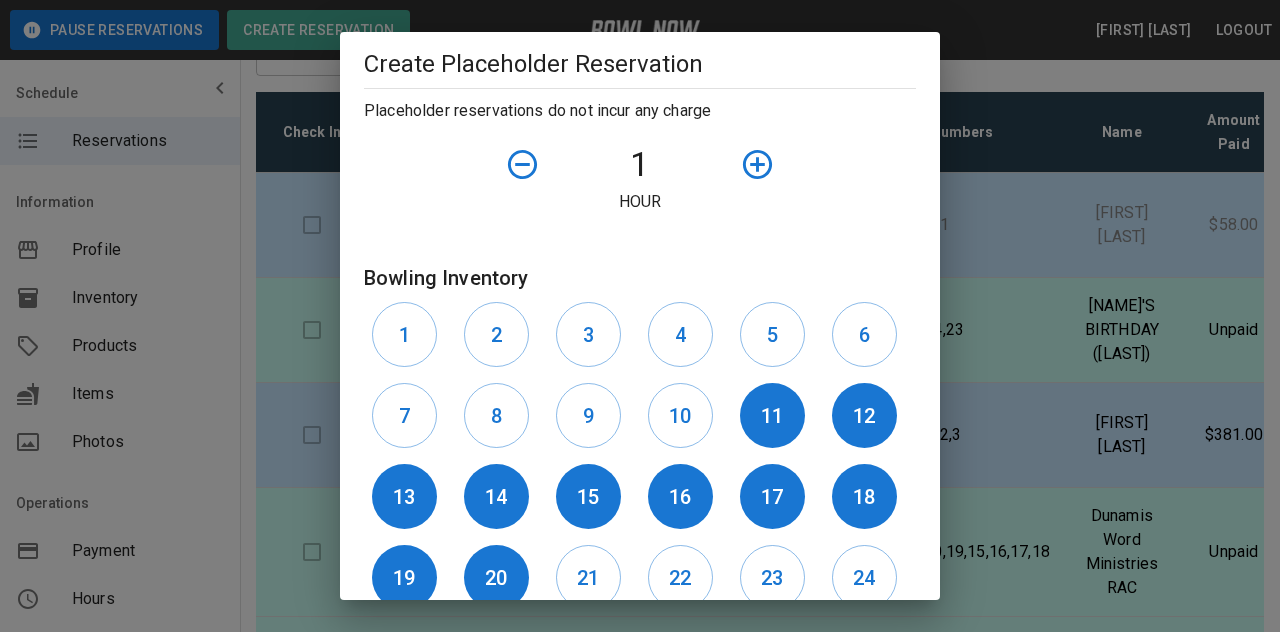 click on "21" at bounding box center [588, 577] 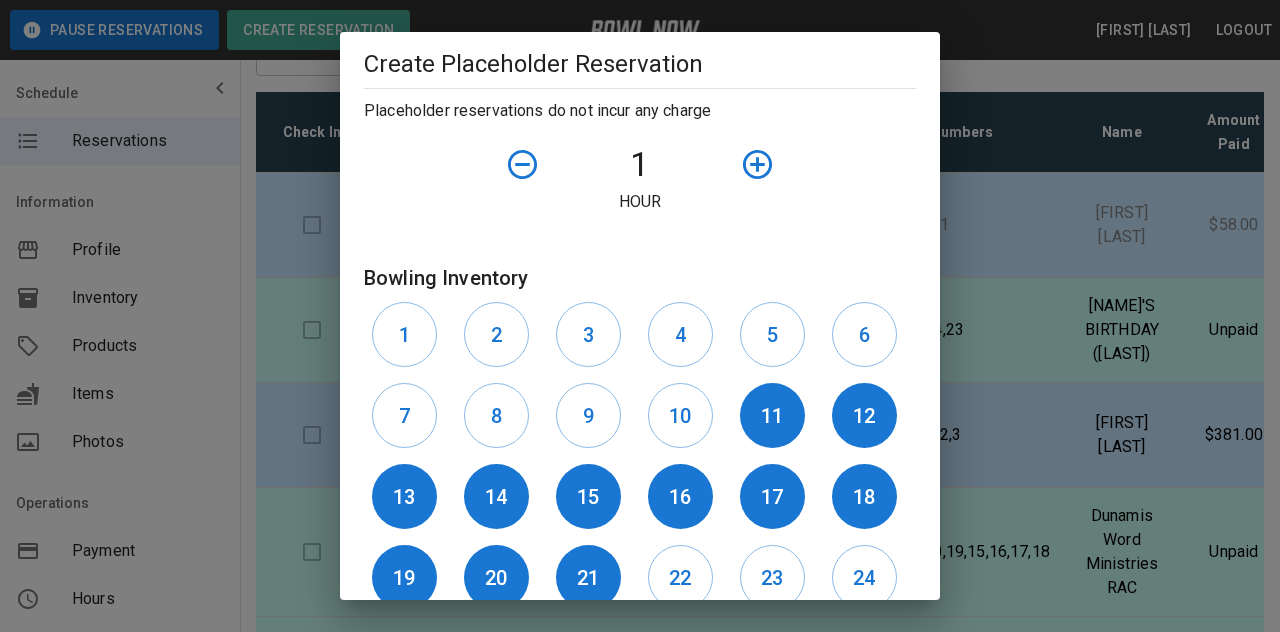click on "22" at bounding box center (680, 578) 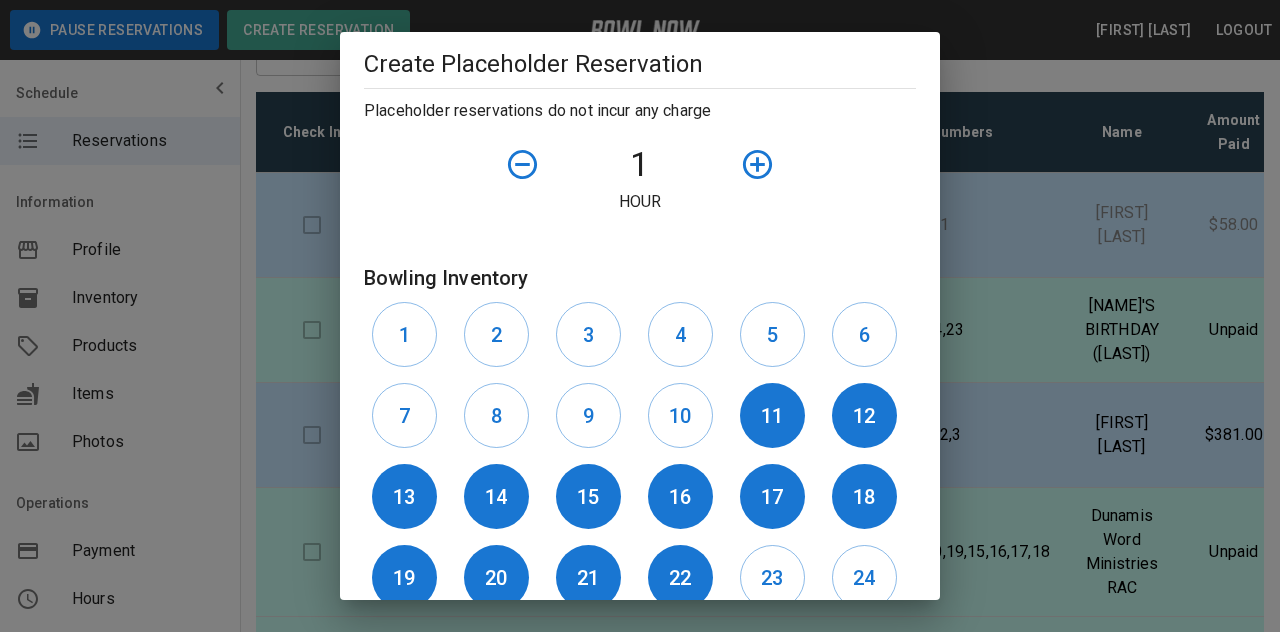 click on "23" at bounding box center (772, 577) 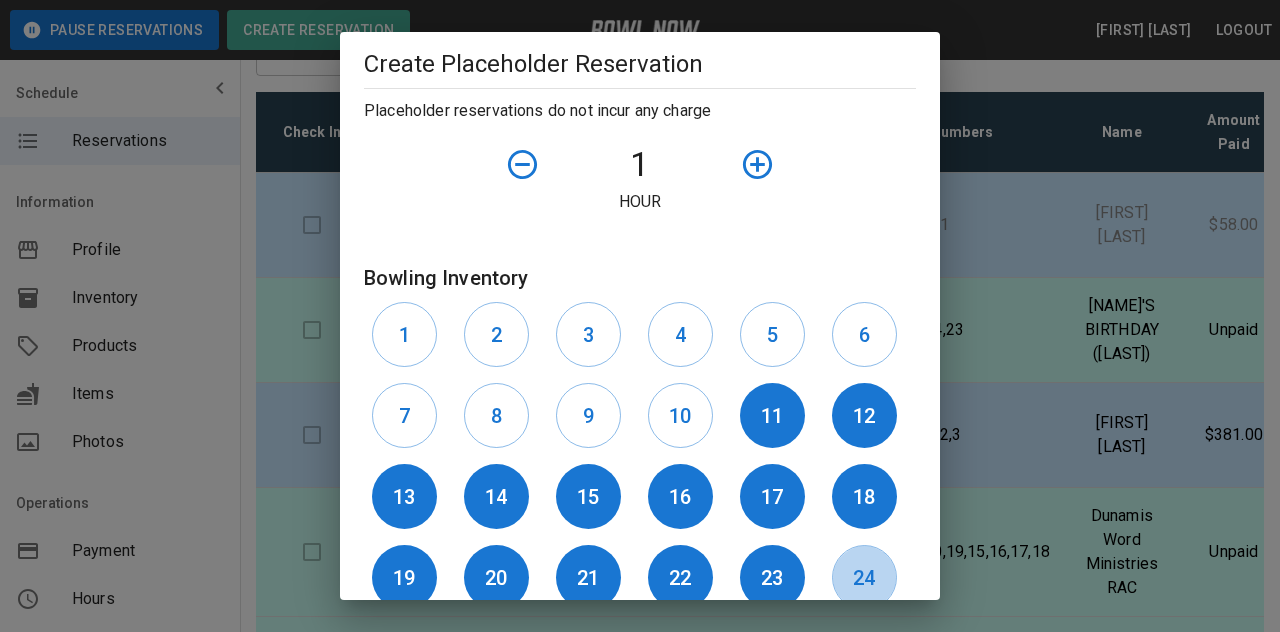 click on "24" at bounding box center [864, 577] 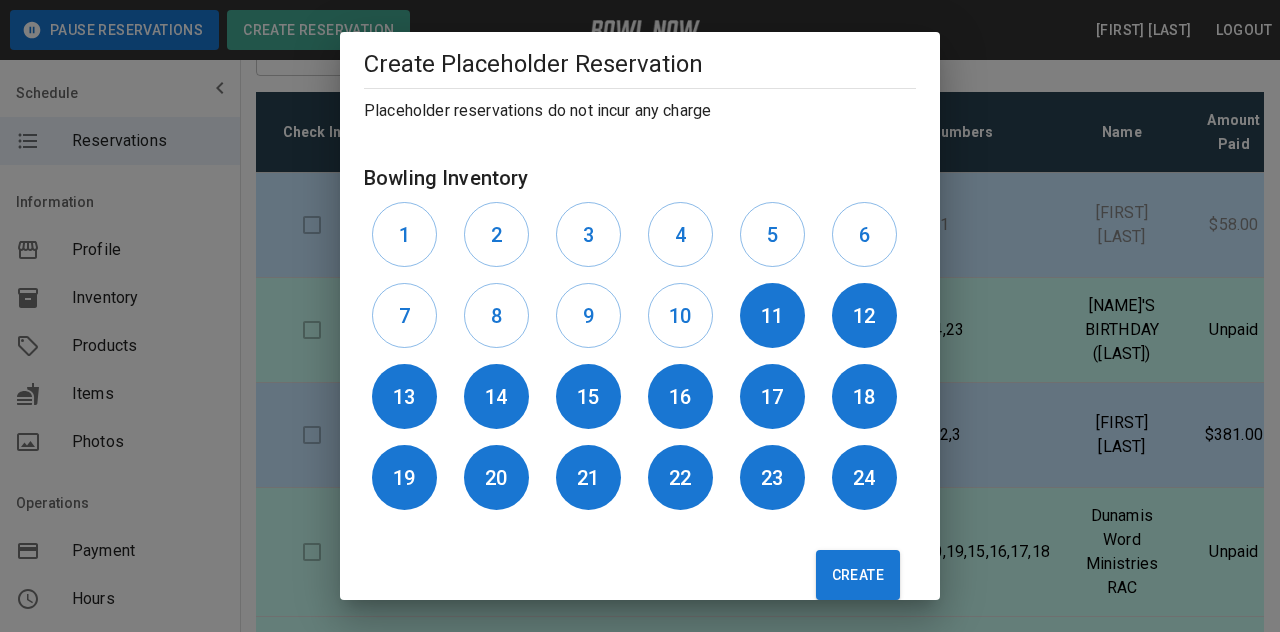 scroll, scrollTop: 581, scrollLeft: 0, axis: vertical 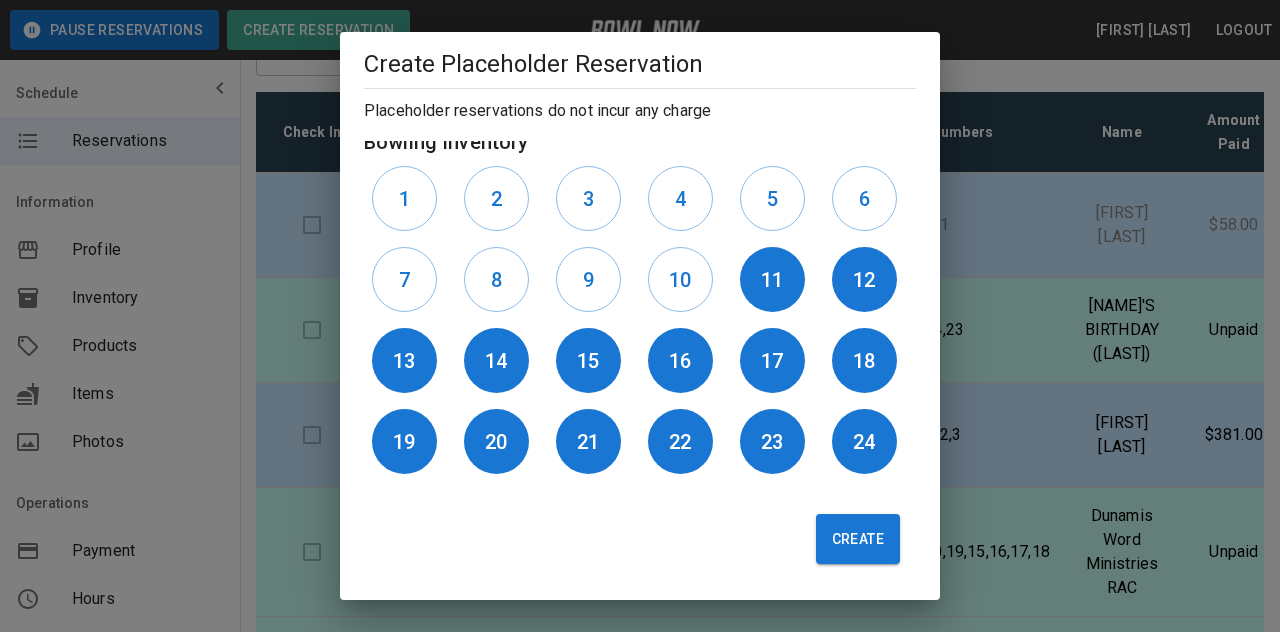 click on "Create" at bounding box center [858, 539] 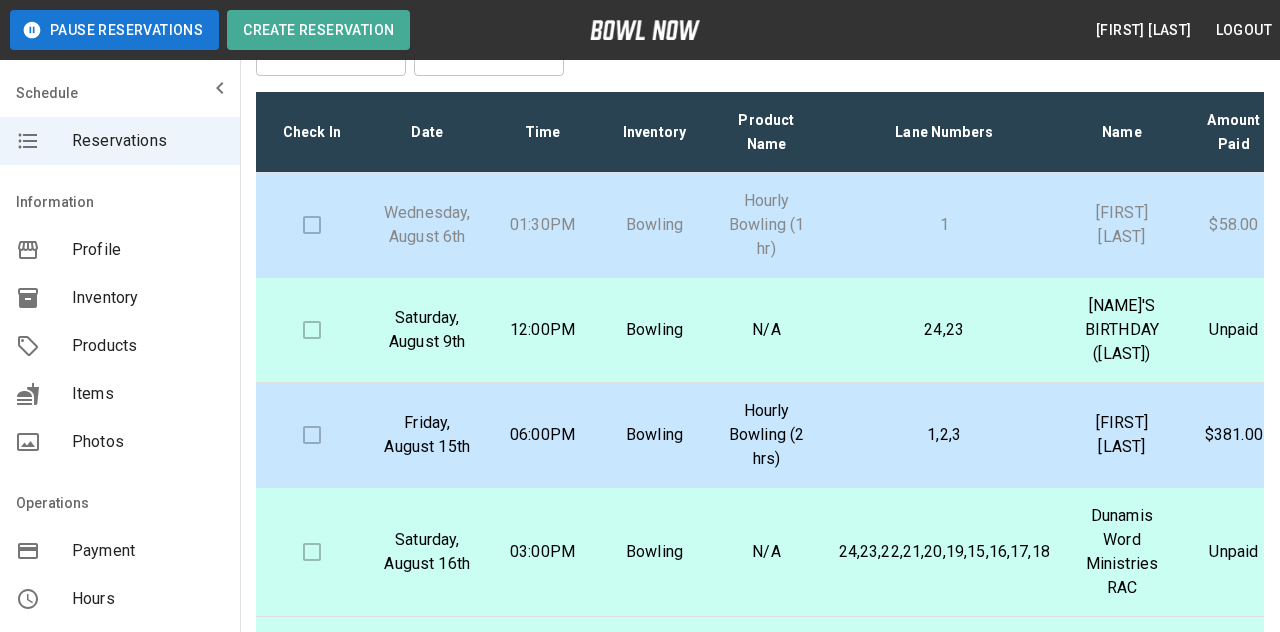 click on "**********" at bounding box center [331, 48] 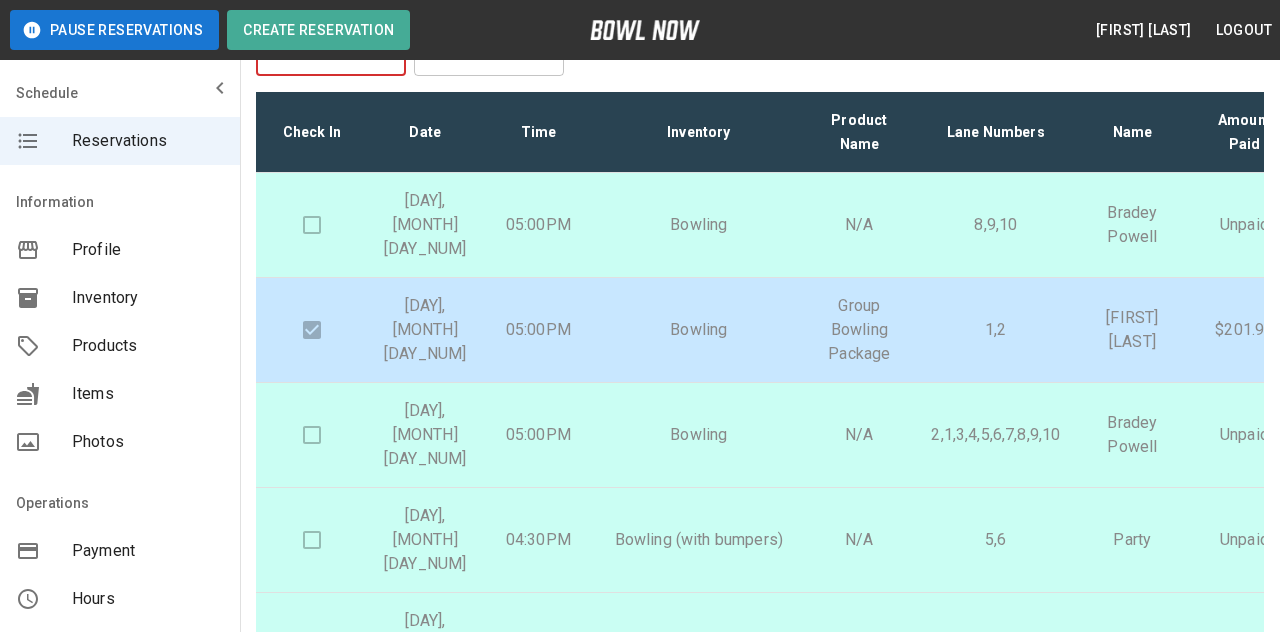 type on "*********" 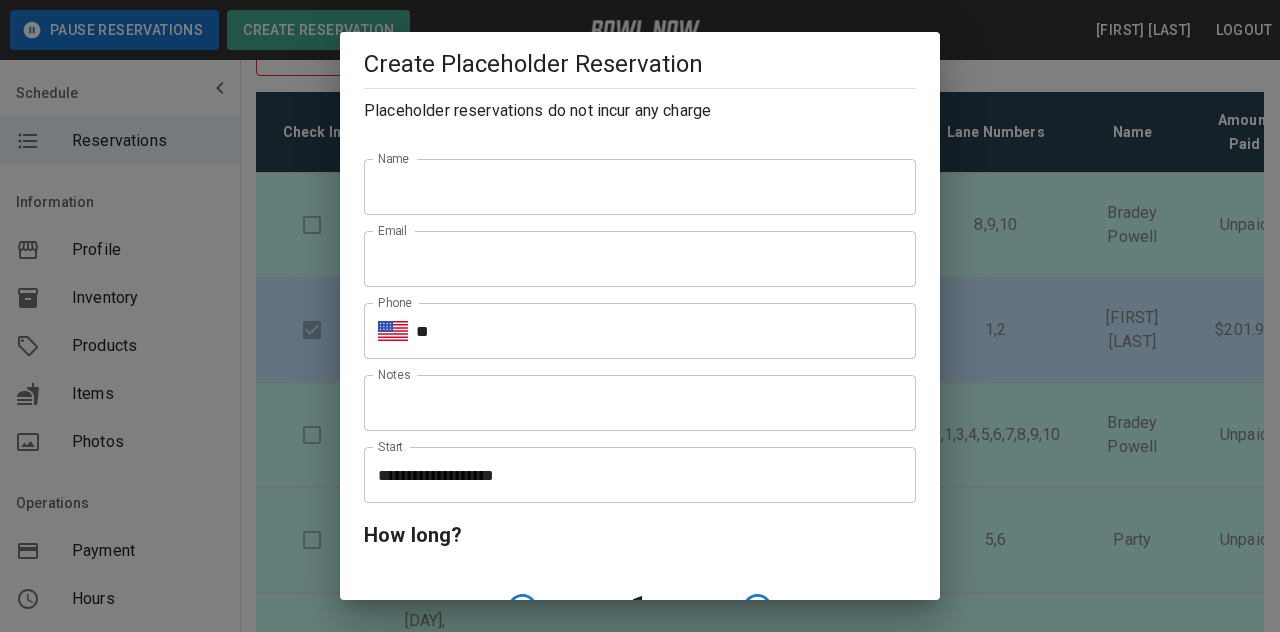 click on "Name" at bounding box center [640, 187] 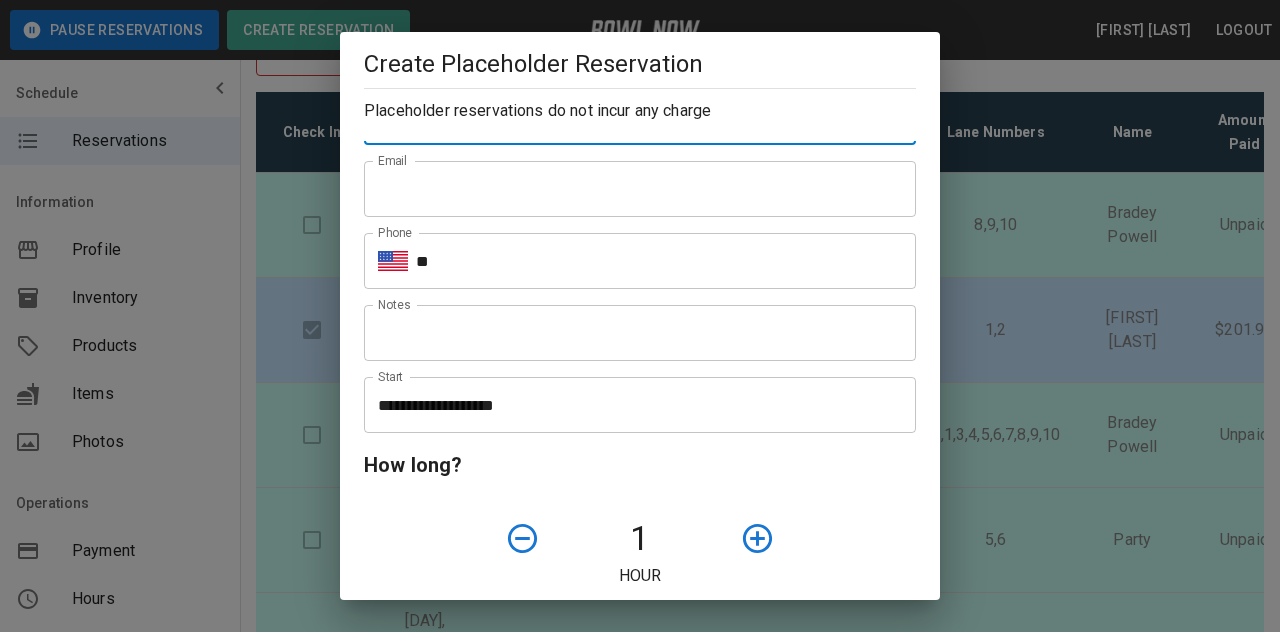 scroll, scrollTop: 97, scrollLeft: 0, axis: vertical 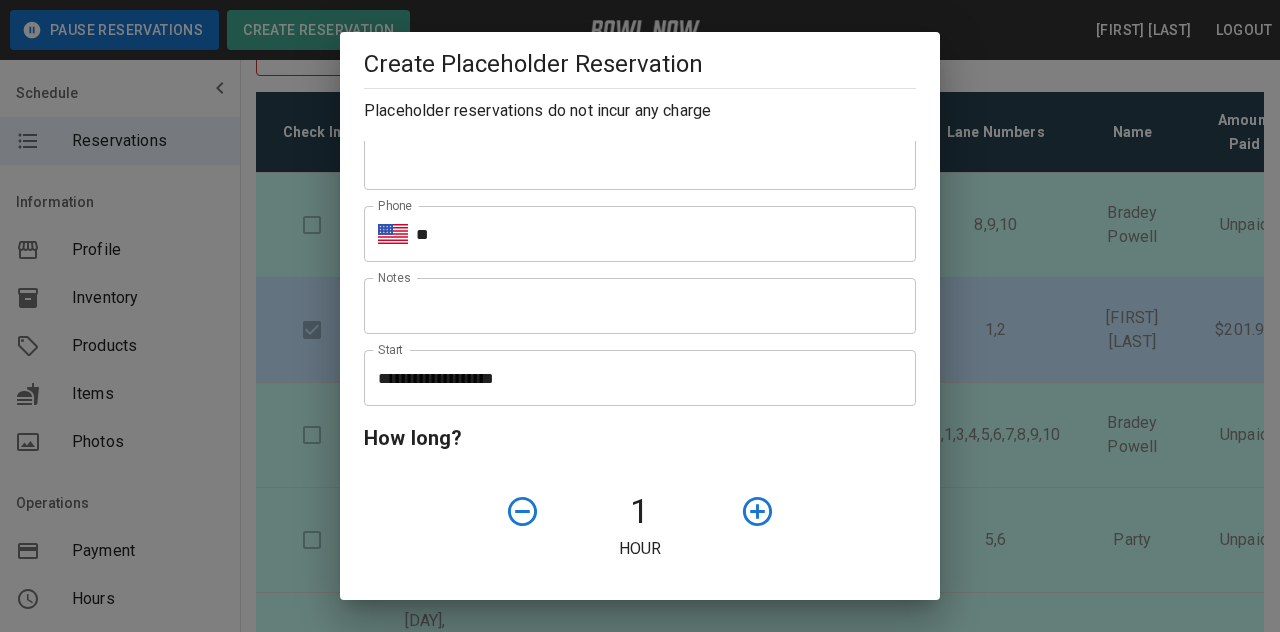 type on "*******" 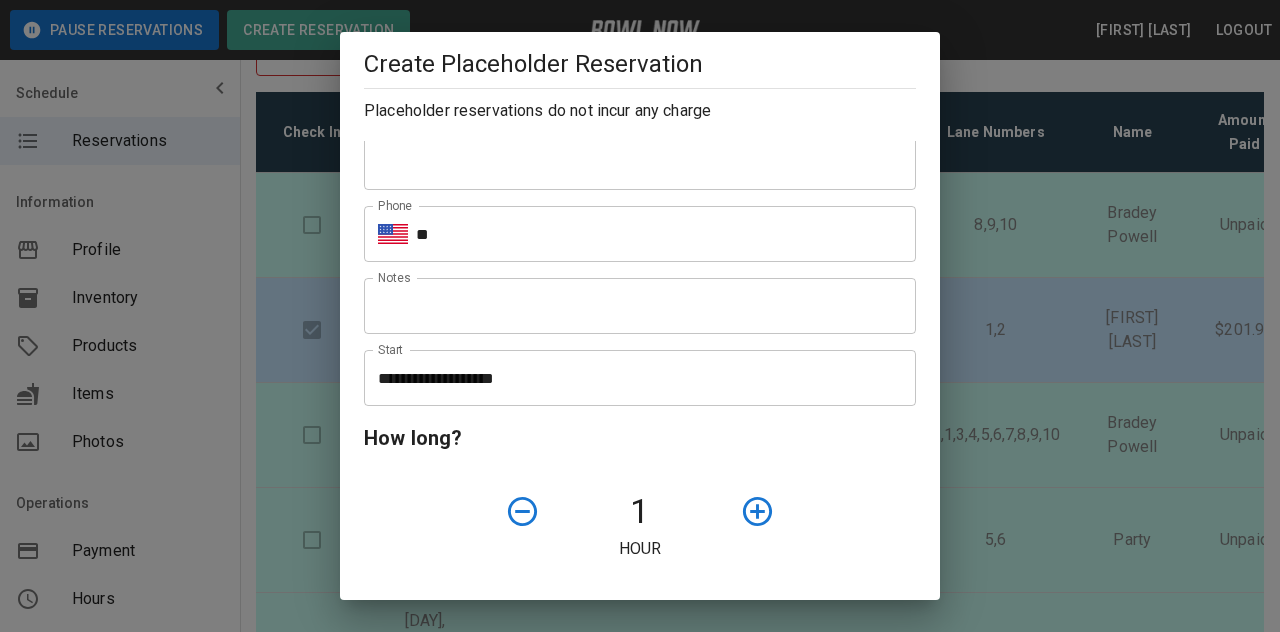 click on "Email" at bounding box center [640, 162] 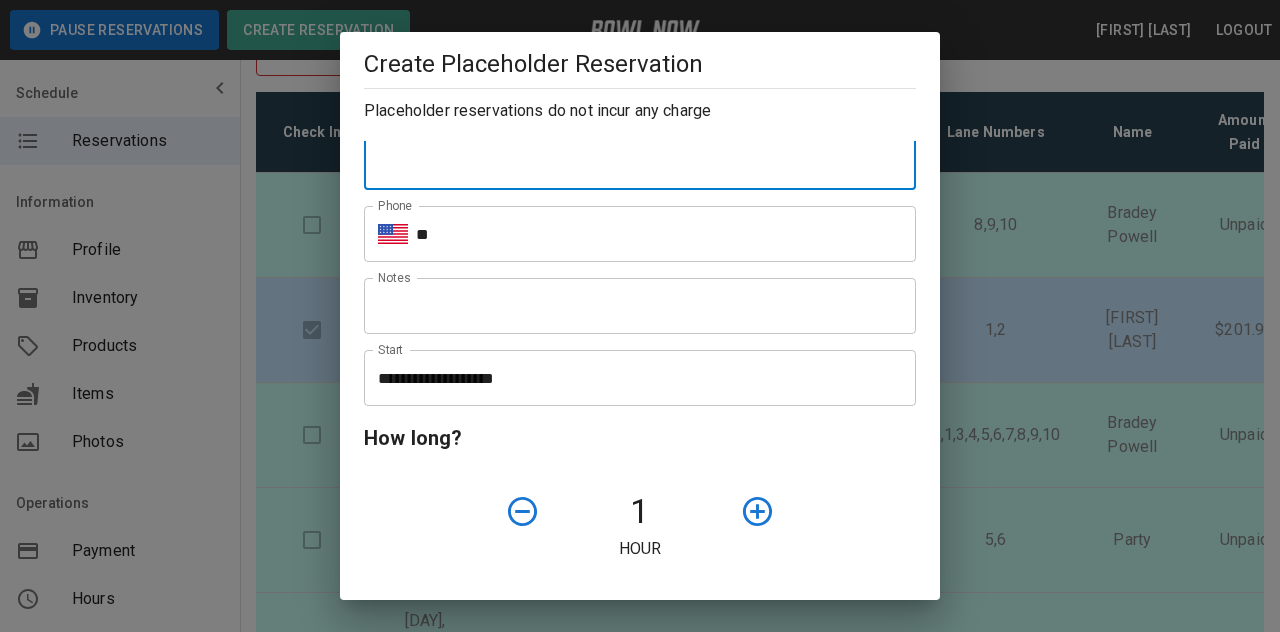 type on "**********" 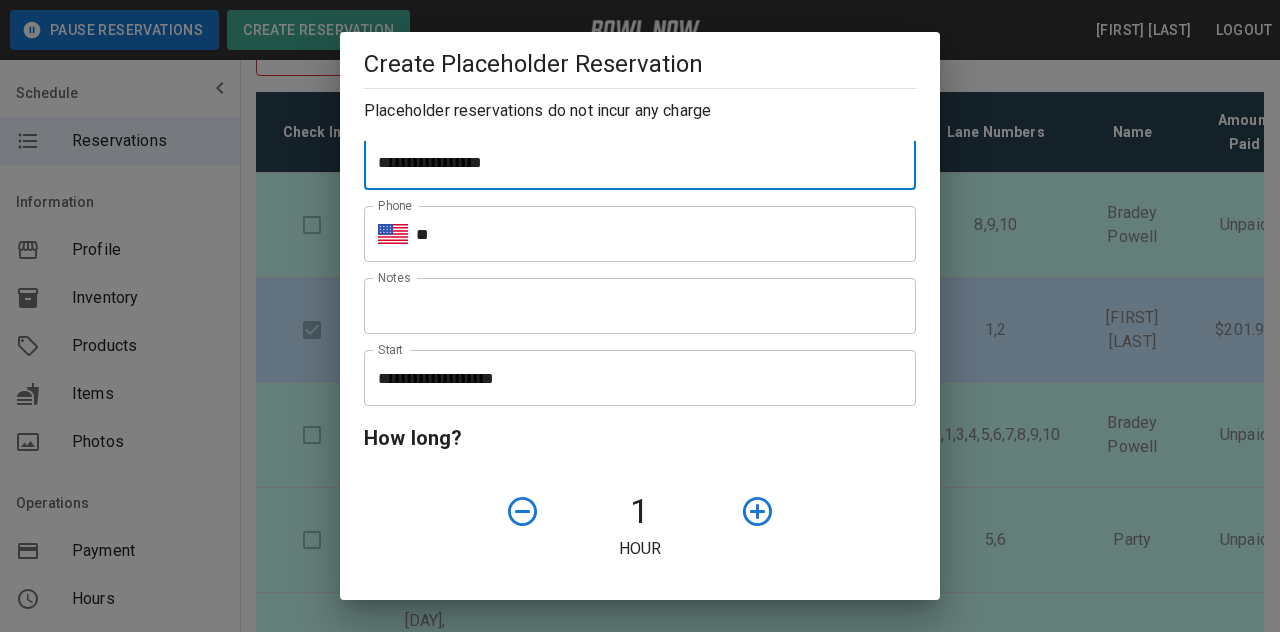 click on "**" at bounding box center [666, 234] 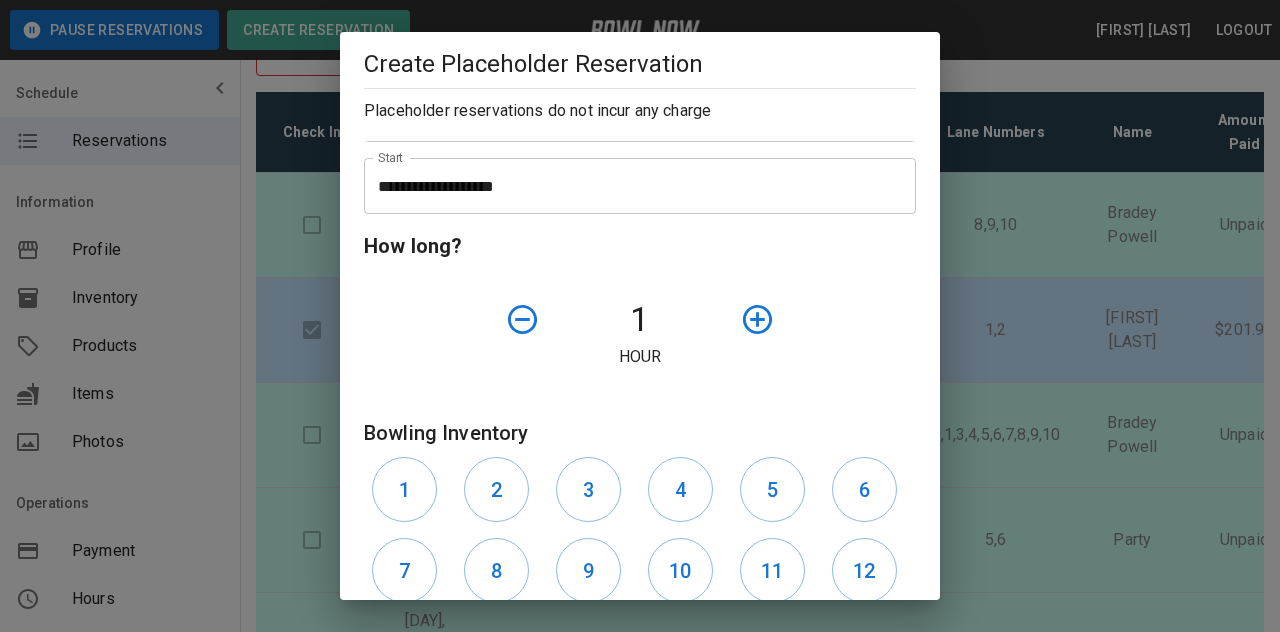 scroll, scrollTop: 294, scrollLeft: 0, axis: vertical 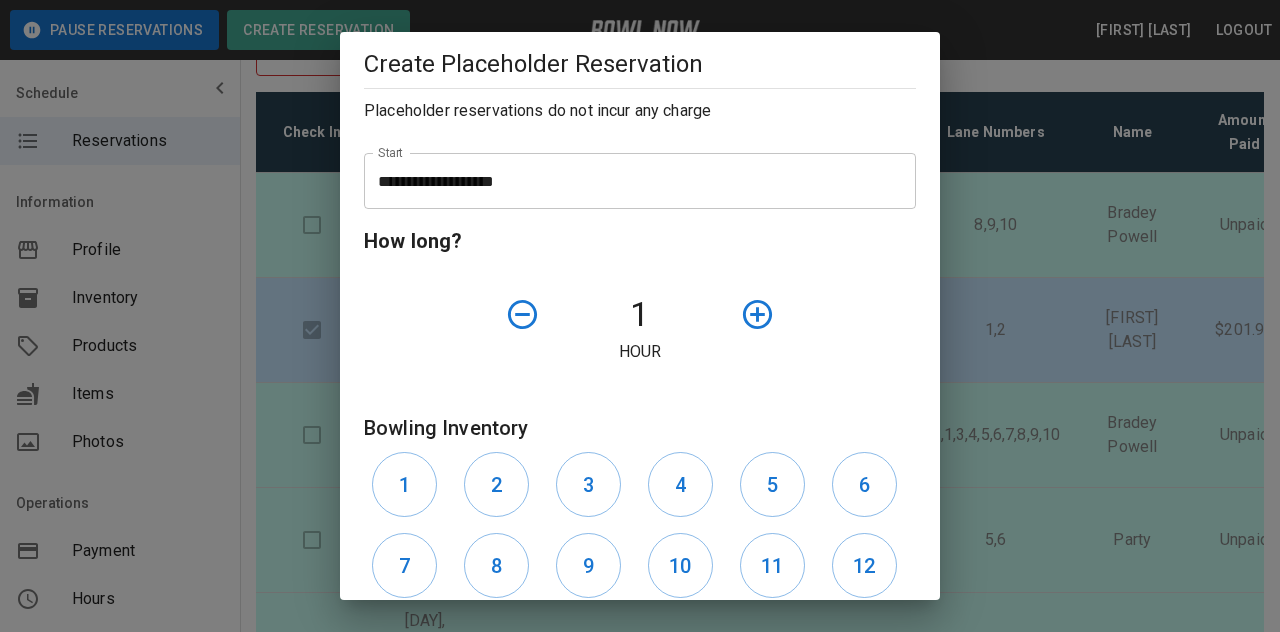 type on "**********" 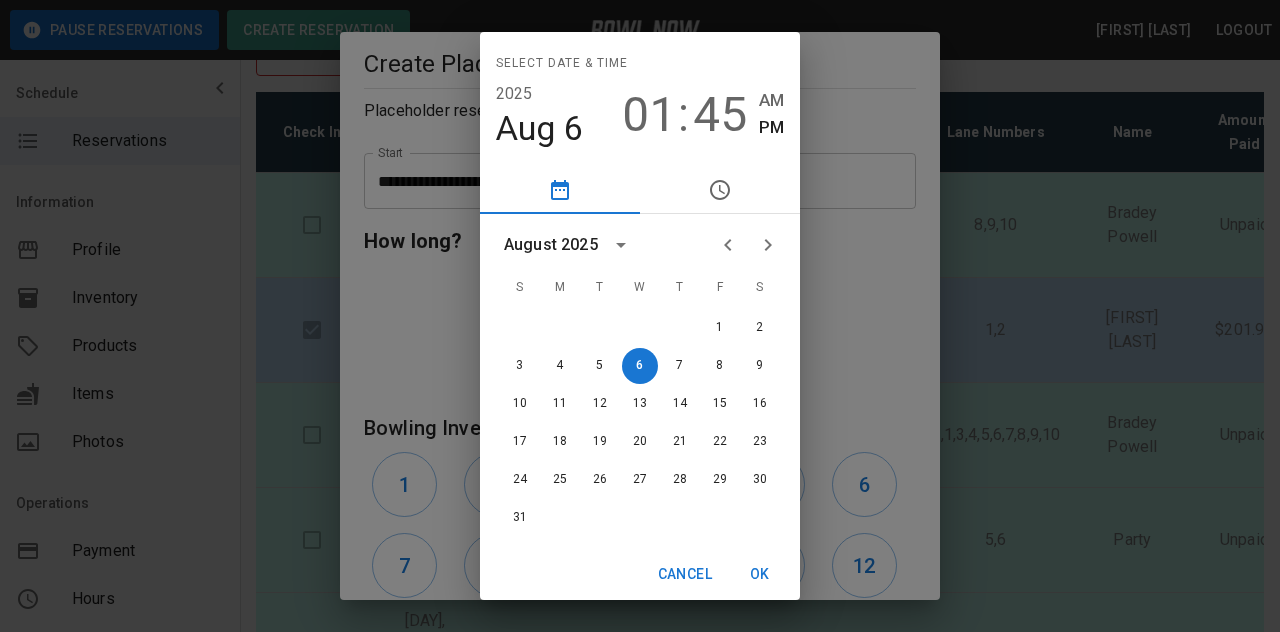 click on "01" at bounding box center (649, 115) 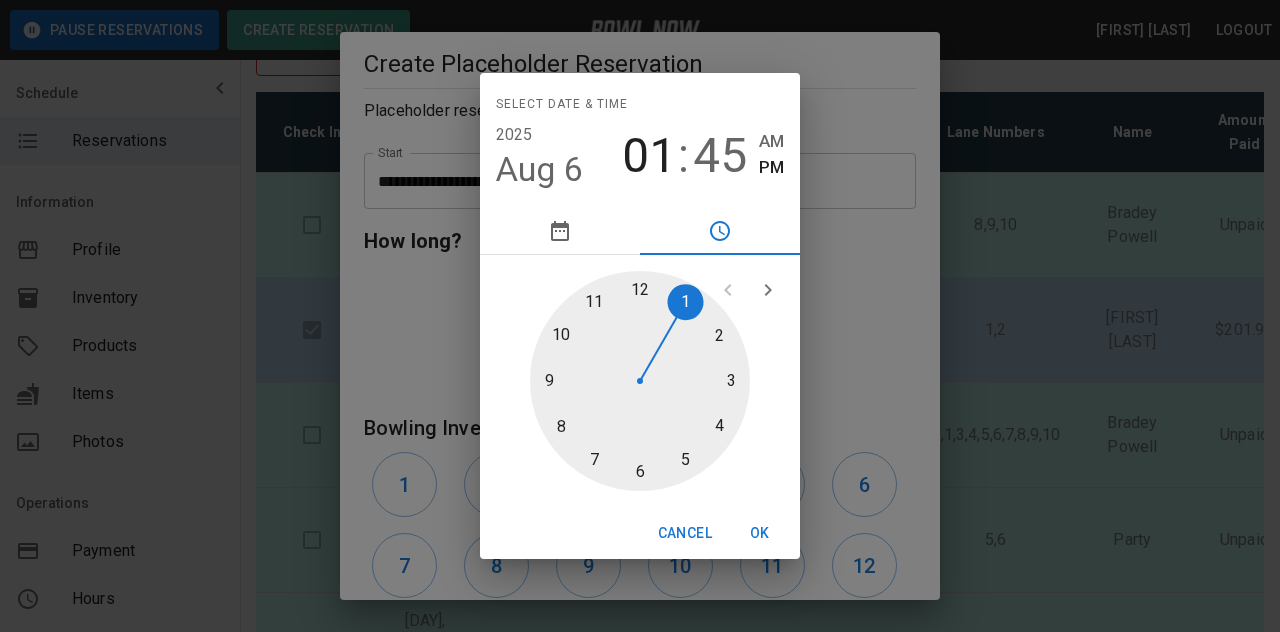 click at bounding box center (640, 381) 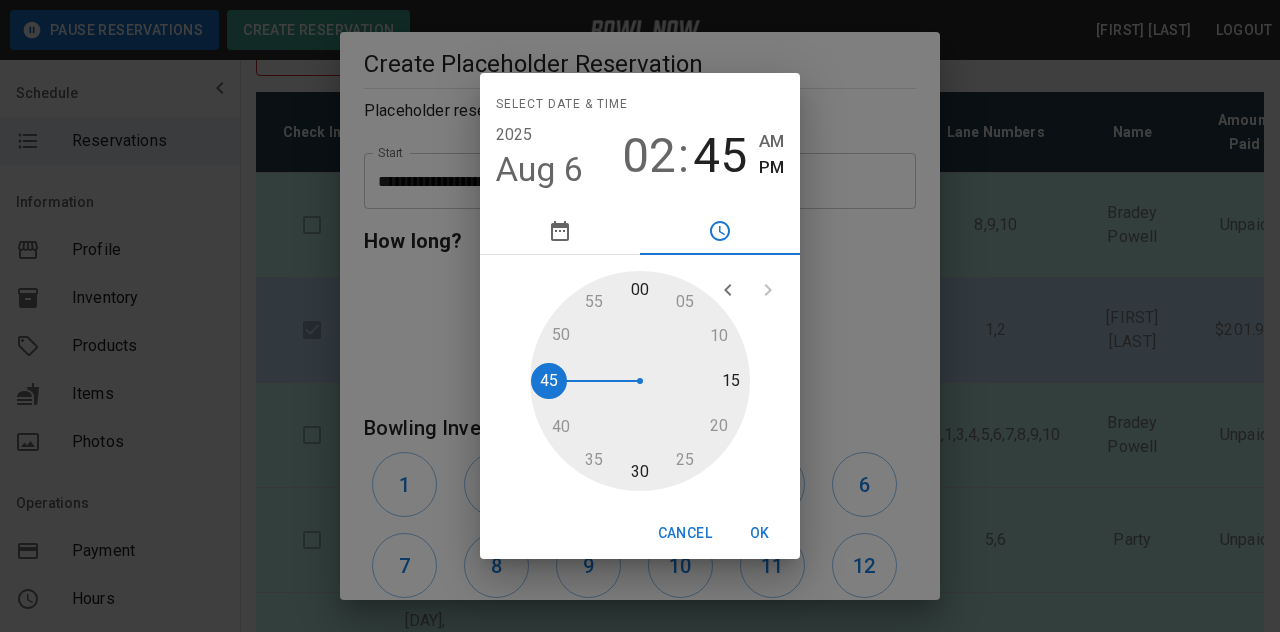click on "45" at bounding box center (720, 156) 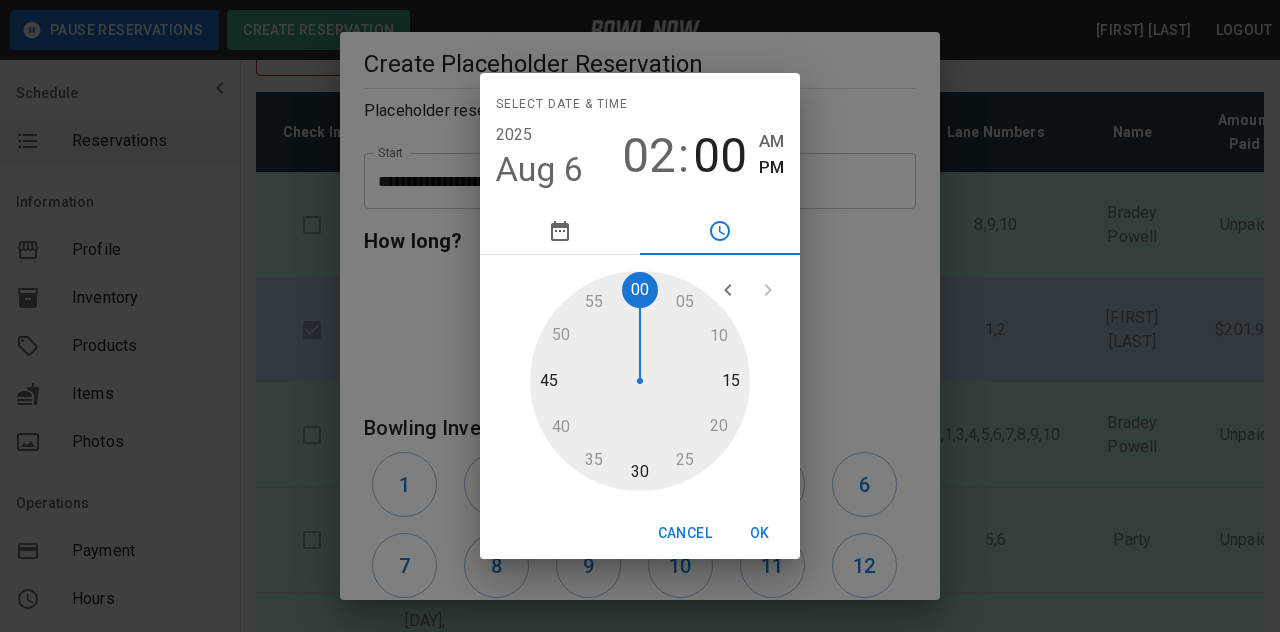 click on "OK" at bounding box center [760, 533] 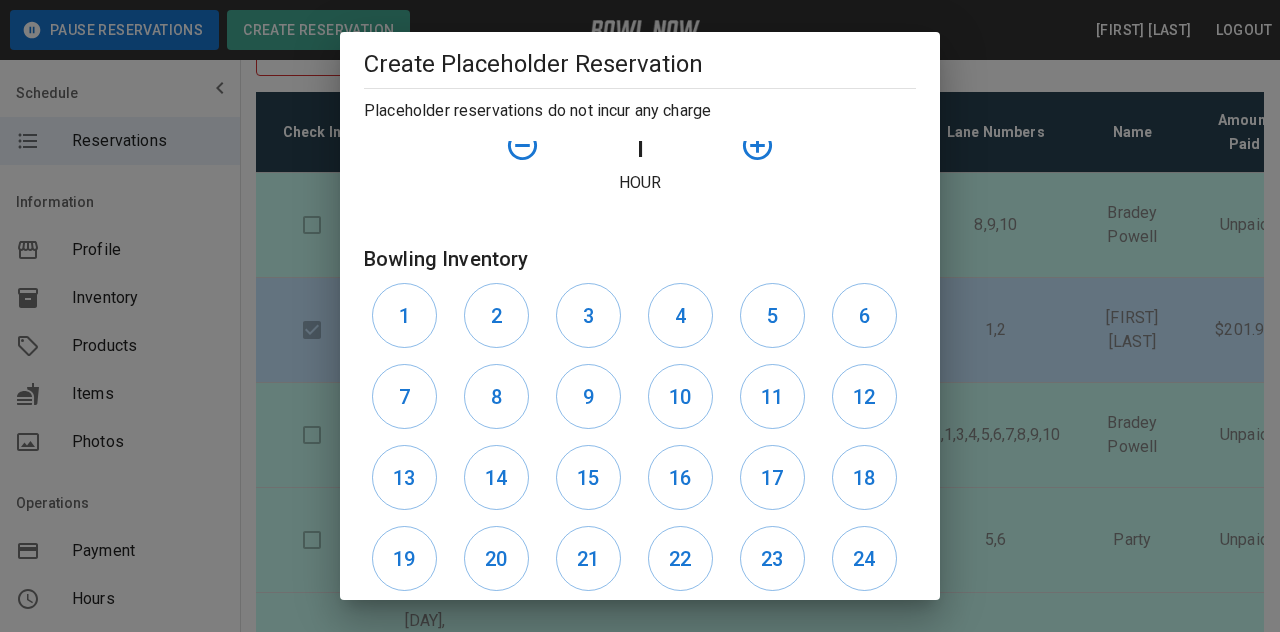 scroll, scrollTop: 467, scrollLeft: 0, axis: vertical 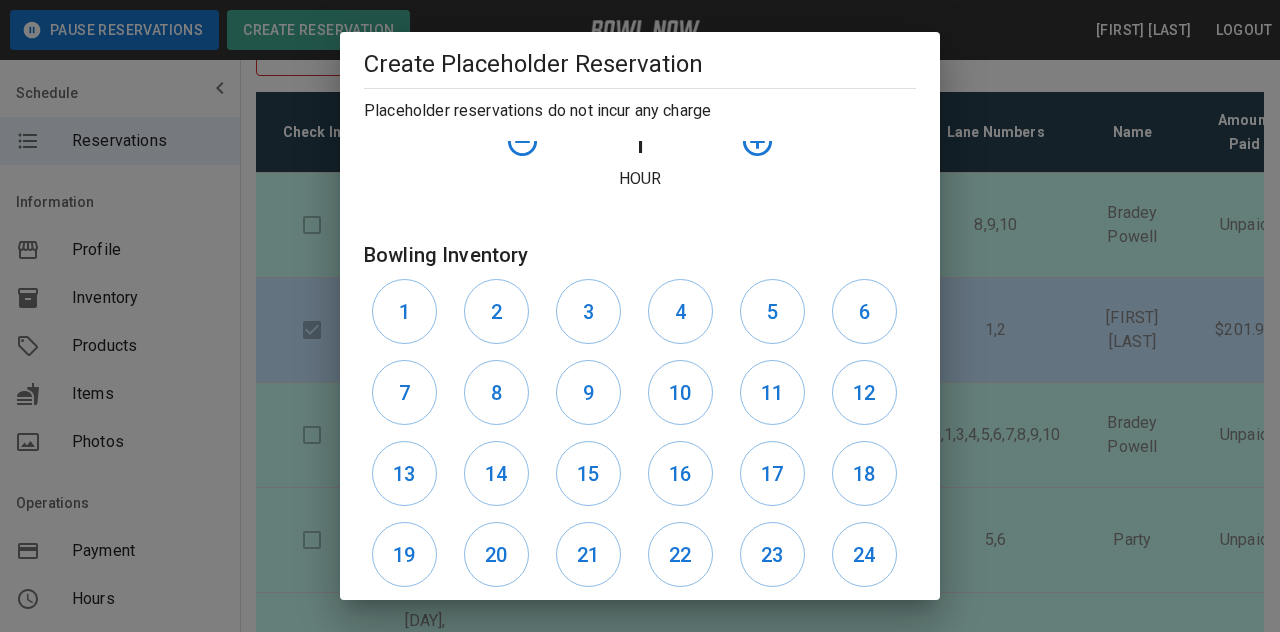 click at bounding box center (757, 141) 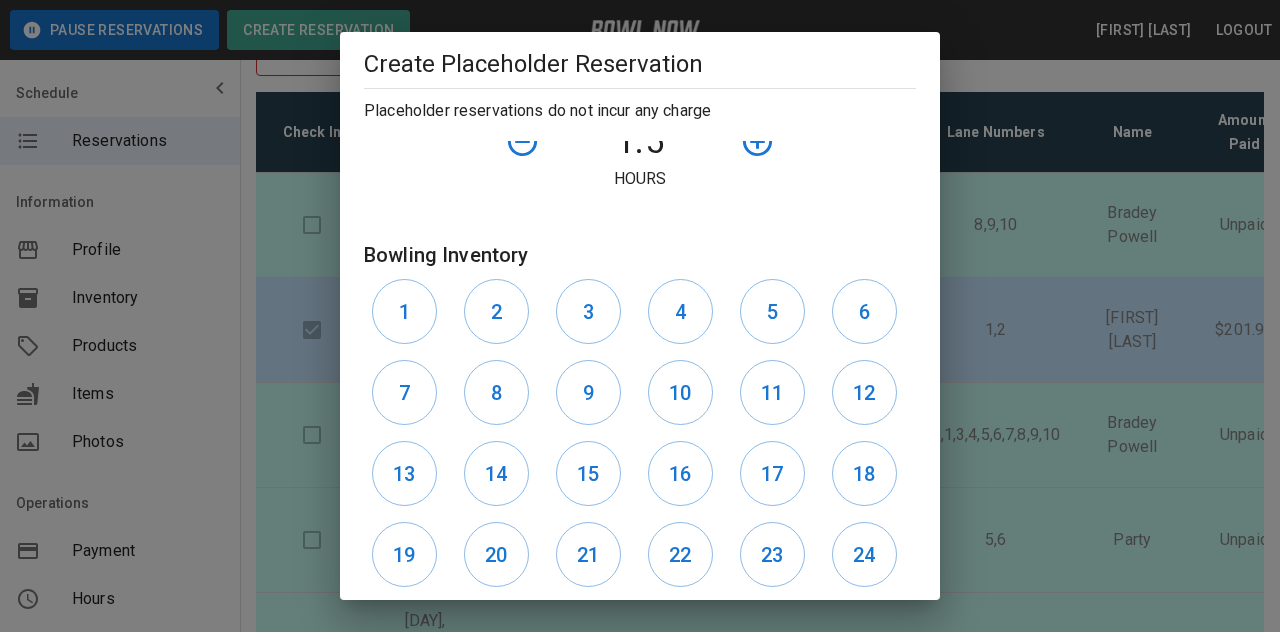 click on "Create Placeholder Reservation Placeholder reservations do not incur any charge" at bounding box center (640, 86) 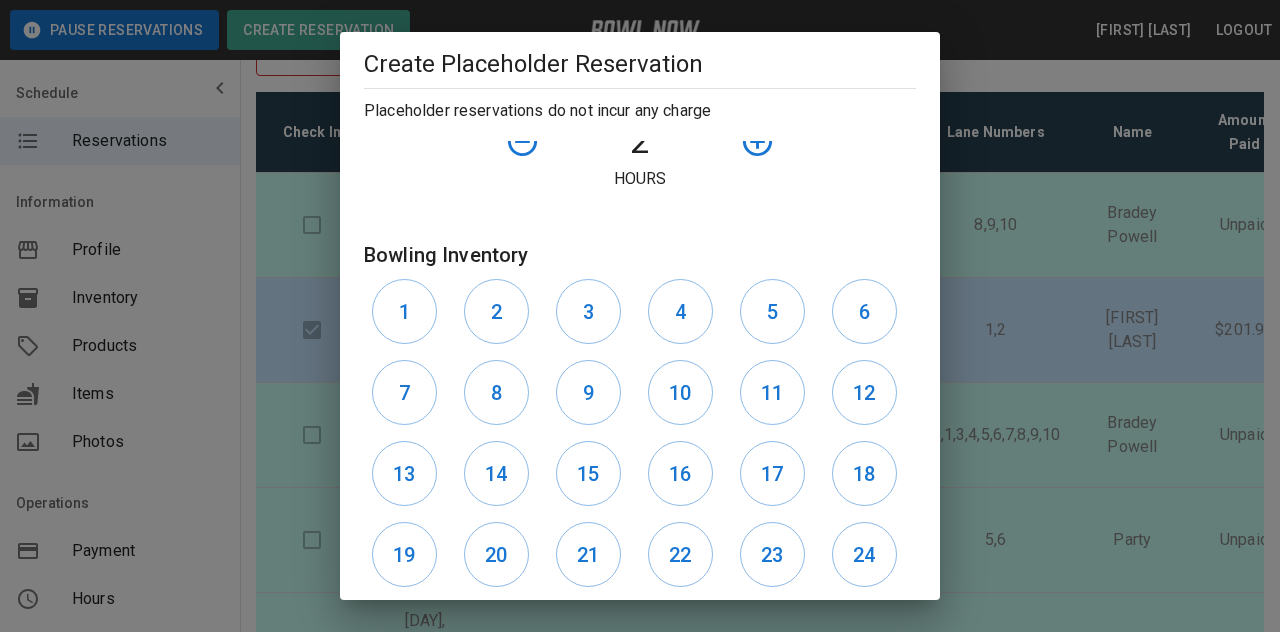 click on "5" at bounding box center [772, 312] 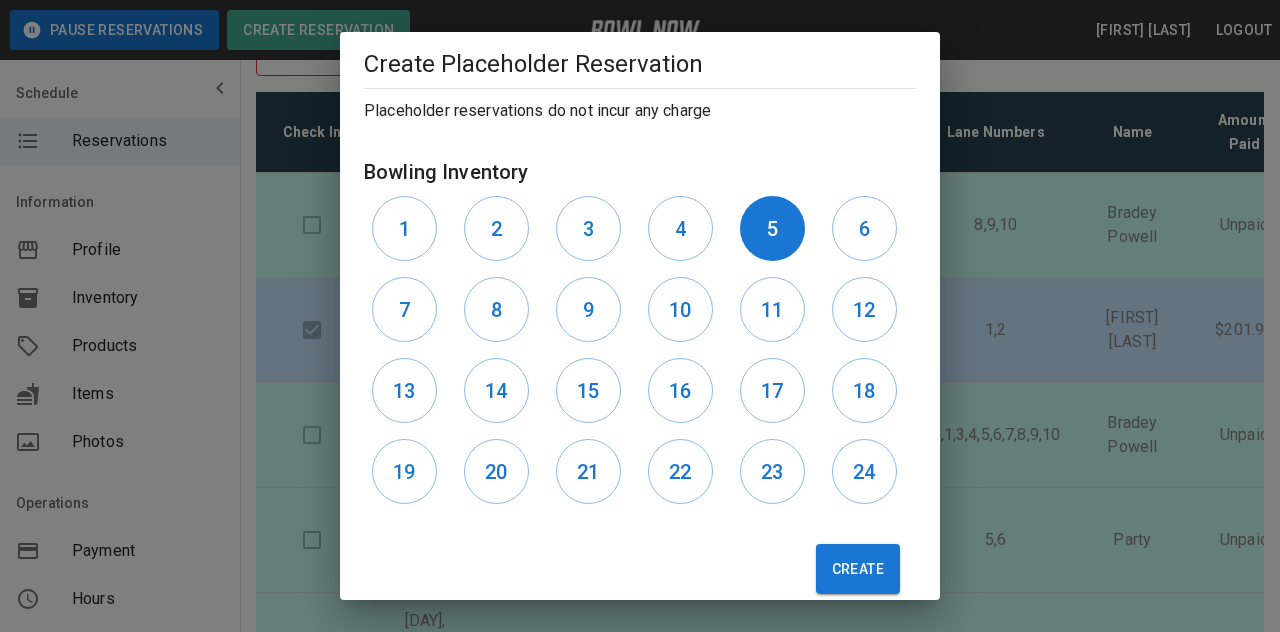 scroll, scrollTop: 581, scrollLeft: 0, axis: vertical 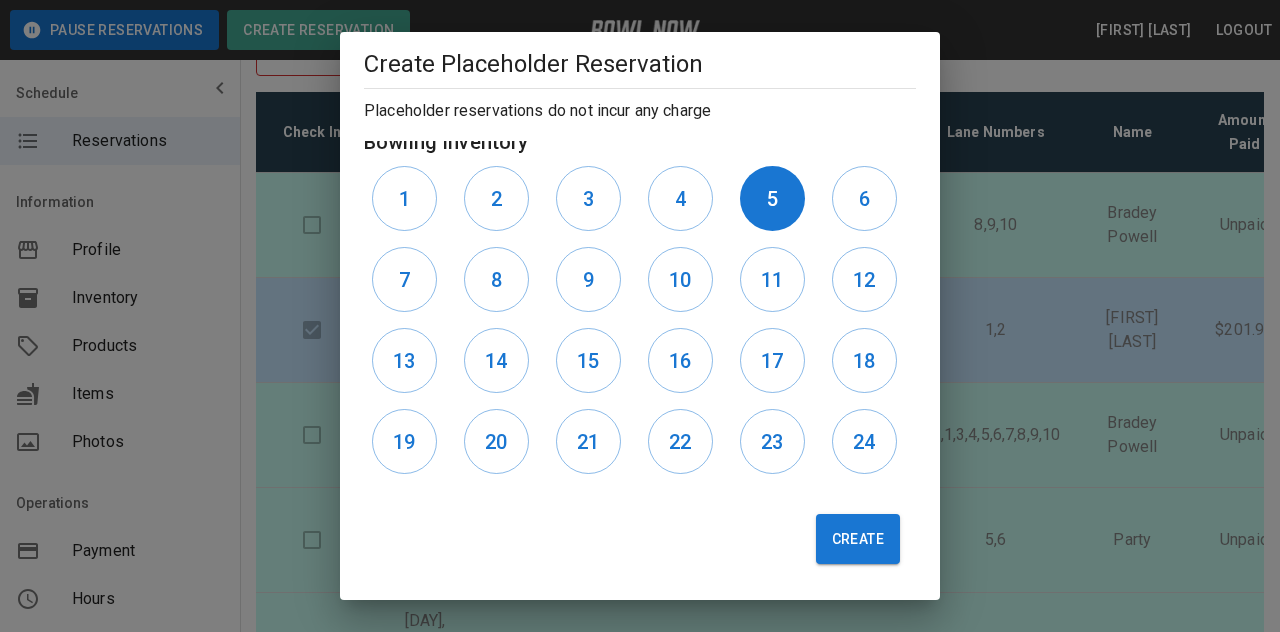 click on "Create" at bounding box center (858, 539) 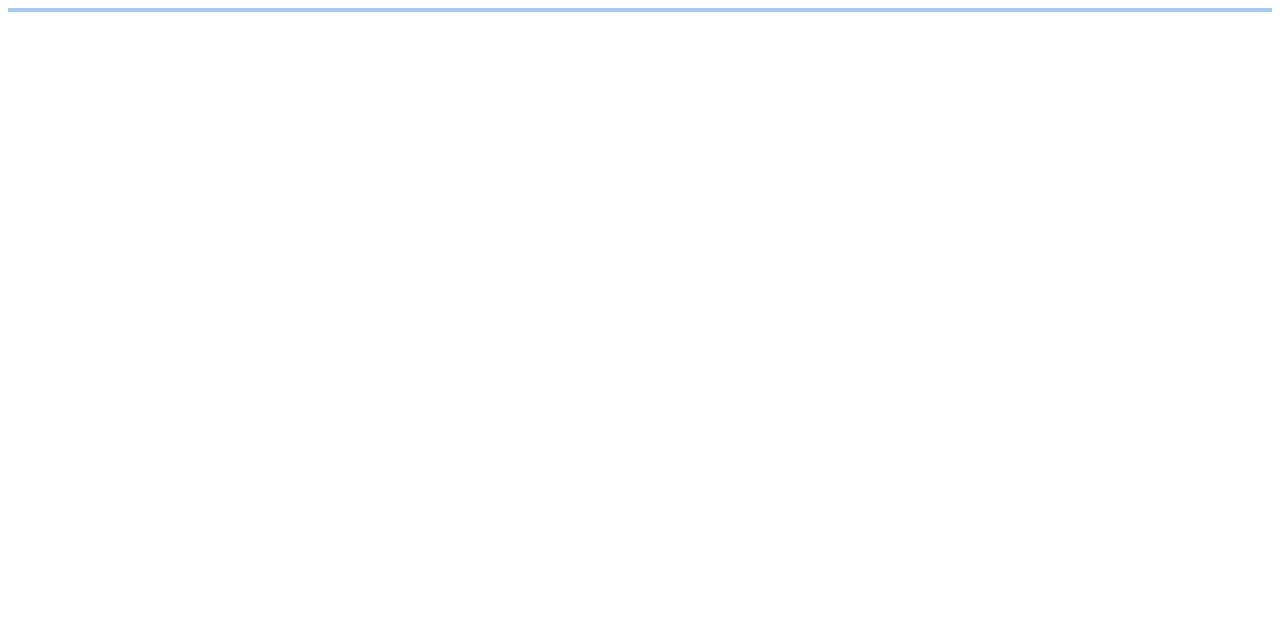 scroll, scrollTop: 0, scrollLeft: 0, axis: both 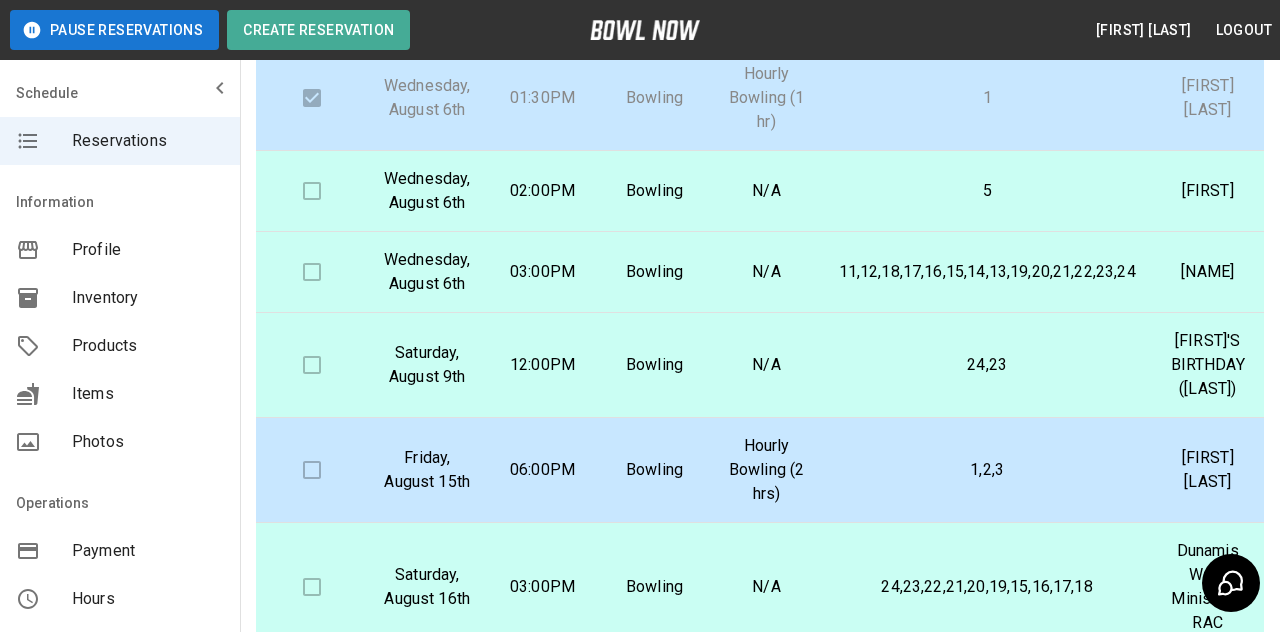 click on "Bowling" at bounding box center (655, 470) 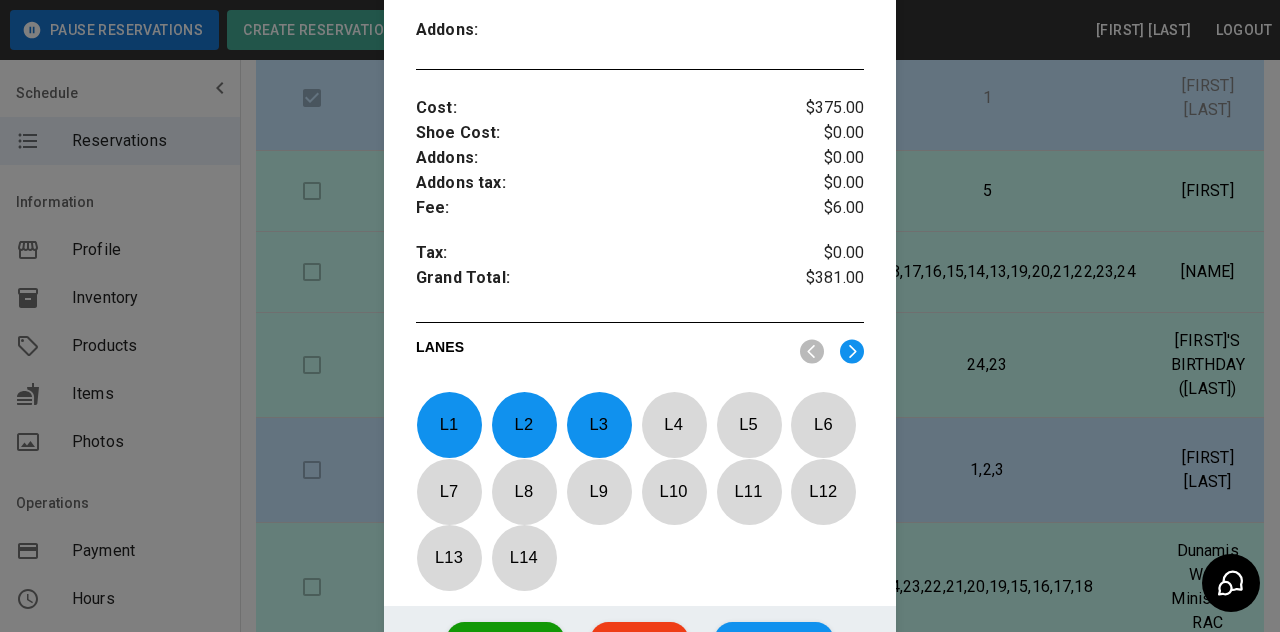 scroll, scrollTop: 789, scrollLeft: 0, axis: vertical 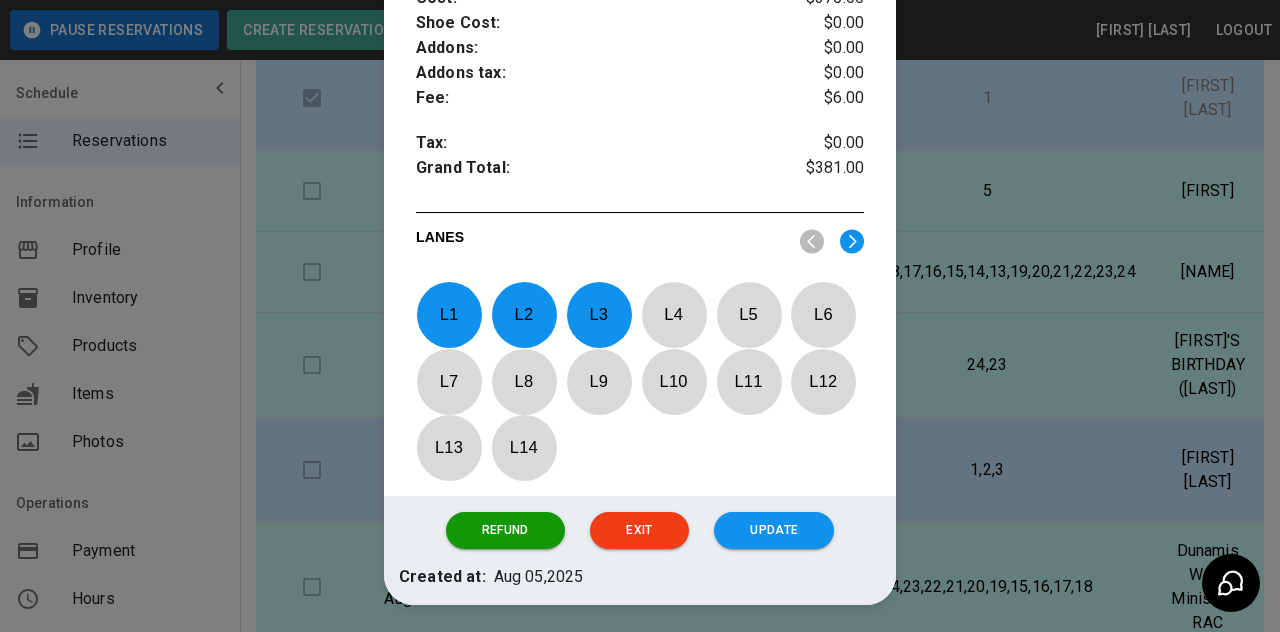 click on "Exit" at bounding box center [639, 530] 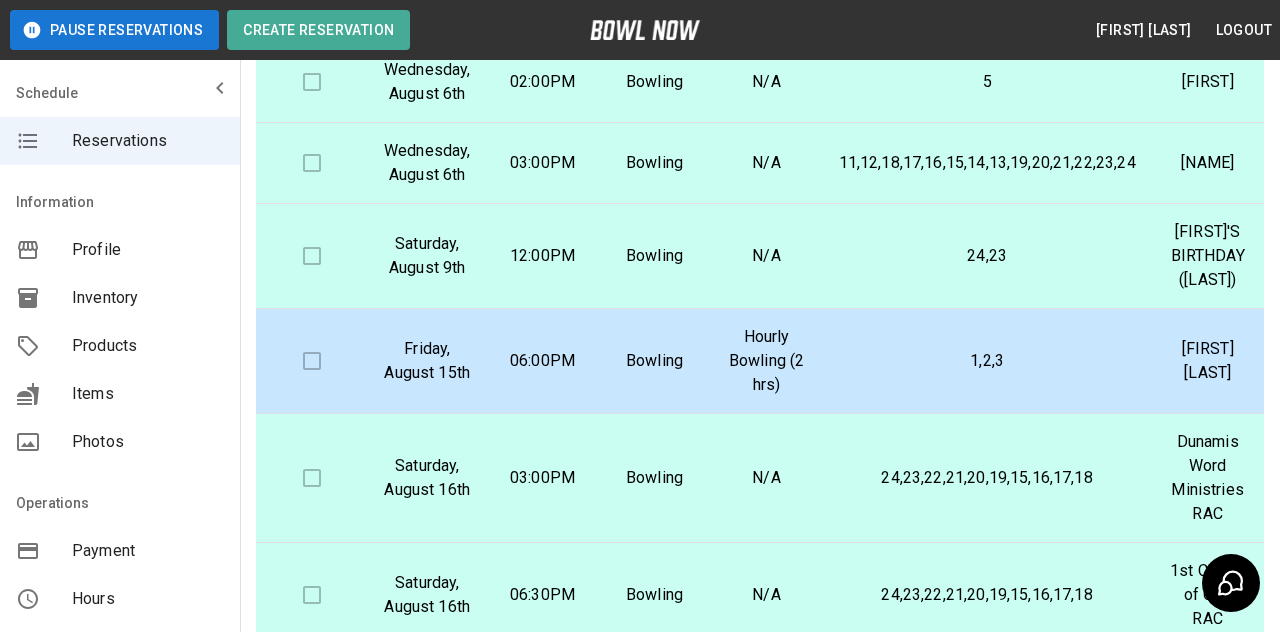 scroll, scrollTop: 379, scrollLeft: 0, axis: vertical 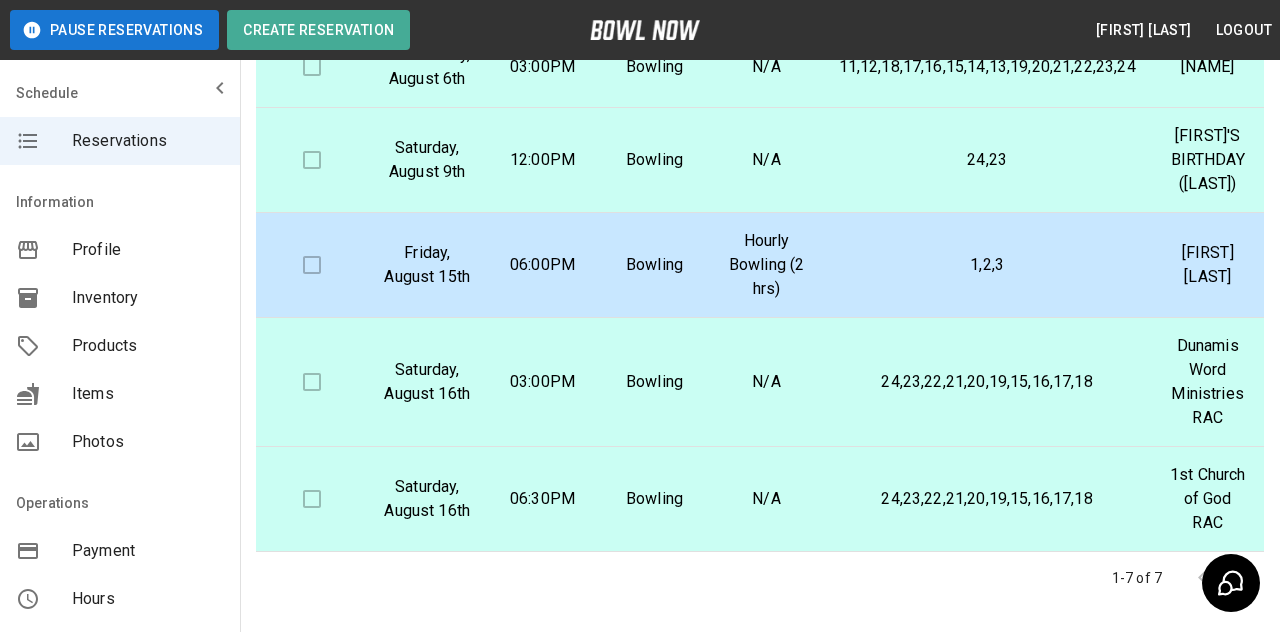 click at bounding box center [1222, 578] 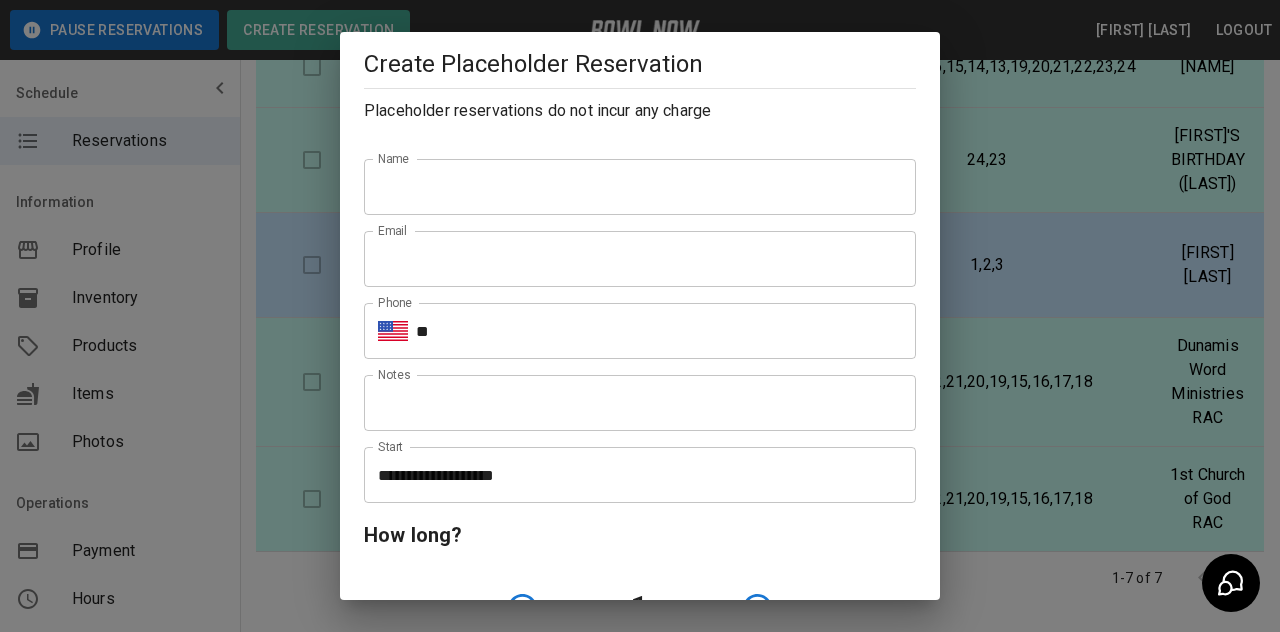 click on "Name" at bounding box center [640, 187] 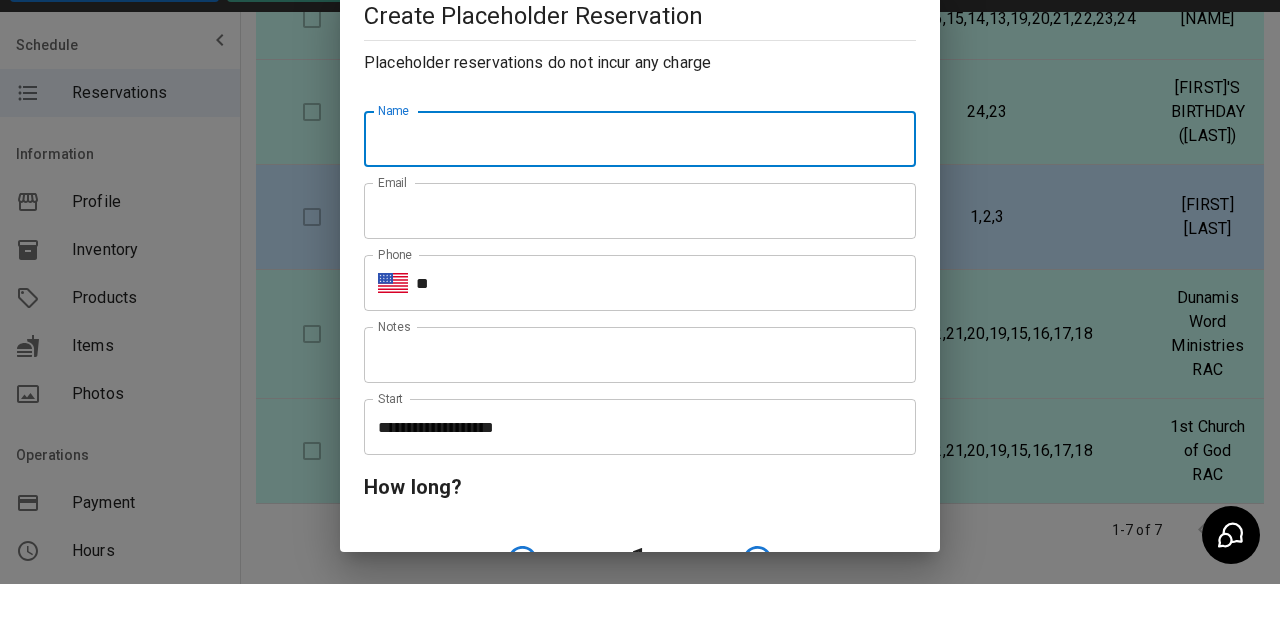 click on "Name" at bounding box center [640, 187] 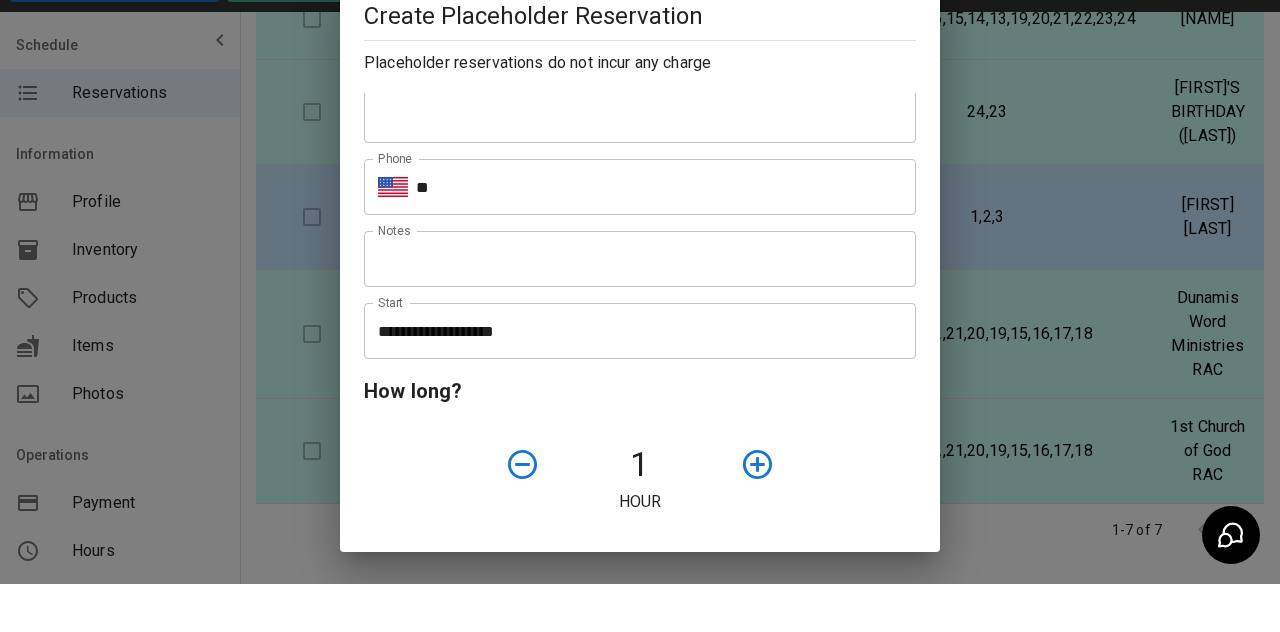 scroll, scrollTop: 104, scrollLeft: 0, axis: vertical 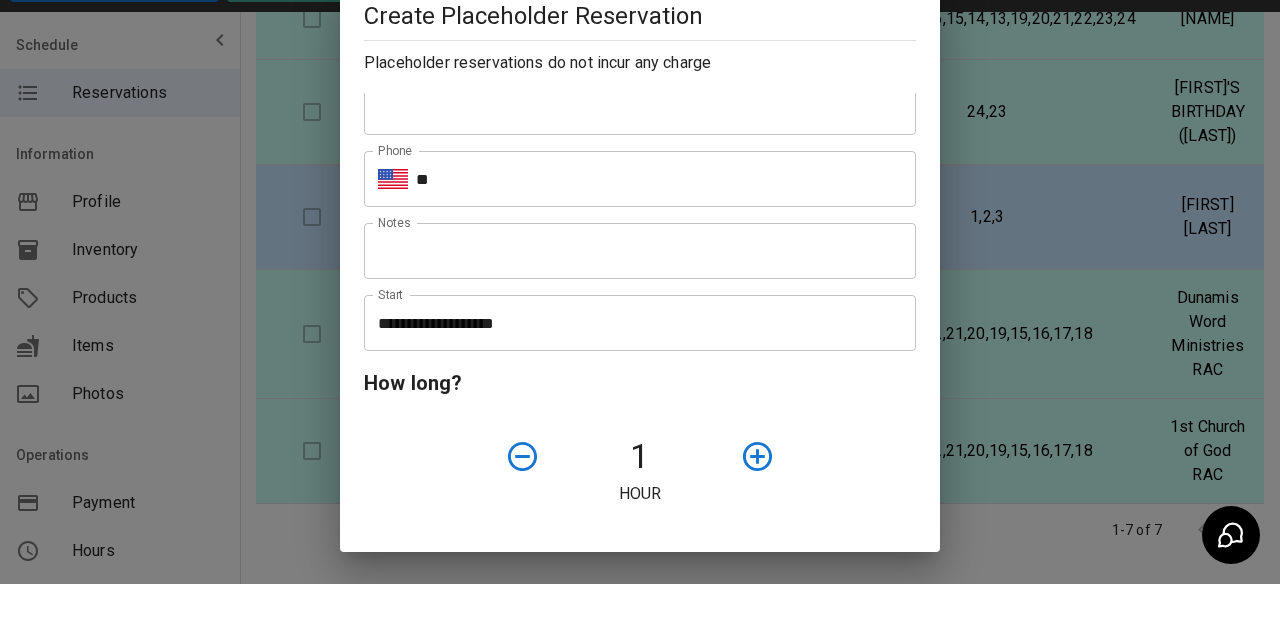type on "**********" 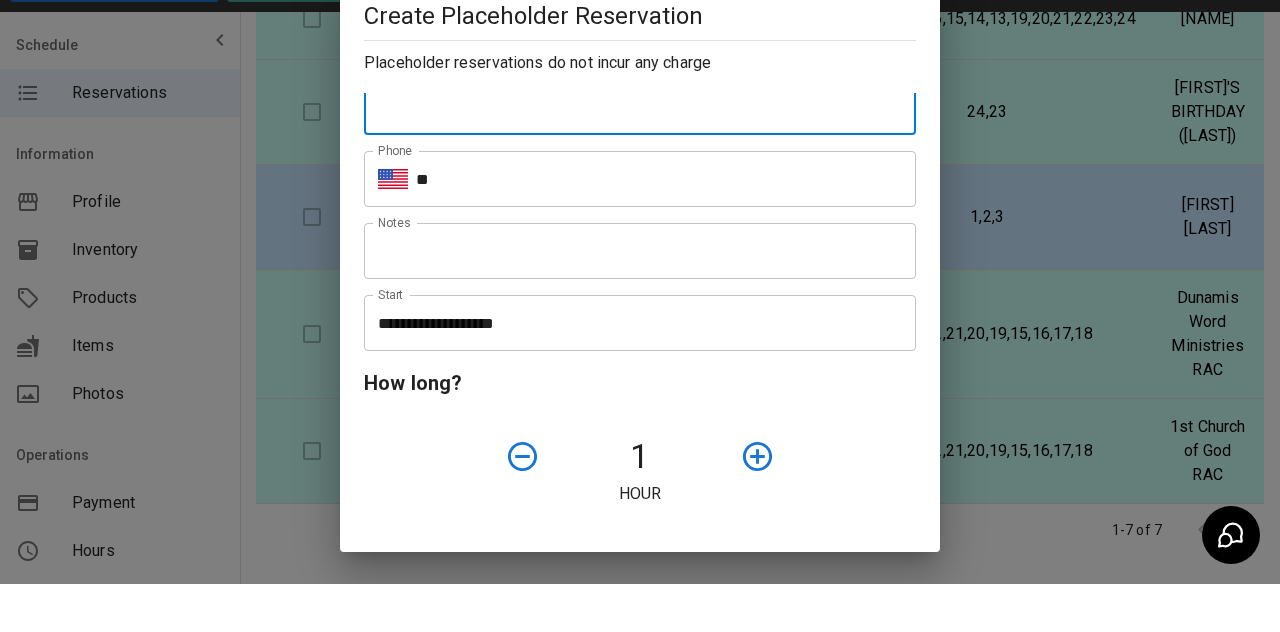 type on "**********" 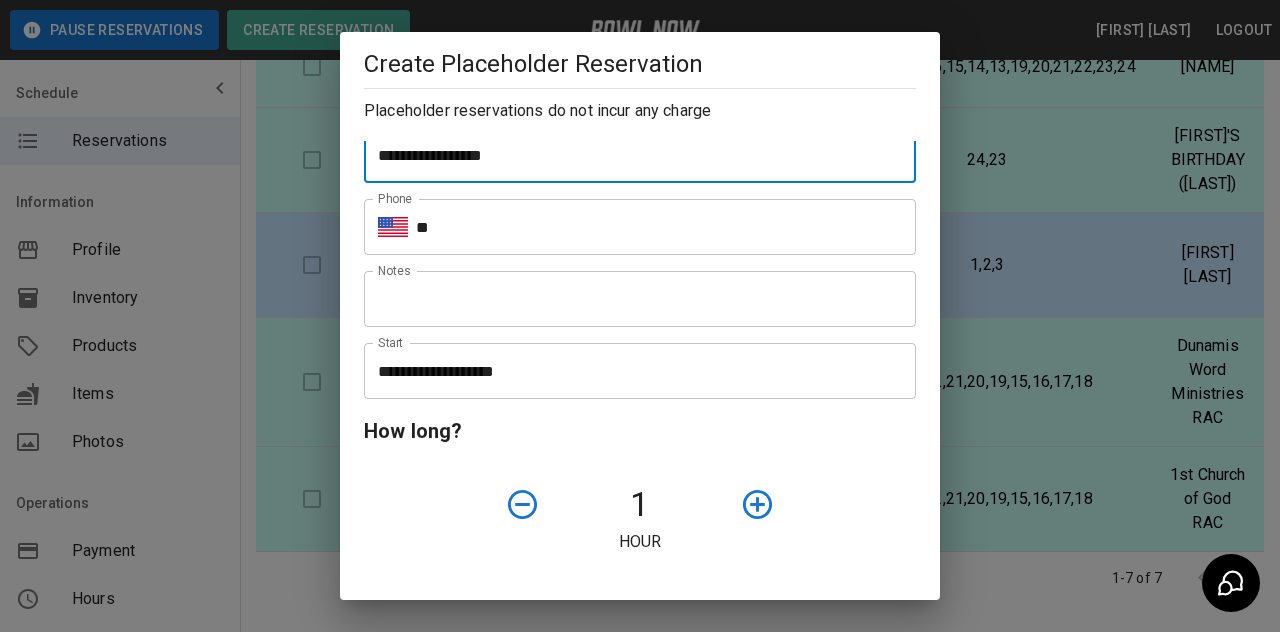 click on "**" at bounding box center [666, 227] 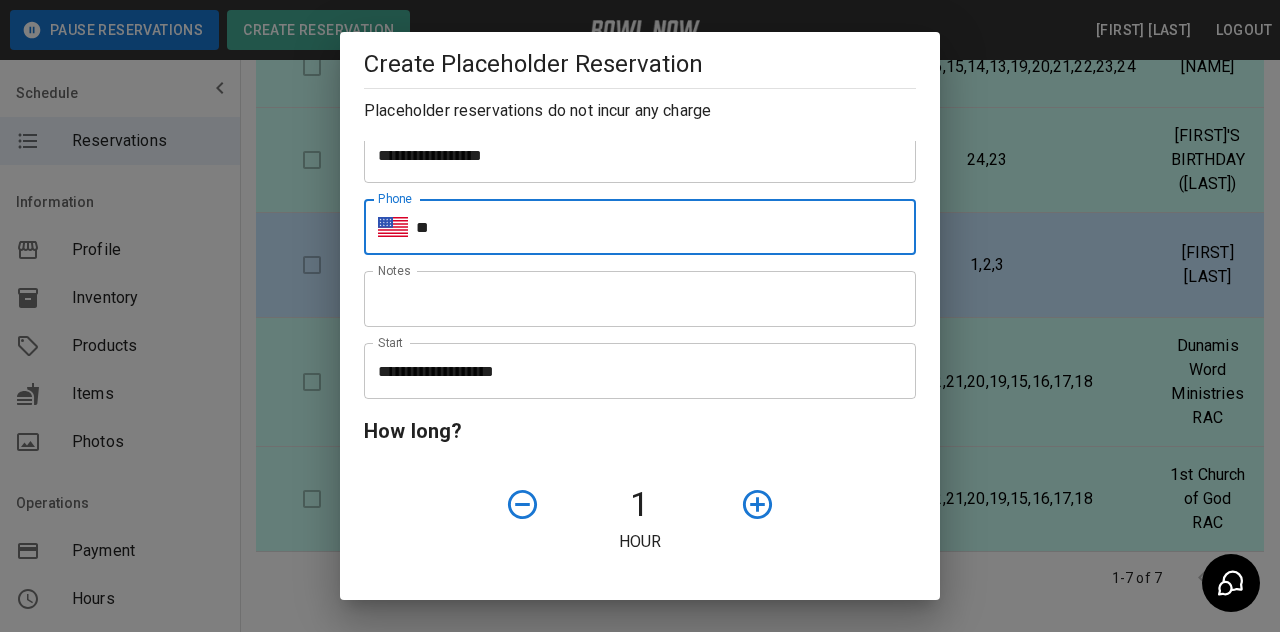 type on "**********" 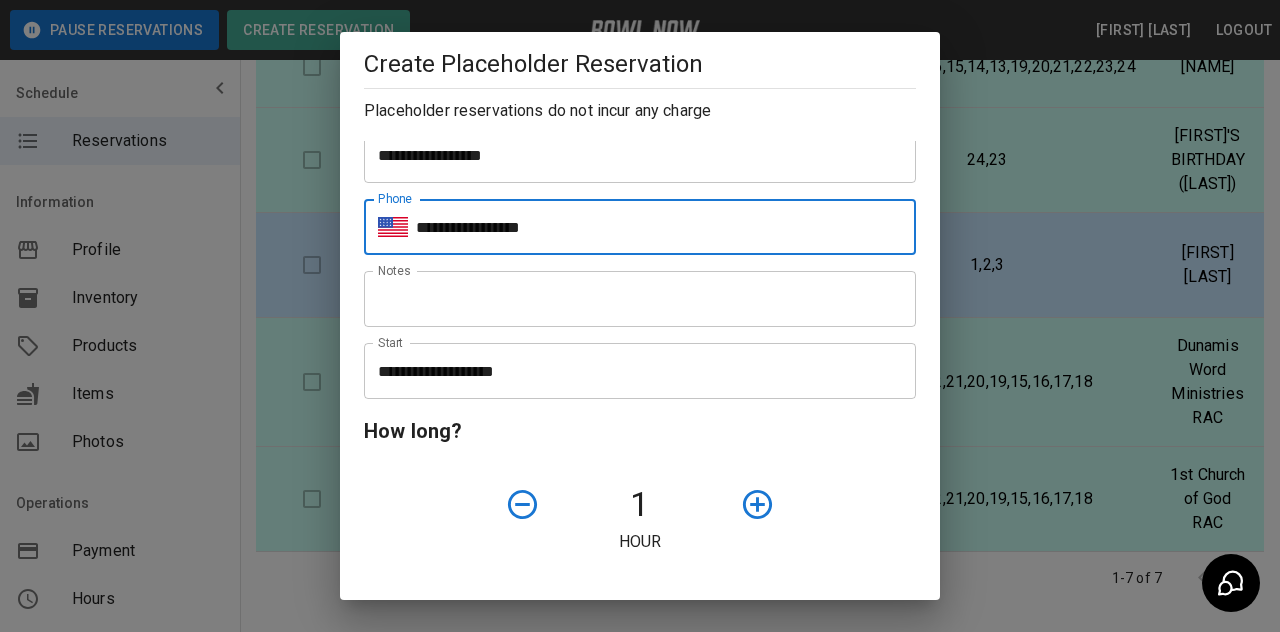 click on "**********" at bounding box center [633, 371] 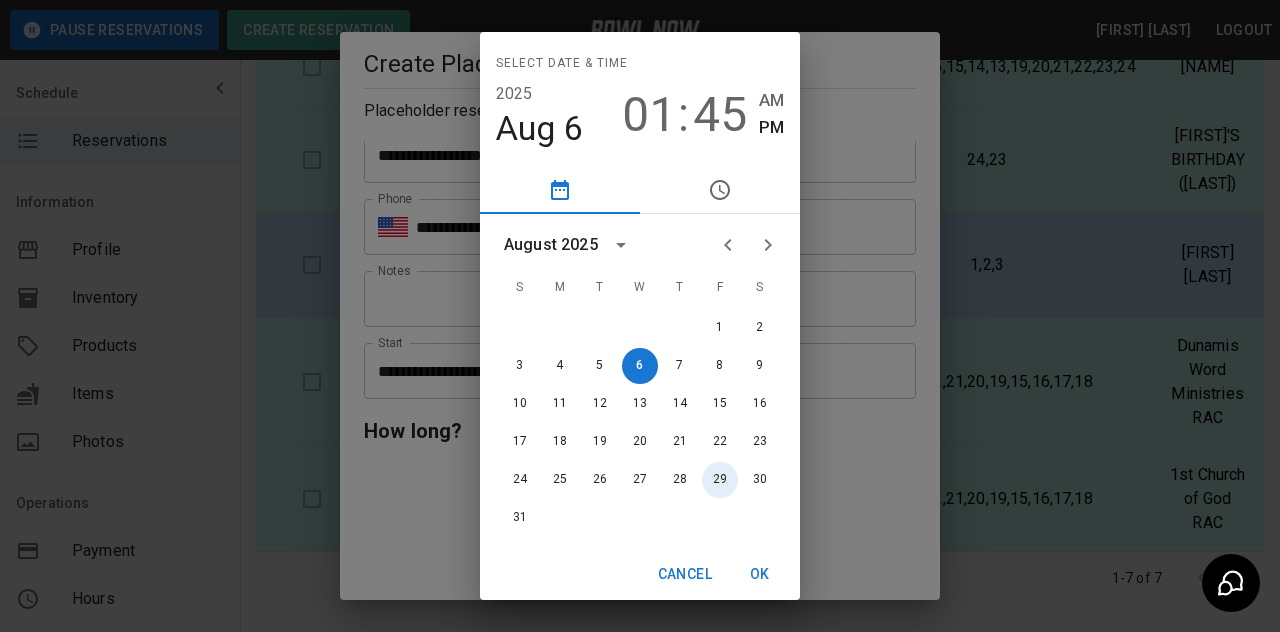 click on "29" at bounding box center [720, 480] 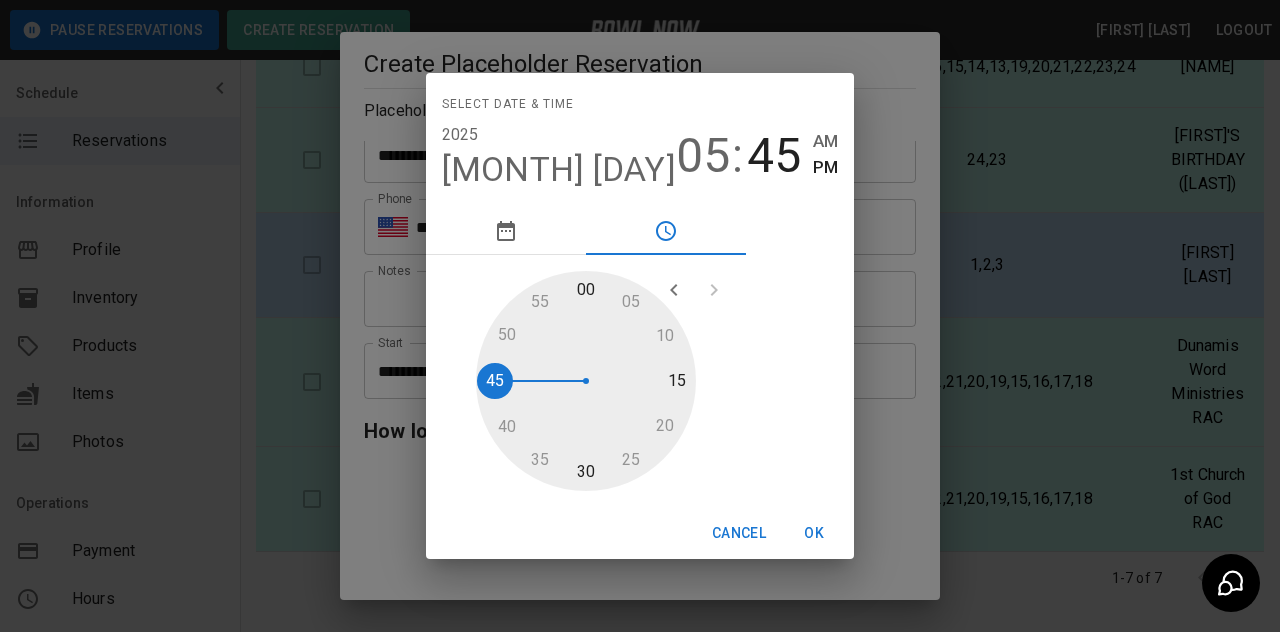 click at bounding box center [586, 381] 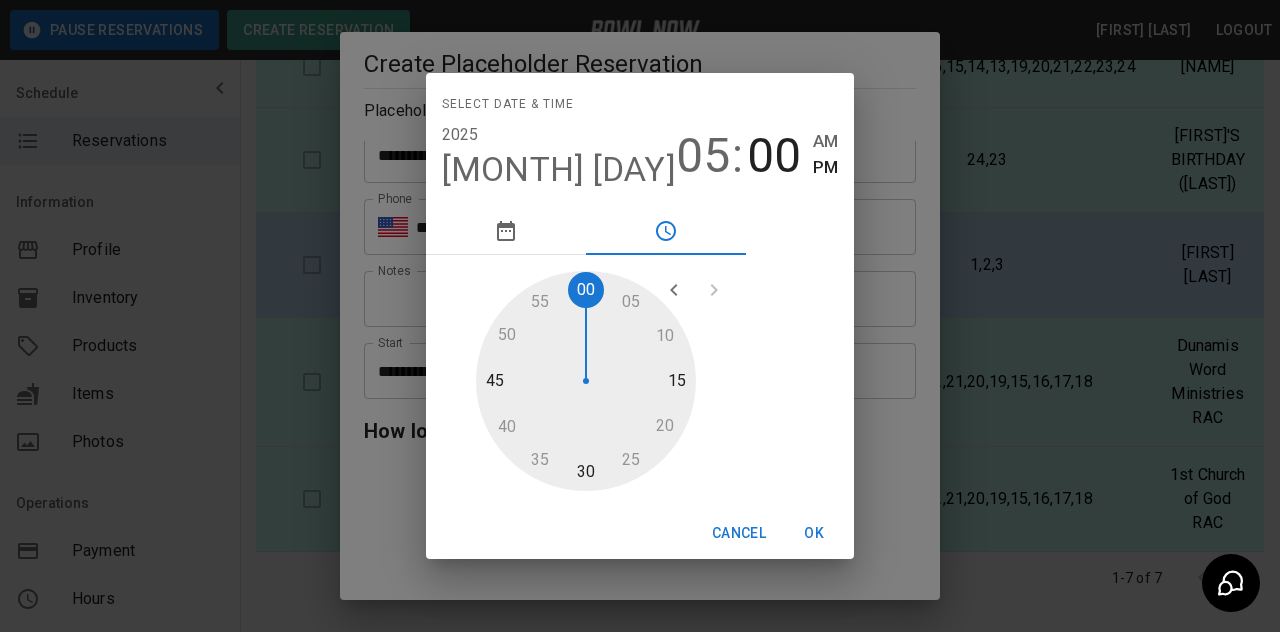 click on "OK" at bounding box center (814, 533) 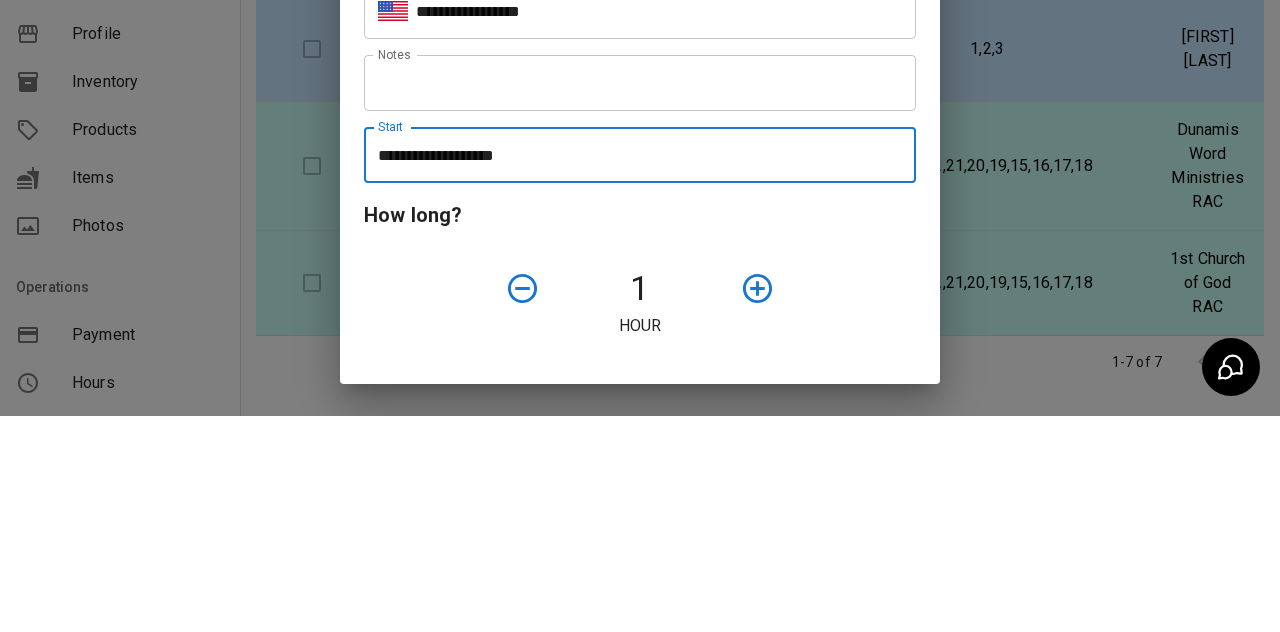 click on "How long?" at bounding box center [640, 431] 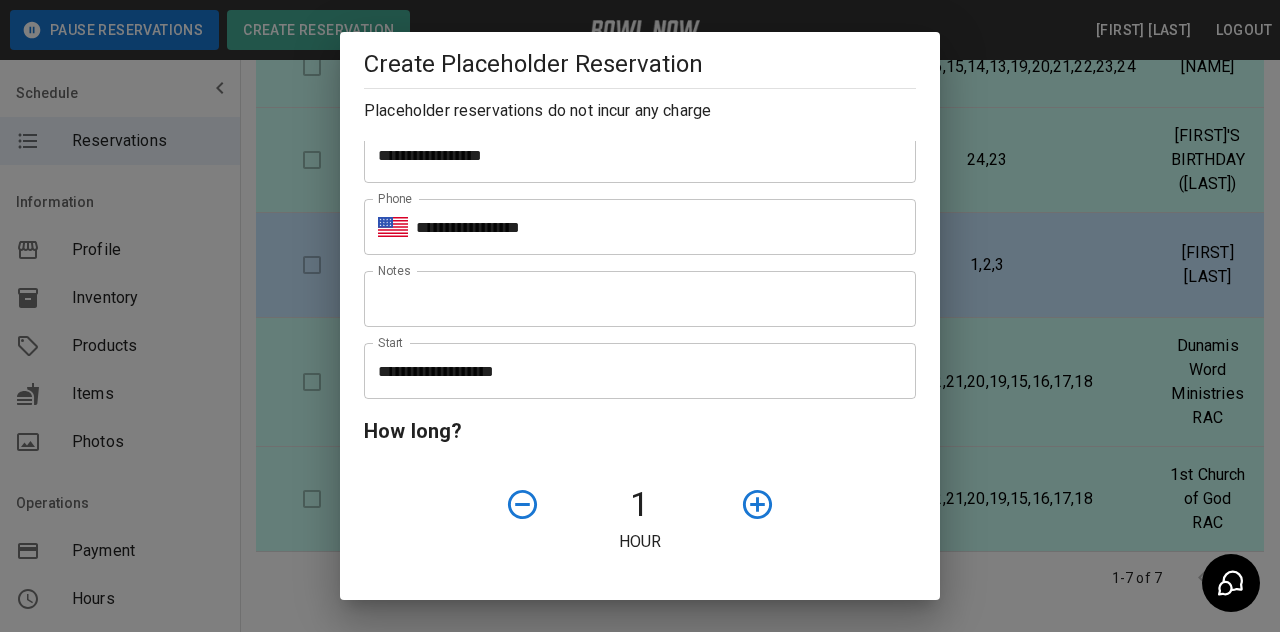 click 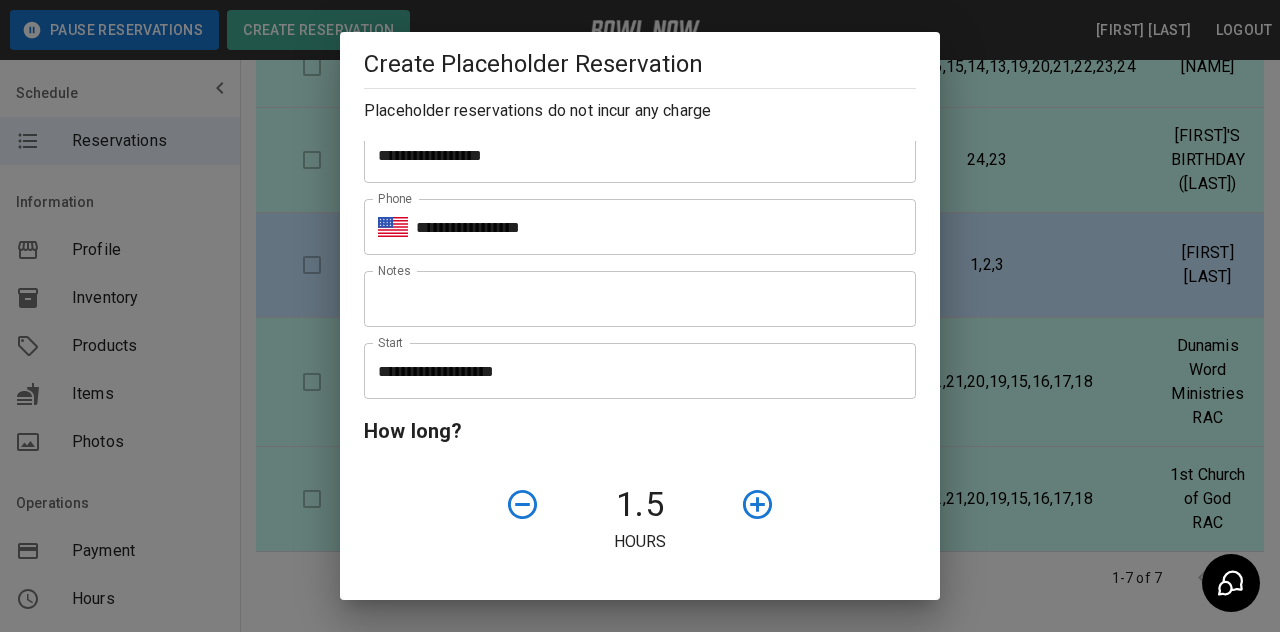 click at bounding box center (757, 504) 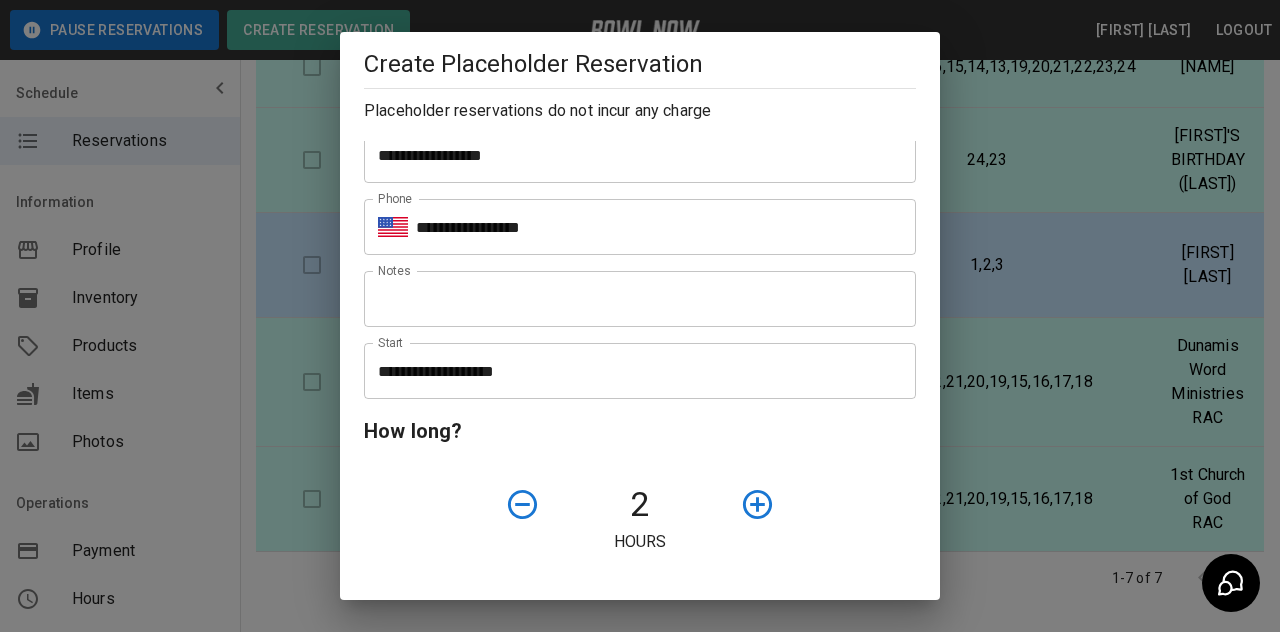 click 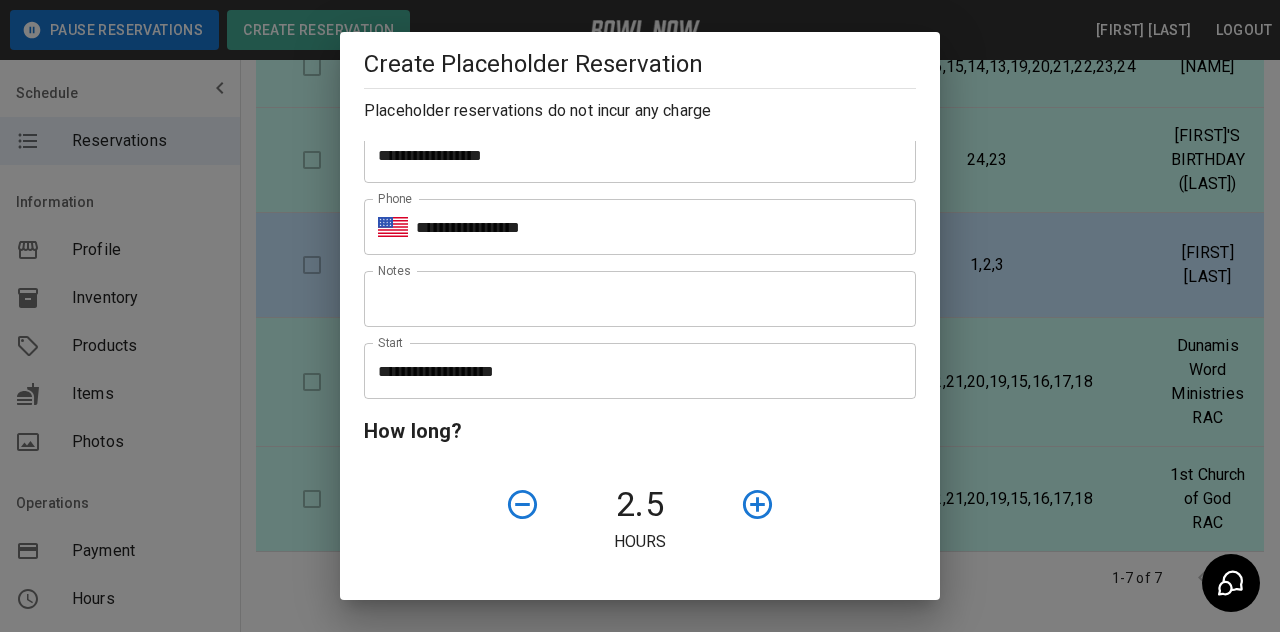 click 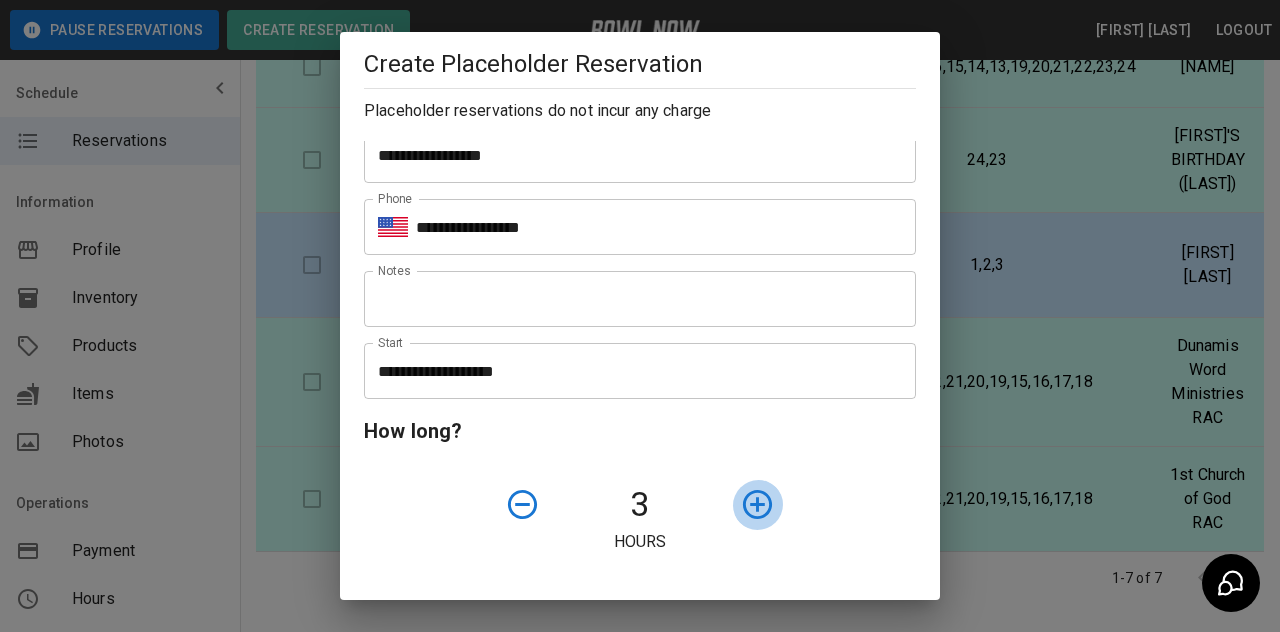 click 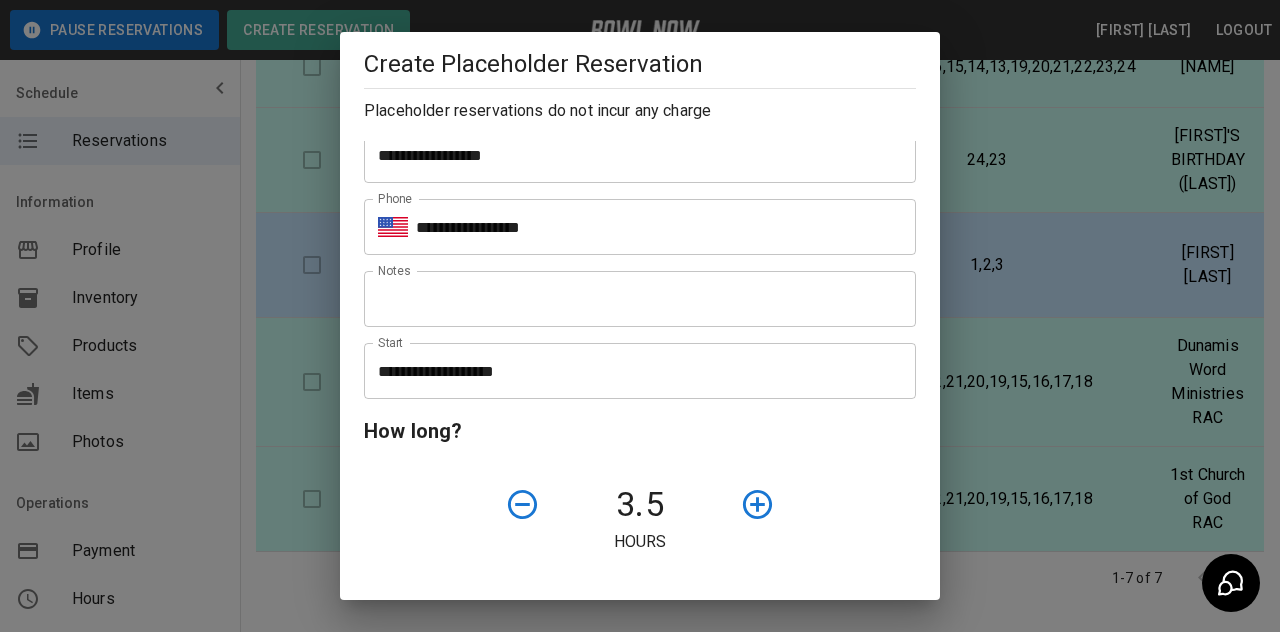 click 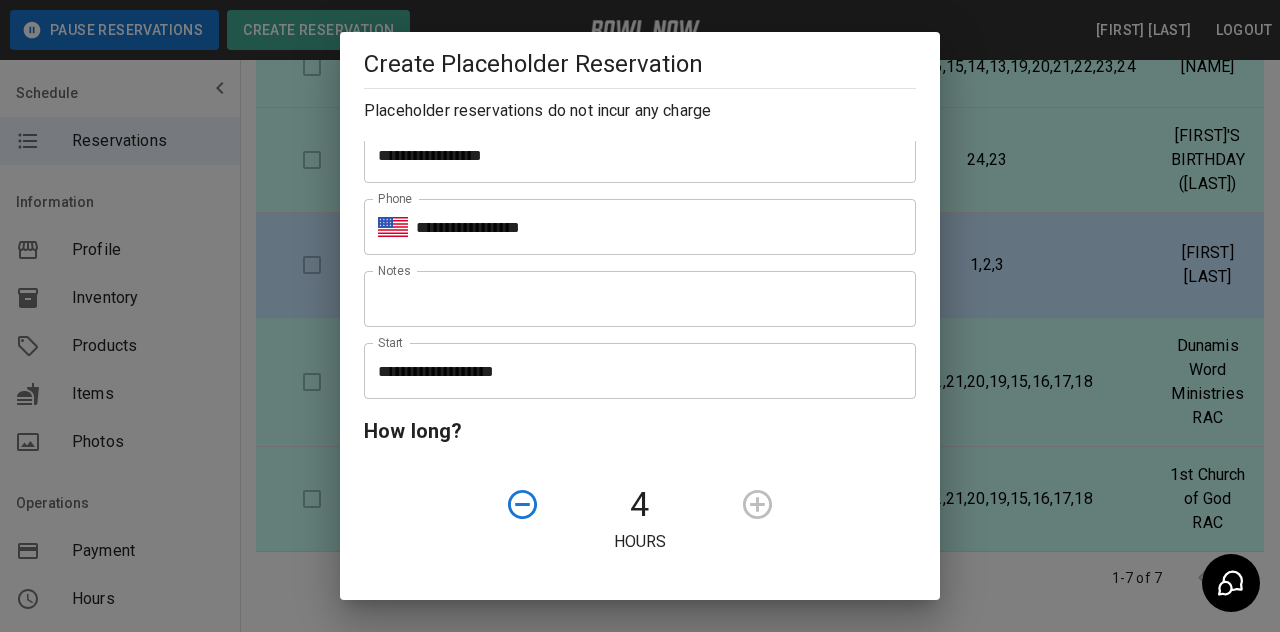 click at bounding box center (801, 504) 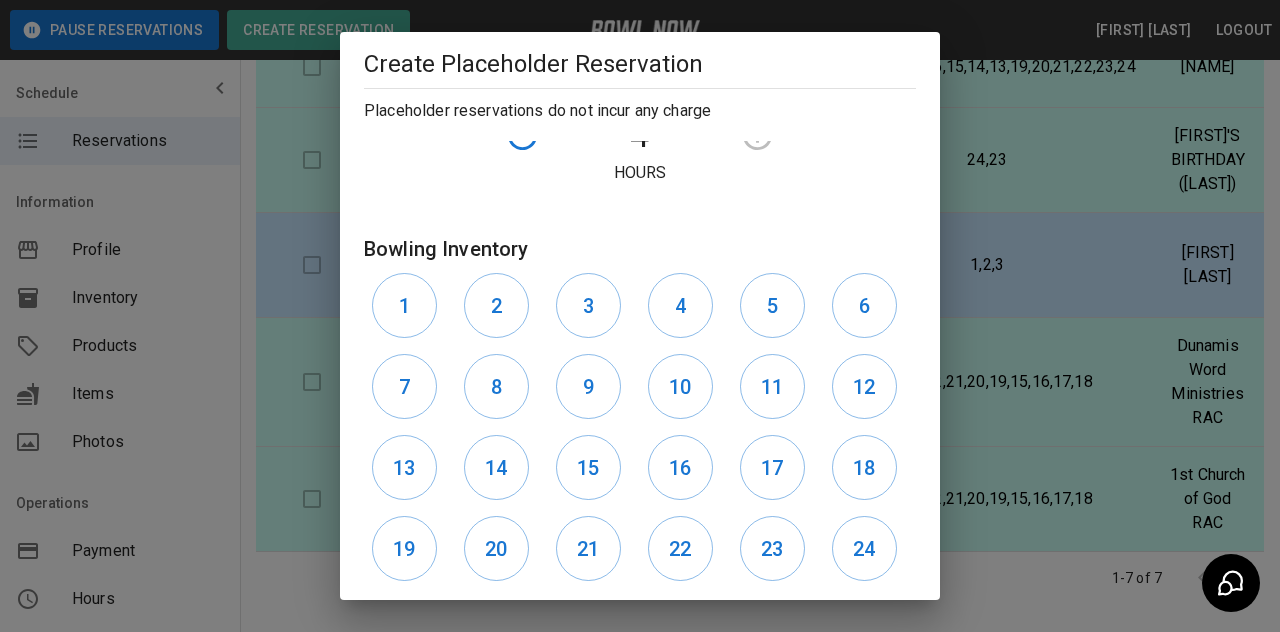 scroll, scrollTop: 483, scrollLeft: 0, axis: vertical 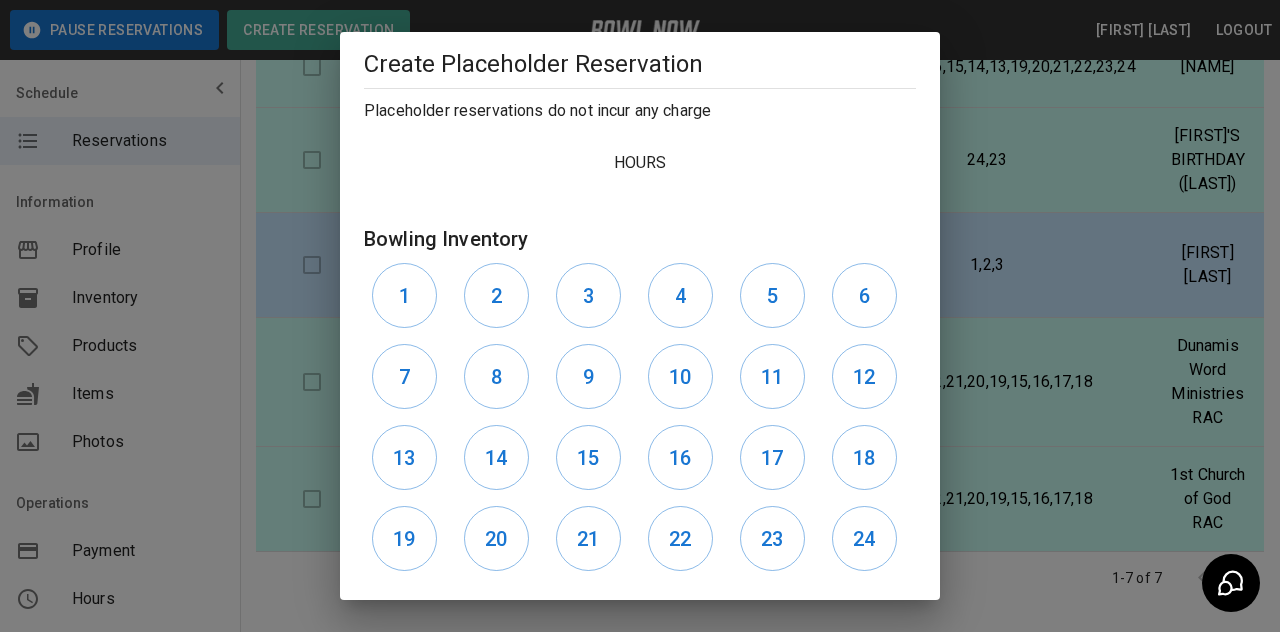 click on "1" at bounding box center [404, 296] 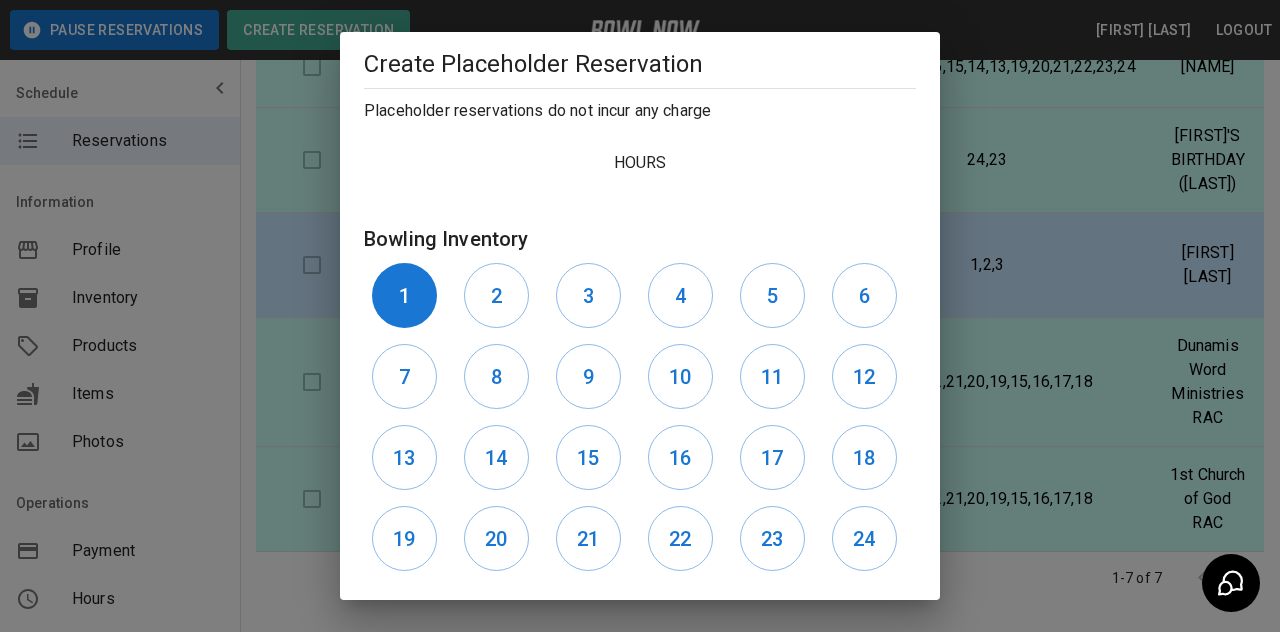 click on "2" at bounding box center [496, 295] 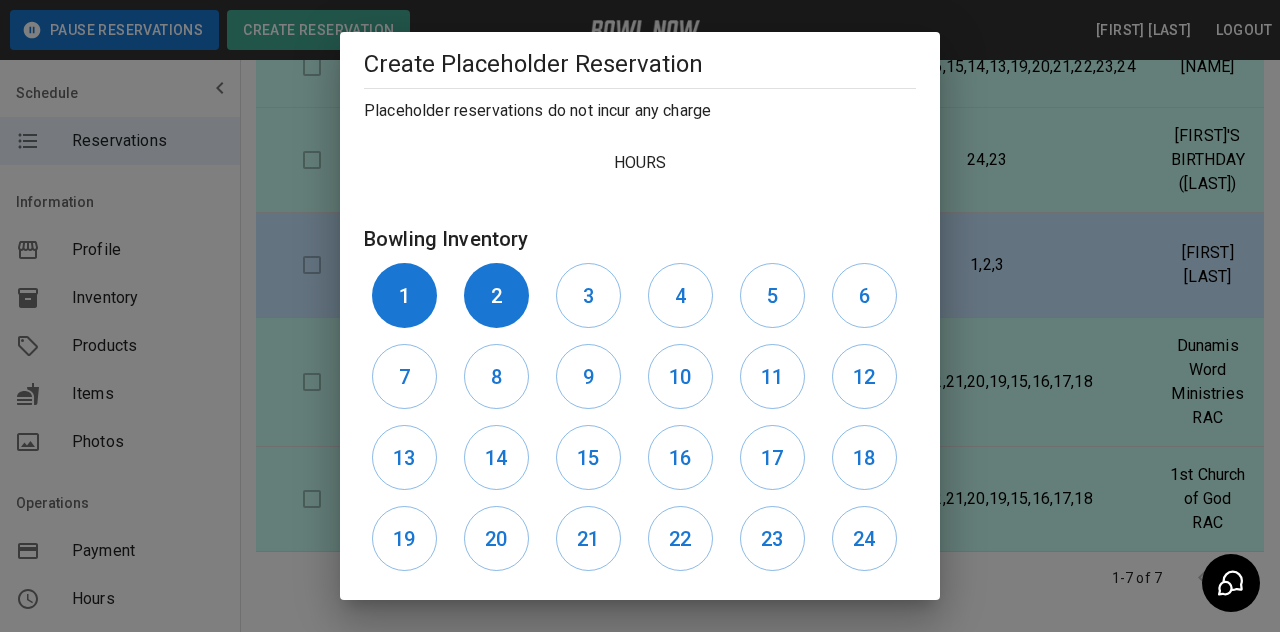 click on "3" at bounding box center (588, 295) 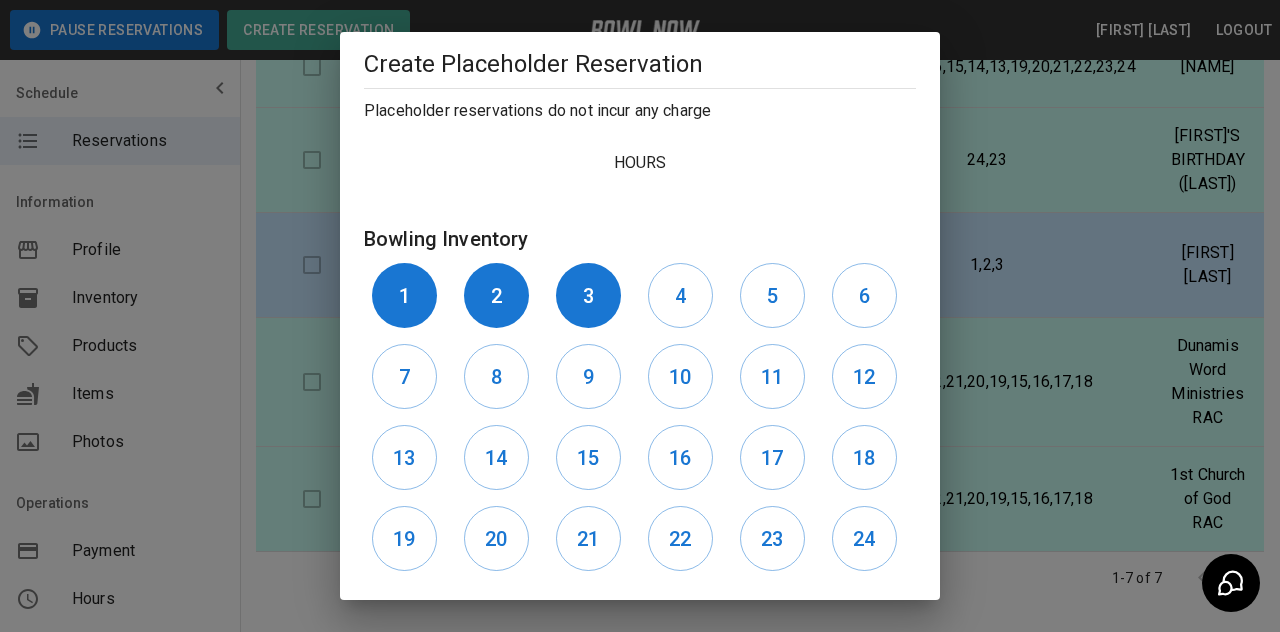 click on "4" at bounding box center [680, 295] 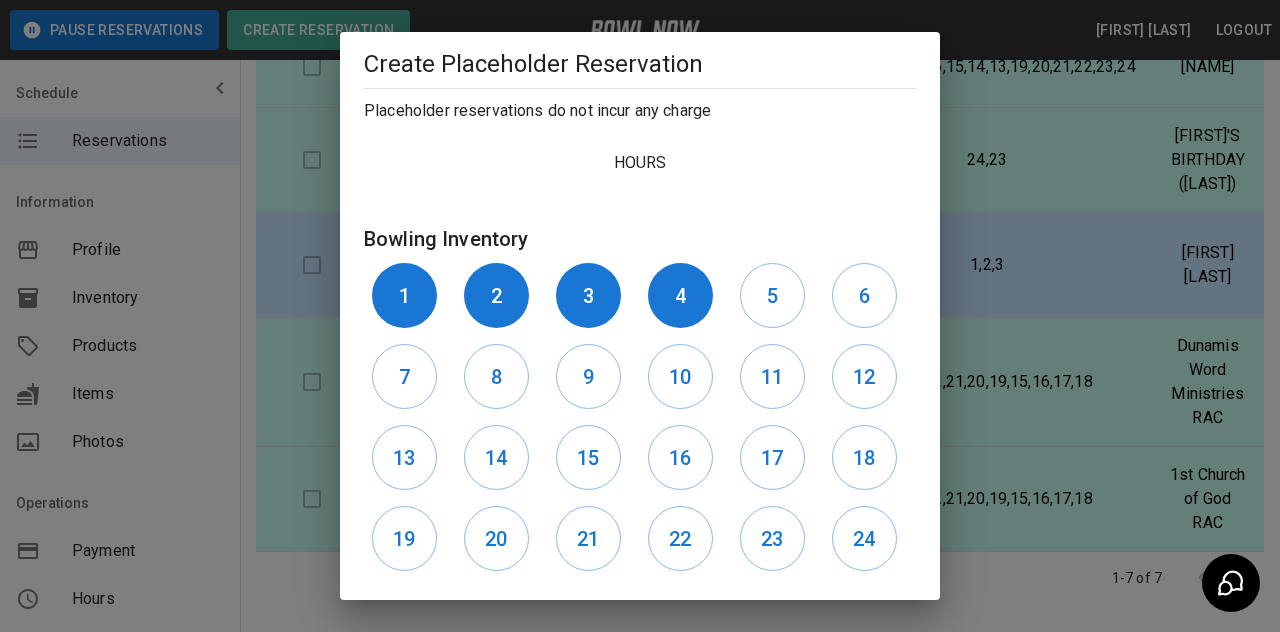 click on "5" at bounding box center (772, 296) 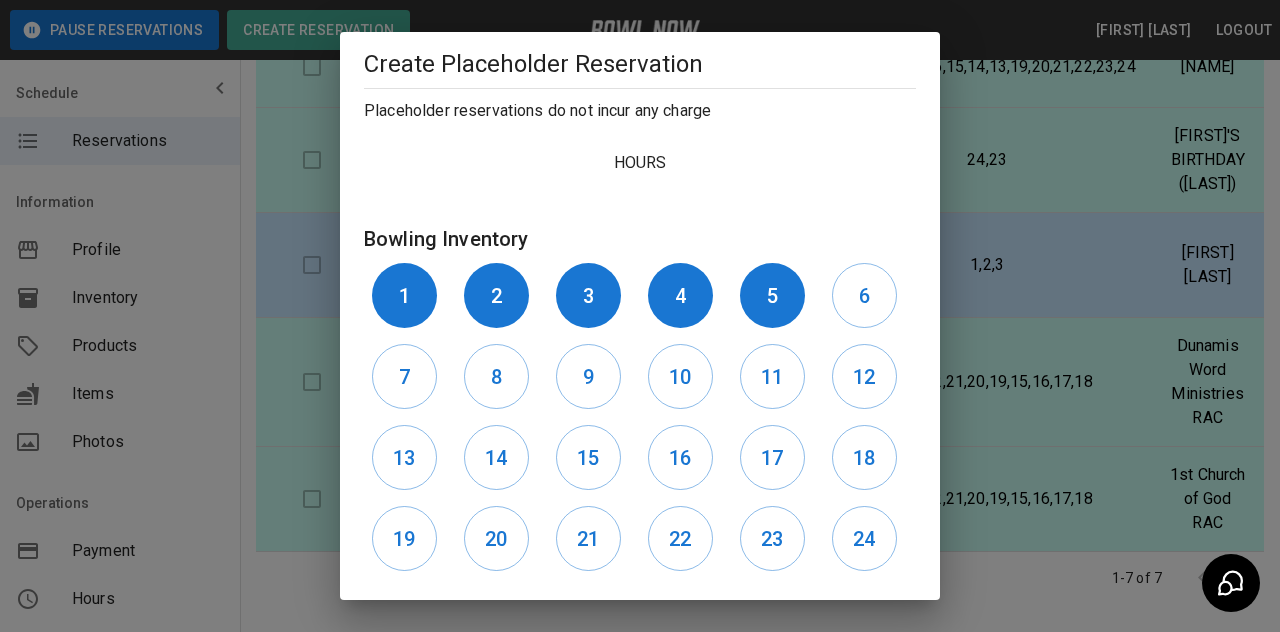 click on "6" at bounding box center (864, 295) 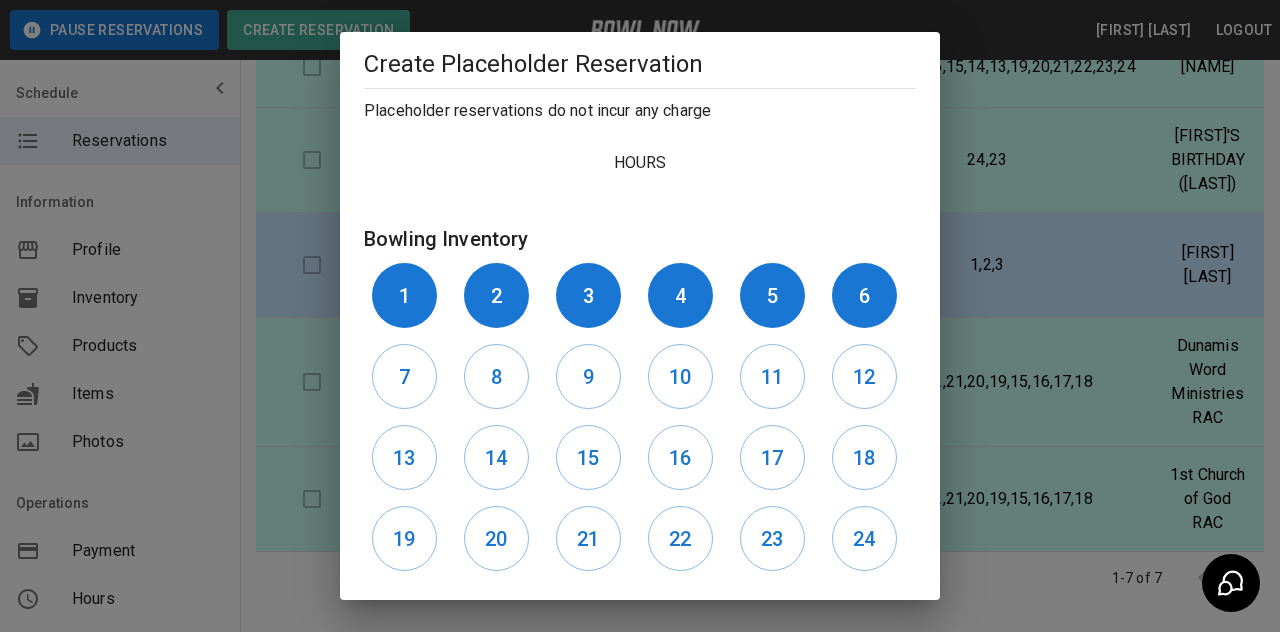 click on "7" at bounding box center (404, 376) 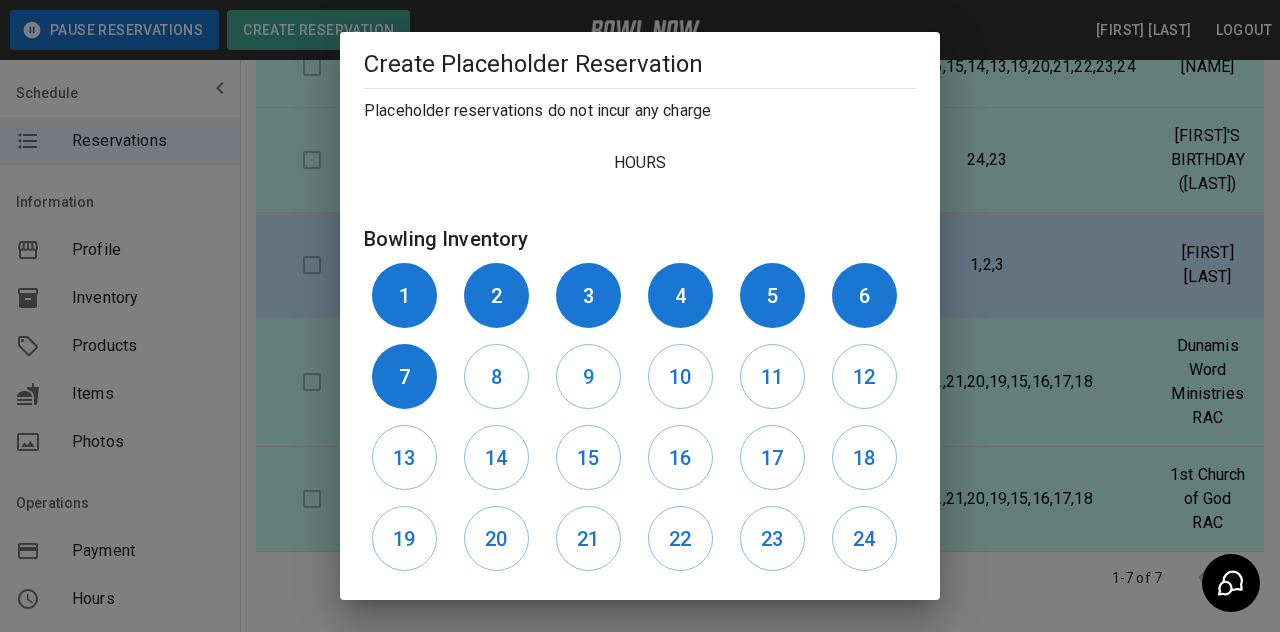 click on "8" at bounding box center (496, 377) 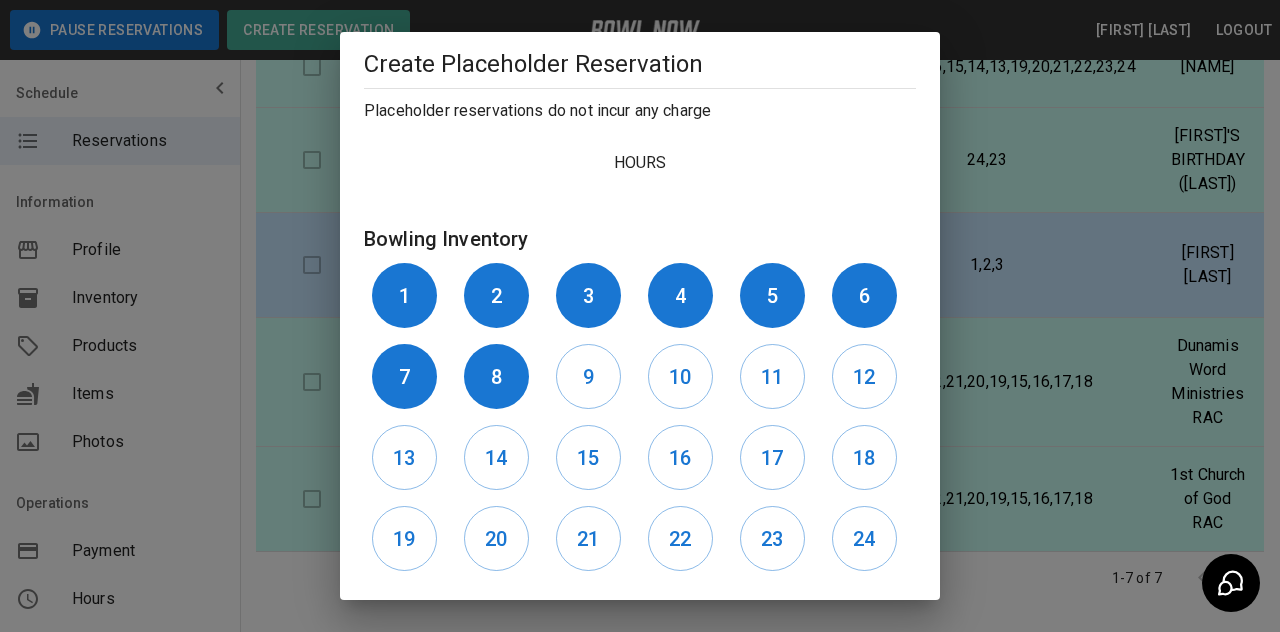 click on "9" at bounding box center [588, 376] 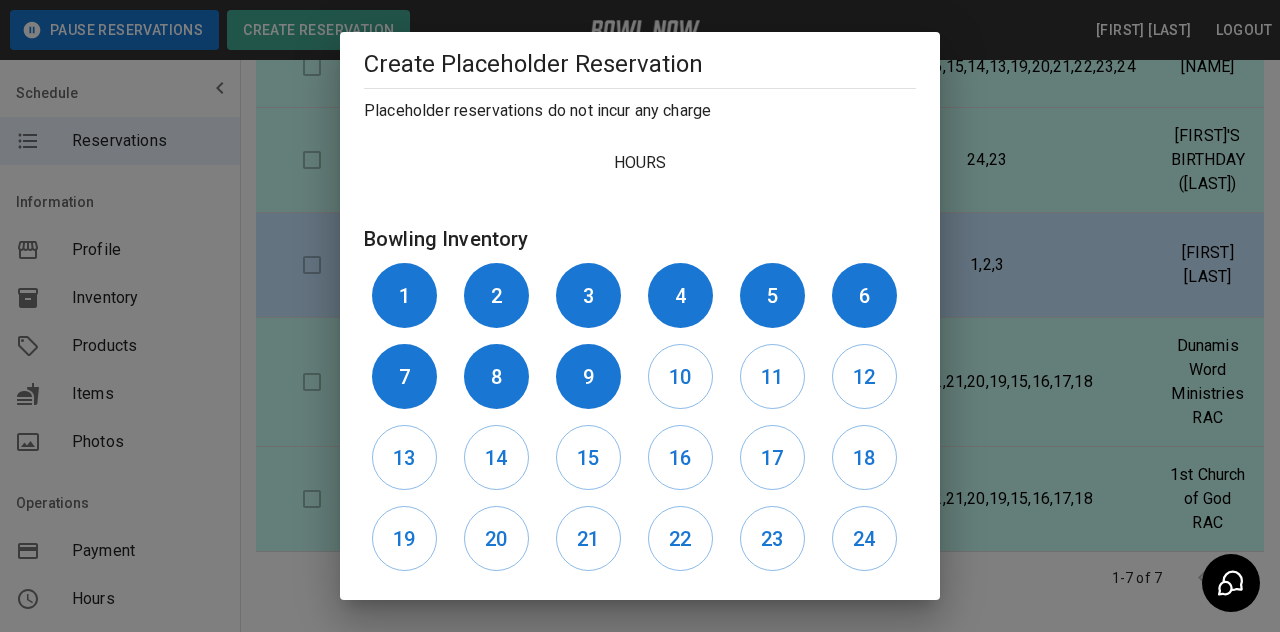 click on "10" at bounding box center (680, 377) 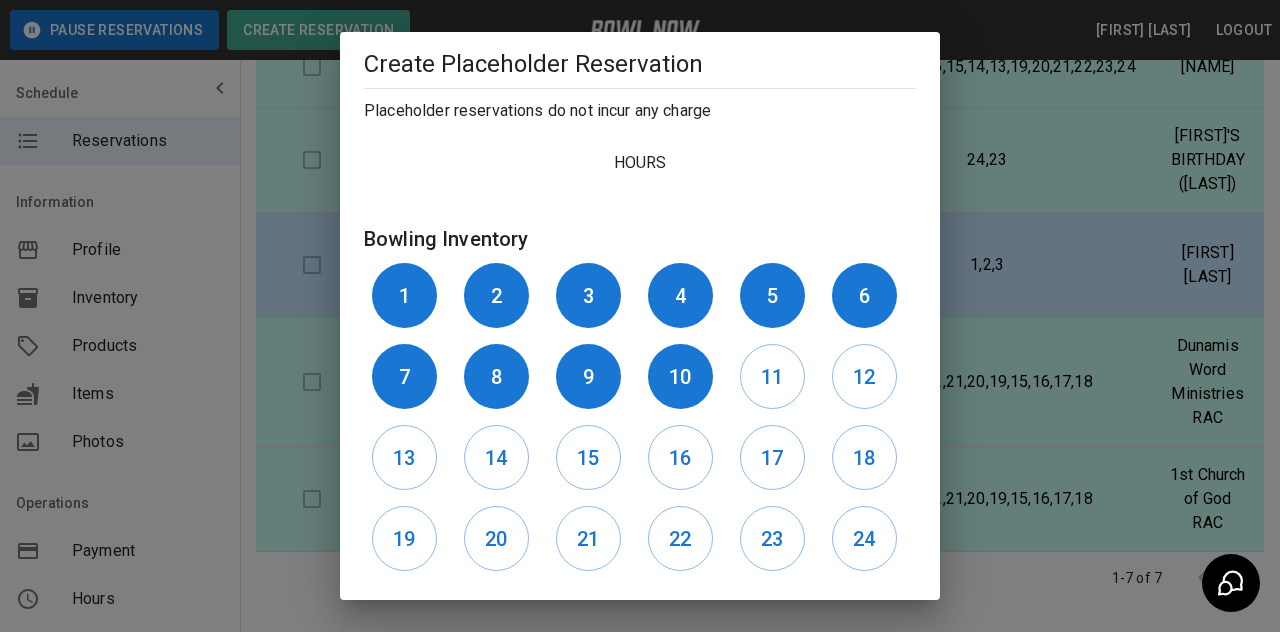 click on "11" at bounding box center [772, 377] 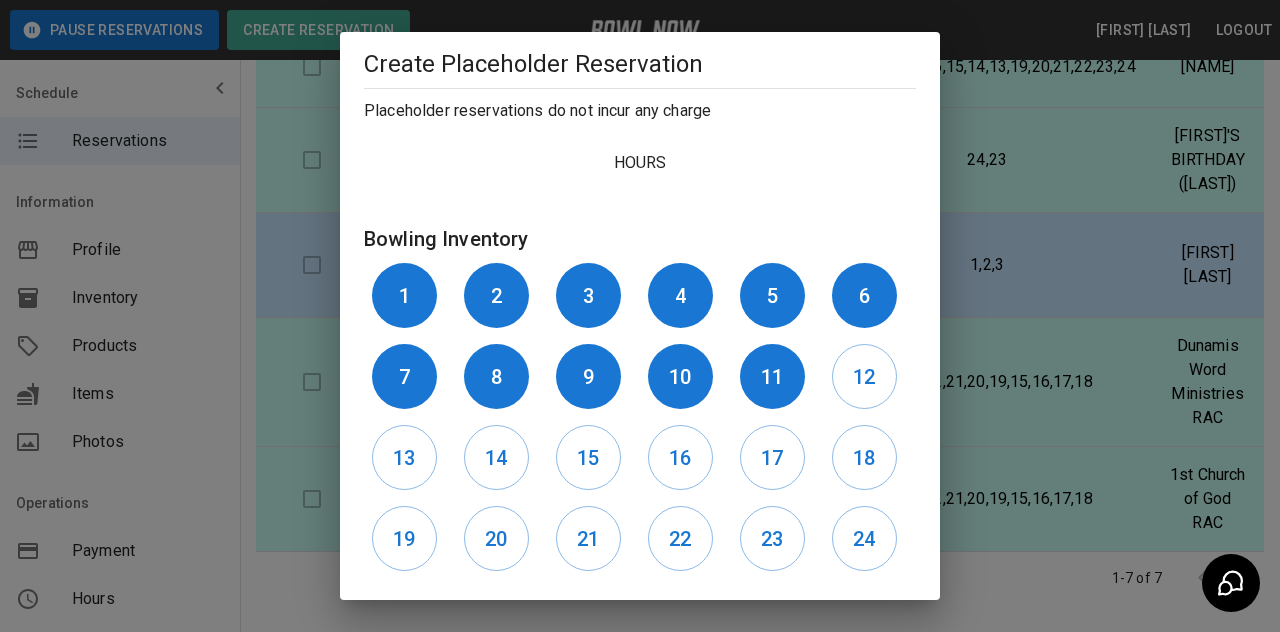 click on "12" at bounding box center (864, 377) 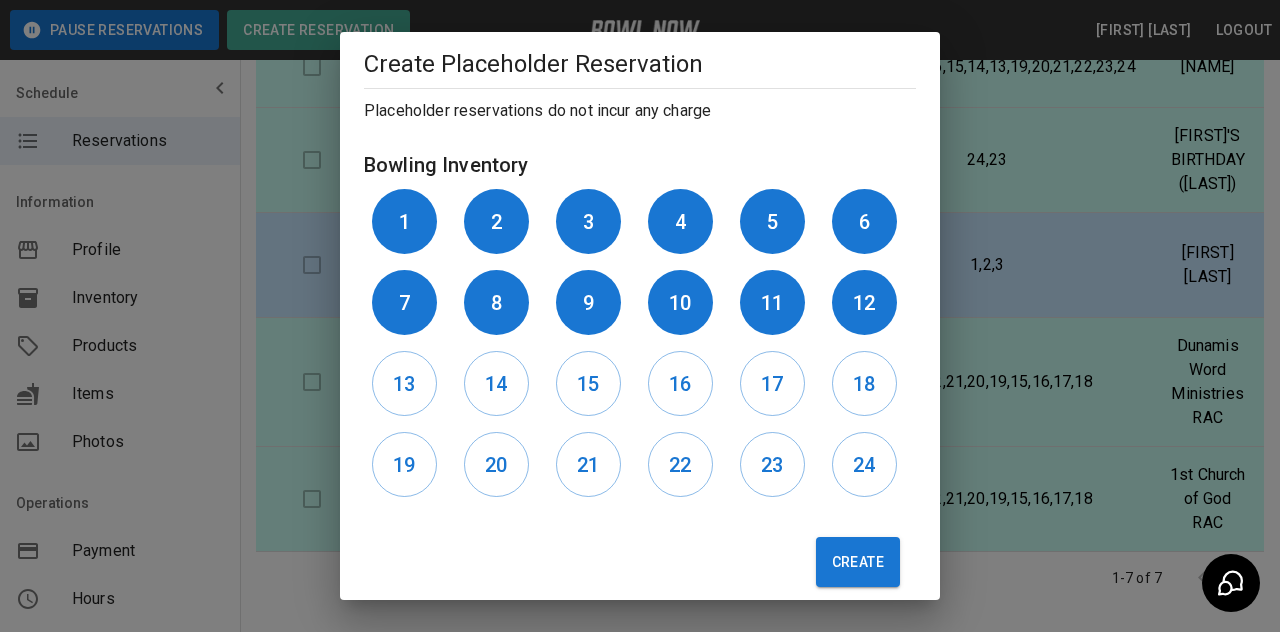 scroll, scrollTop: 581, scrollLeft: 0, axis: vertical 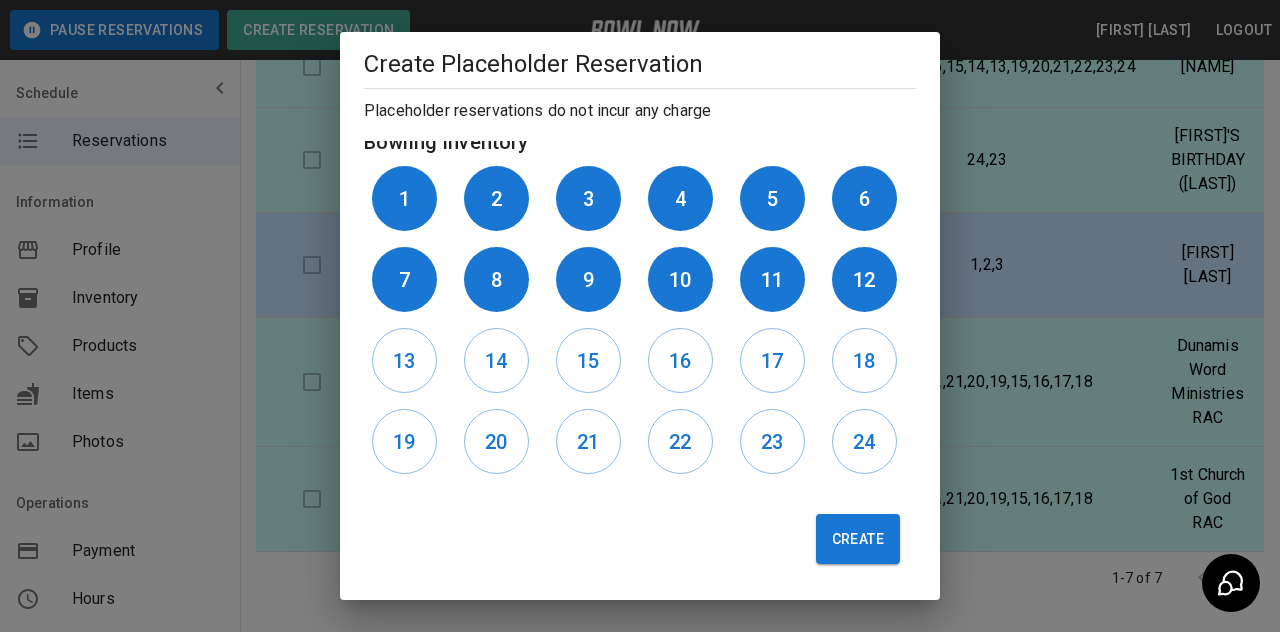 click on "Create" at bounding box center (858, 539) 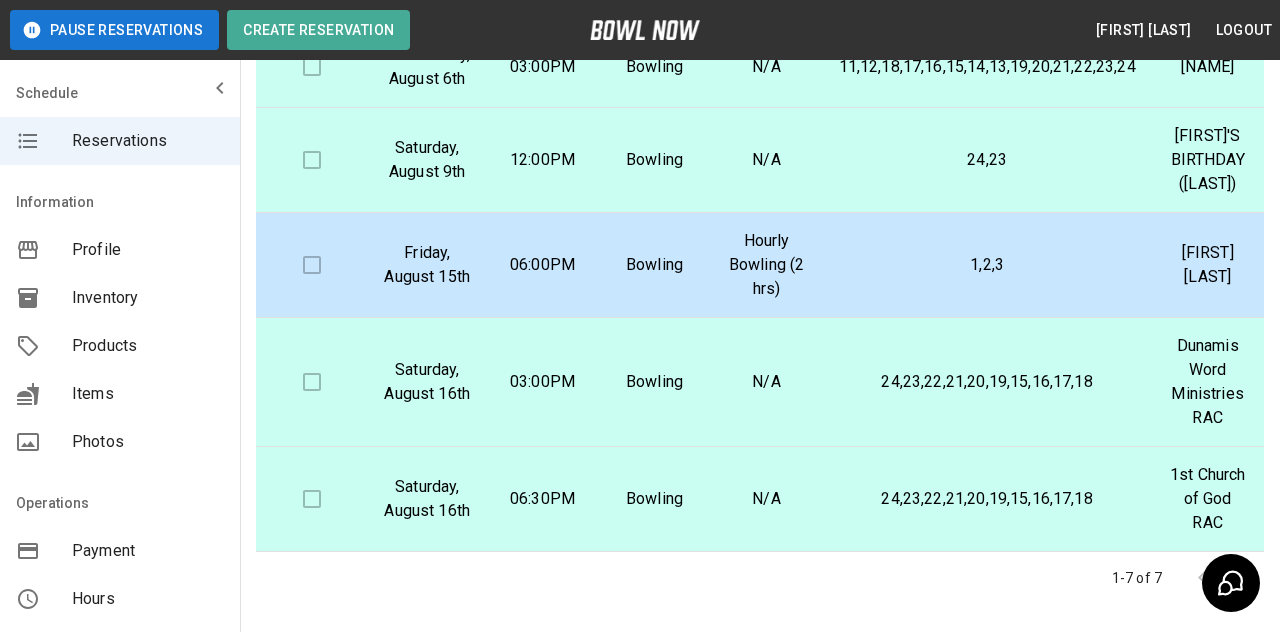 click on "Create Reservation" at bounding box center (318, 30) 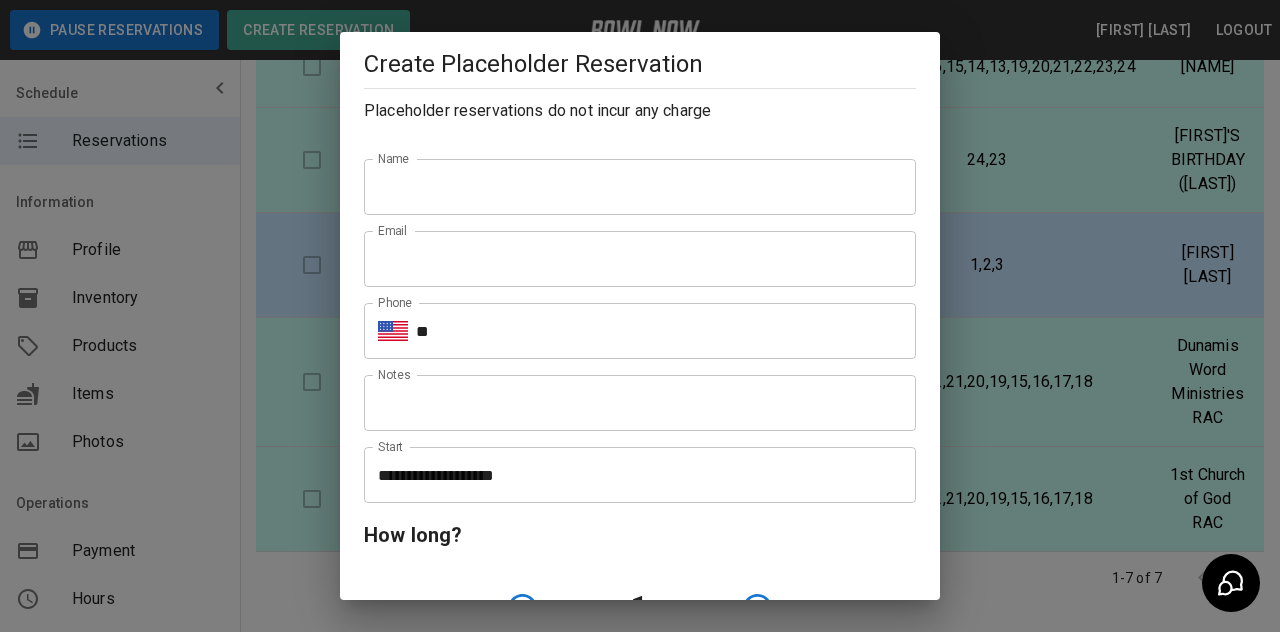 click on "Name" at bounding box center [640, 187] 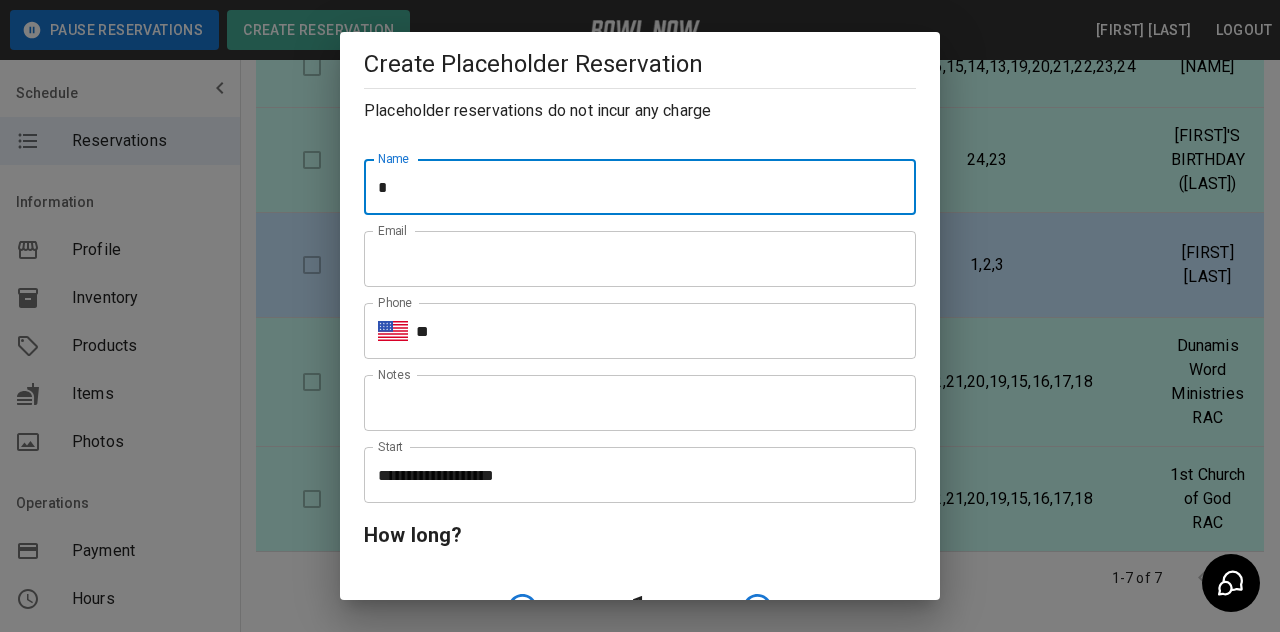 type on "**********" 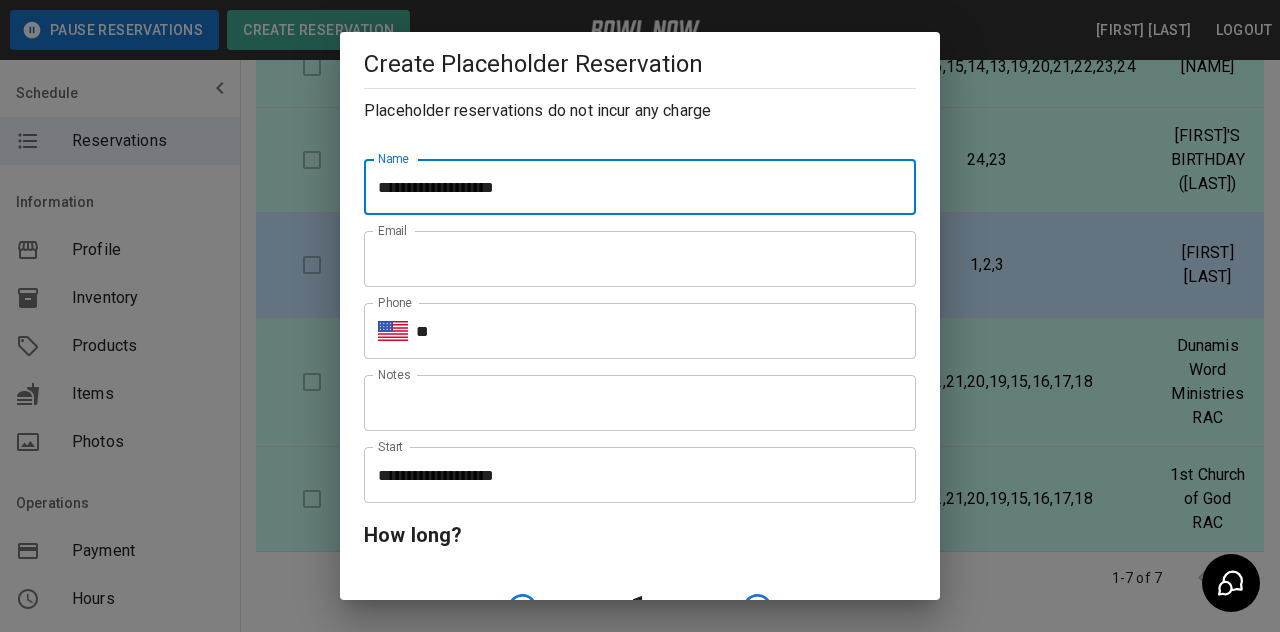 click on "Email" at bounding box center [640, 259] 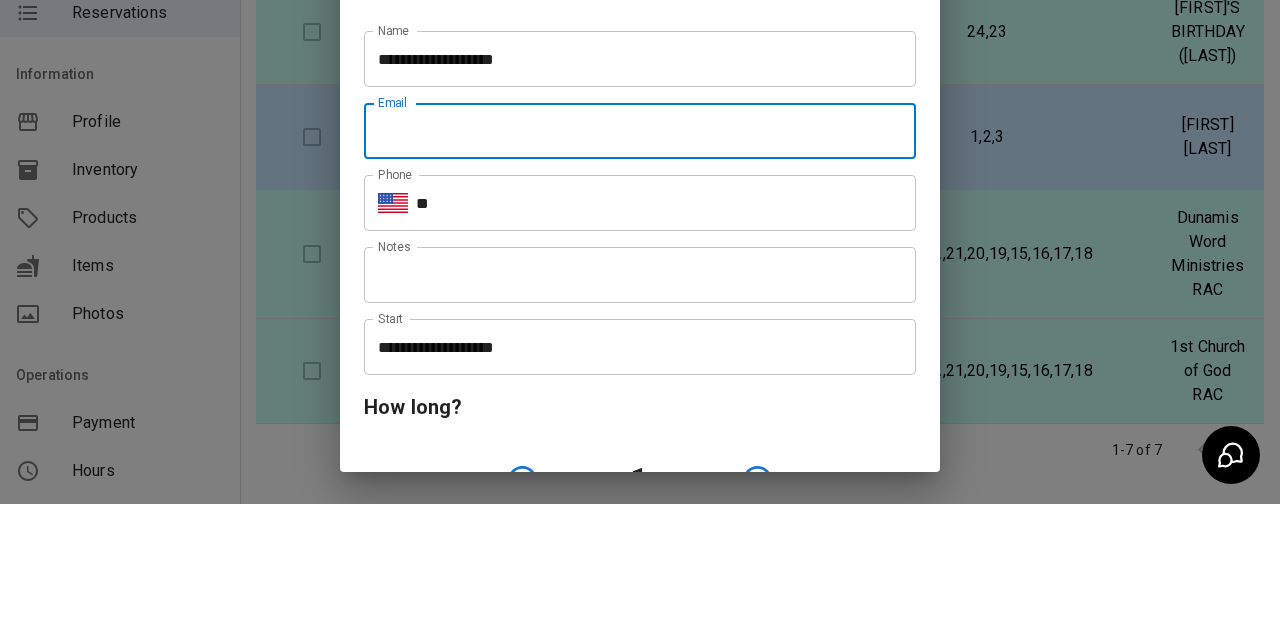 type on "**********" 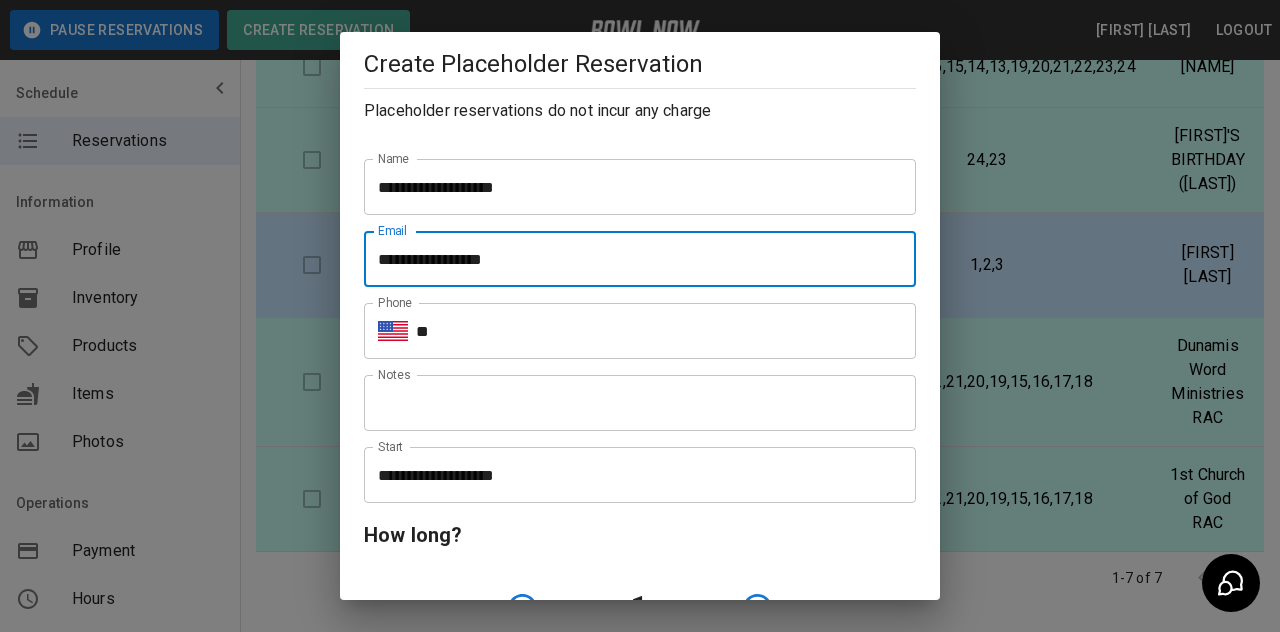 click on "**" at bounding box center [666, 331] 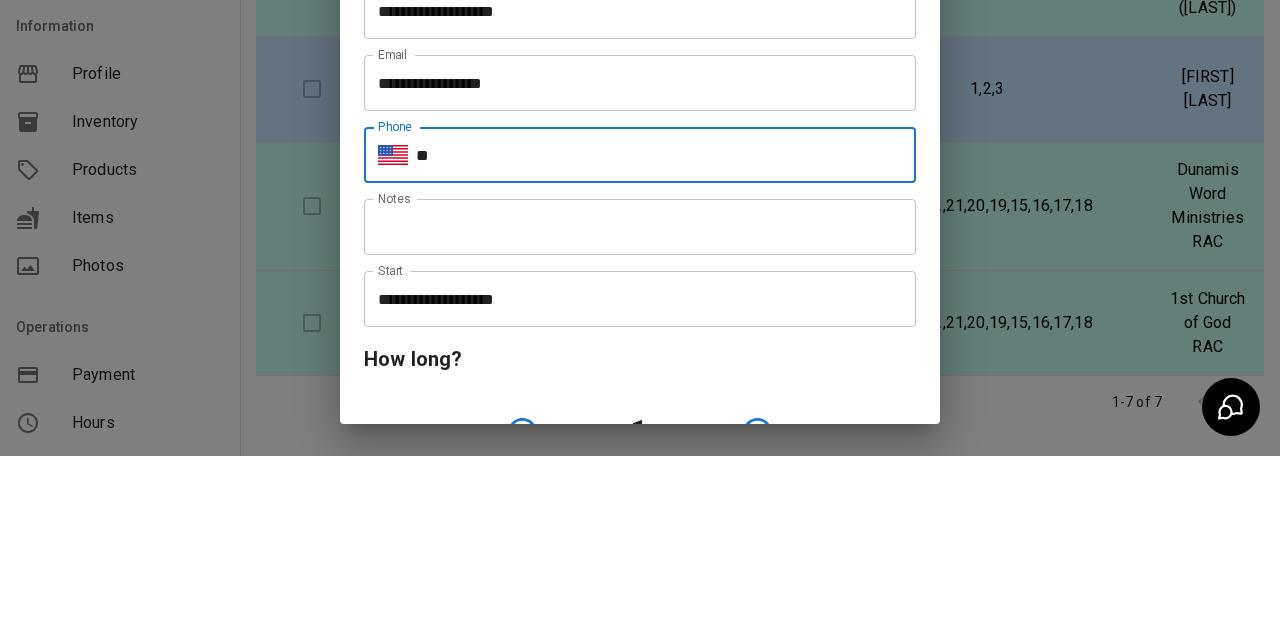 type on "**********" 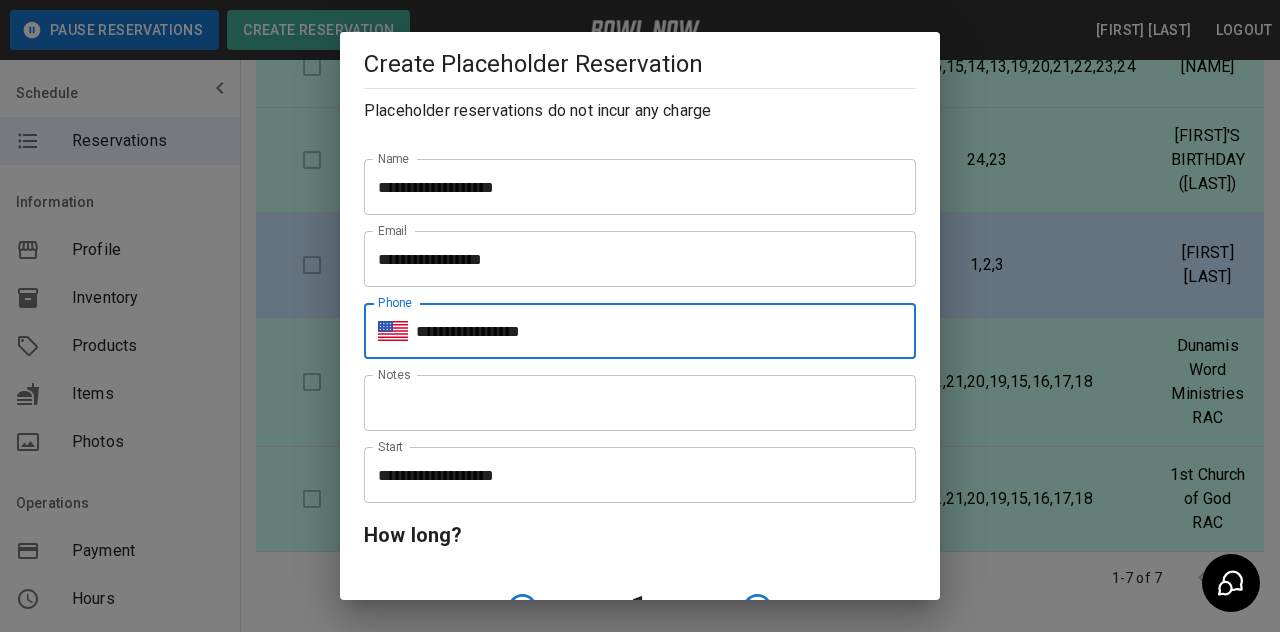 click on "**********" at bounding box center (633, 475) 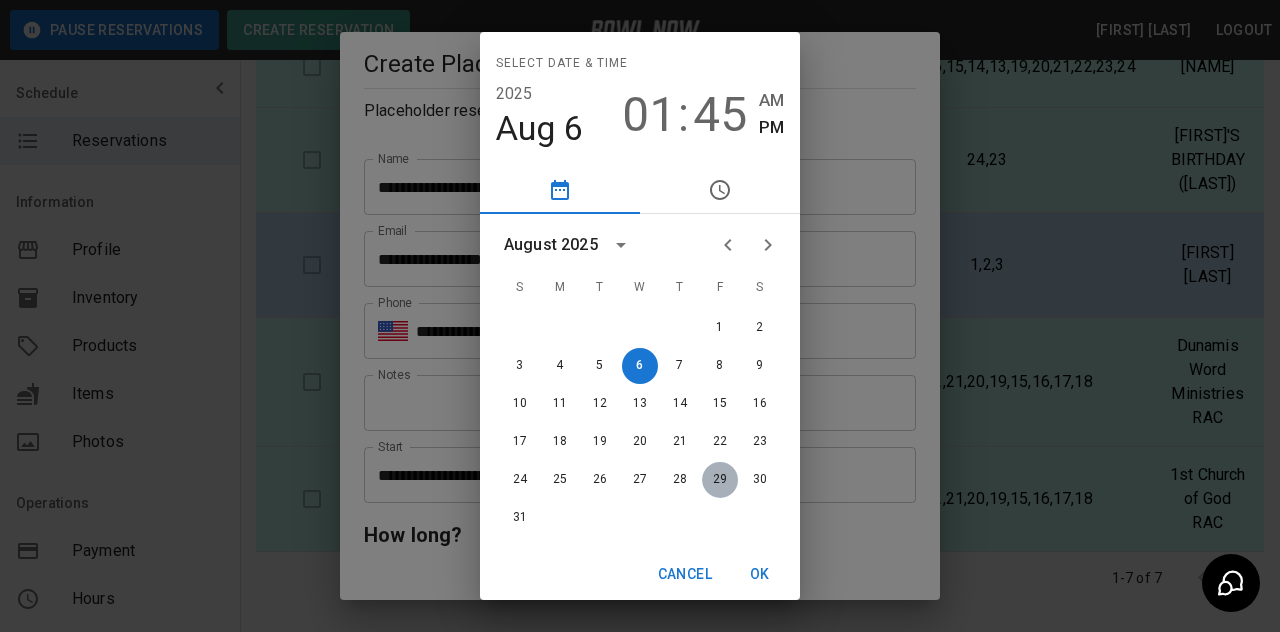 click on "29" at bounding box center [720, 480] 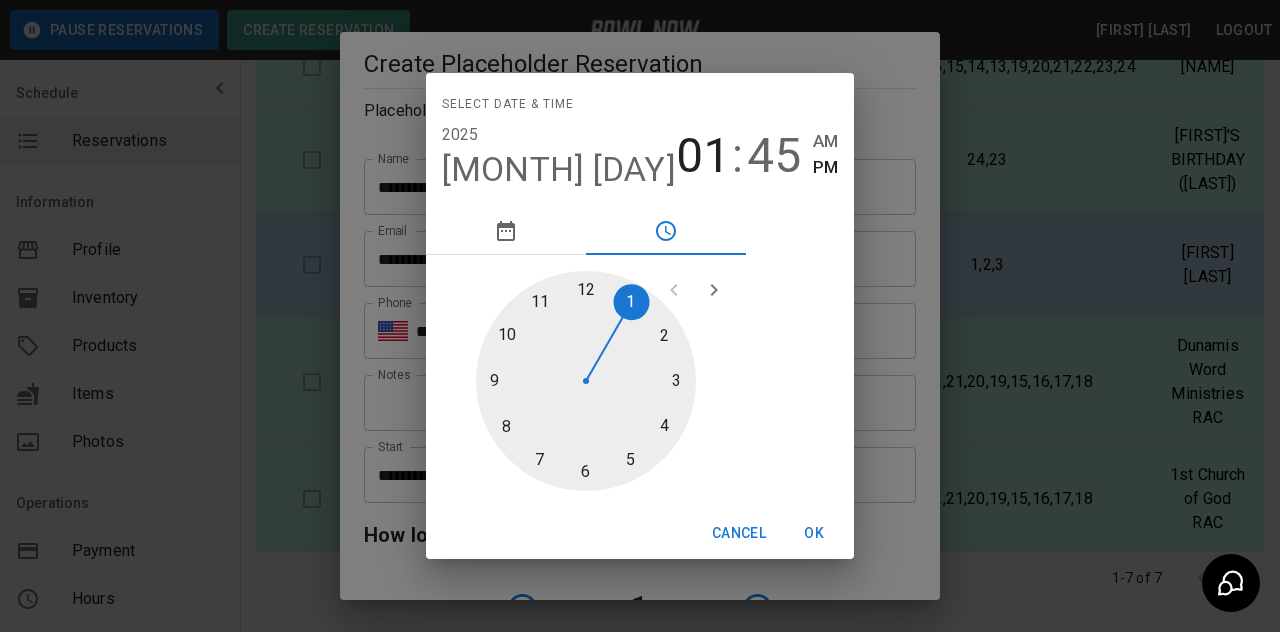click at bounding box center (586, 381) 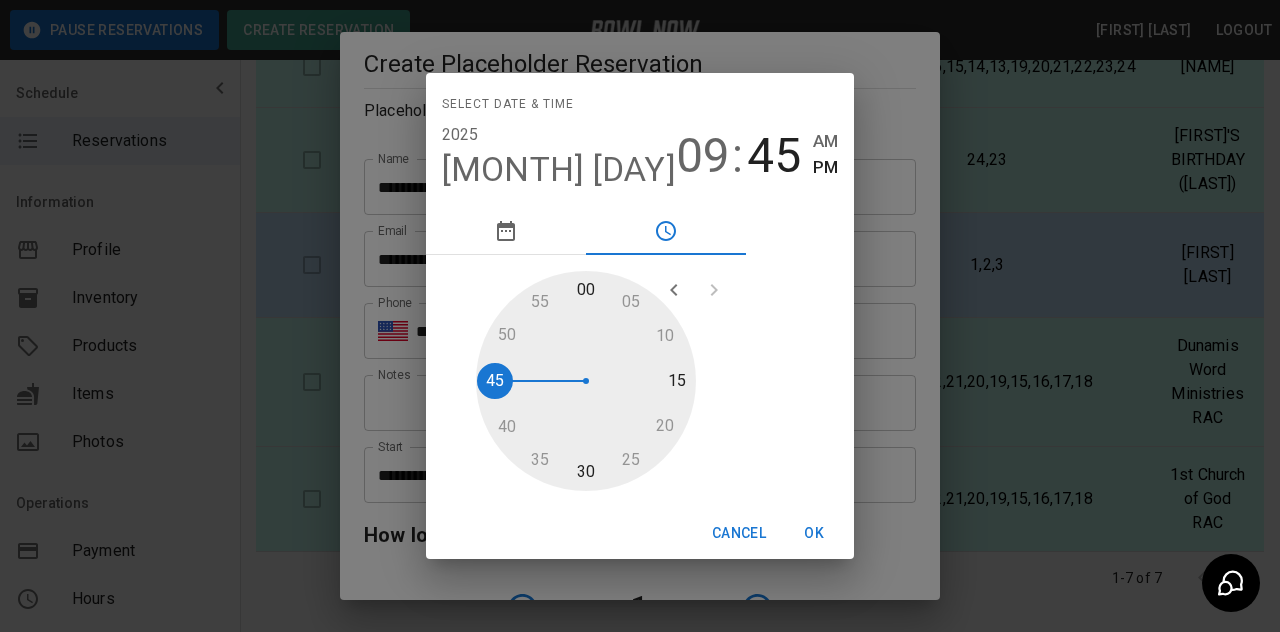 click at bounding box center [586, 381] 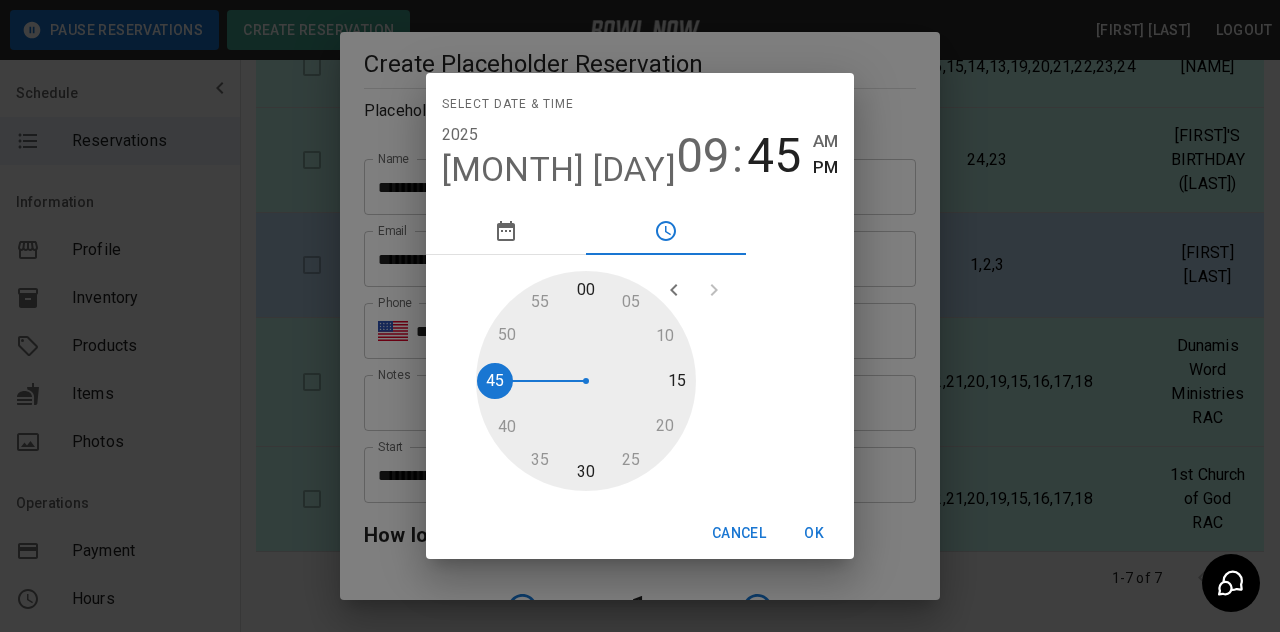 type on "**********" 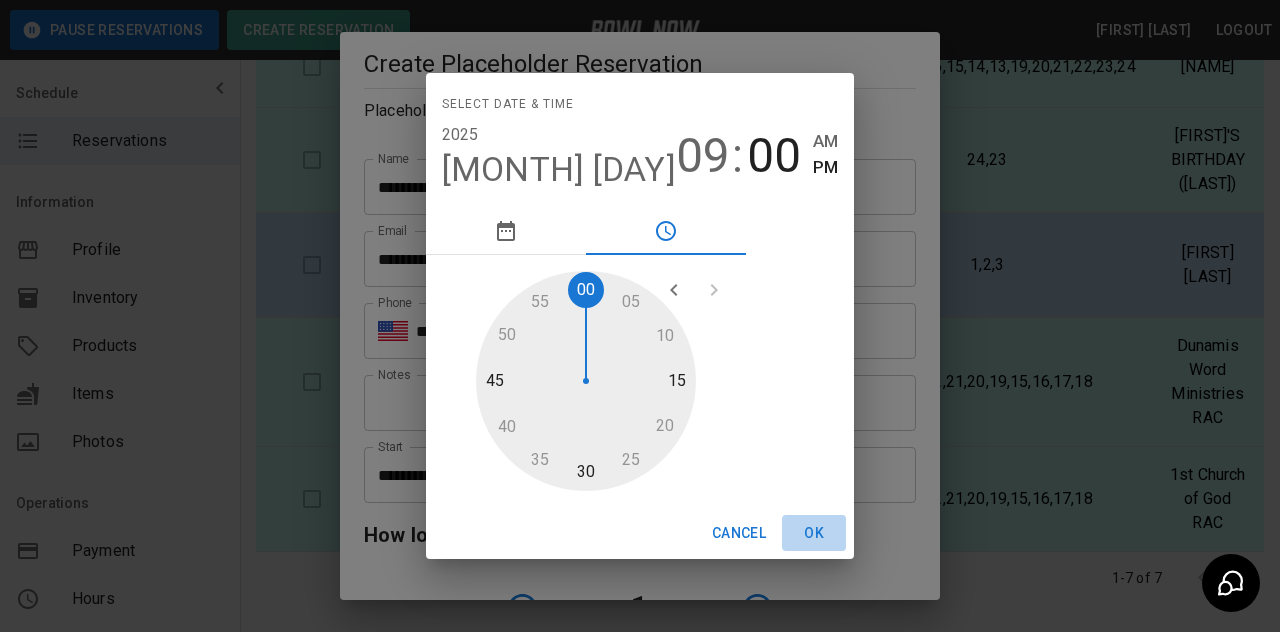 click on "OK" at bounding box center (814, 533) 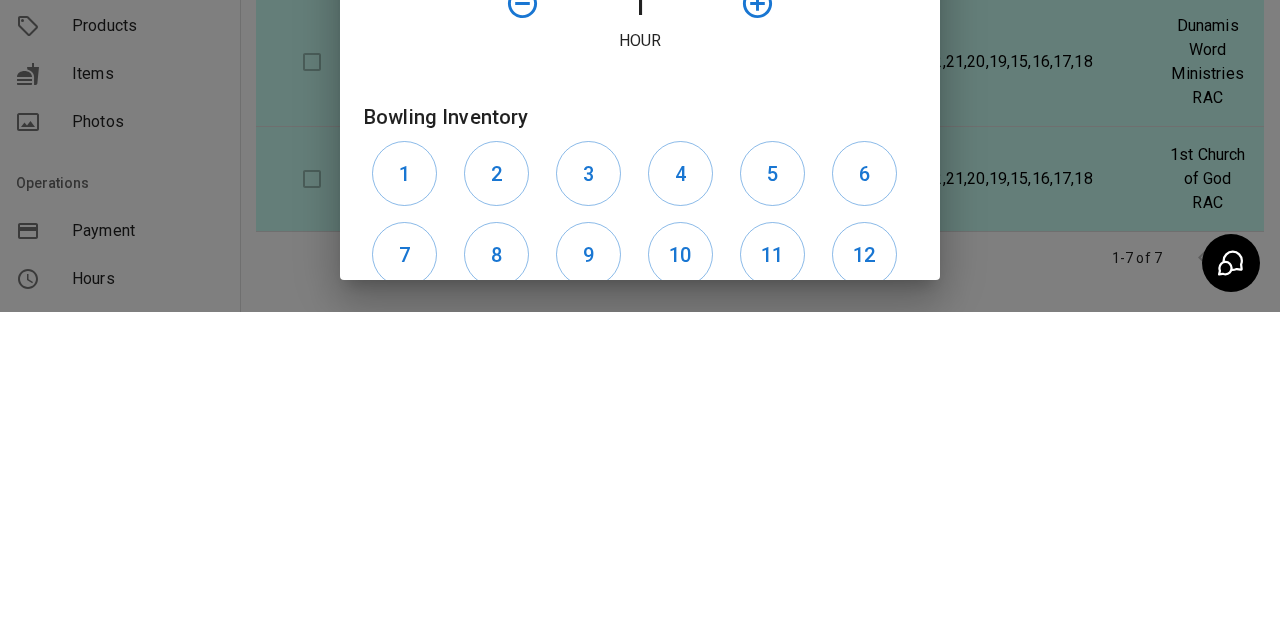 scroll, scrollTop: 302, scrollLeft: 0, axis: vertical 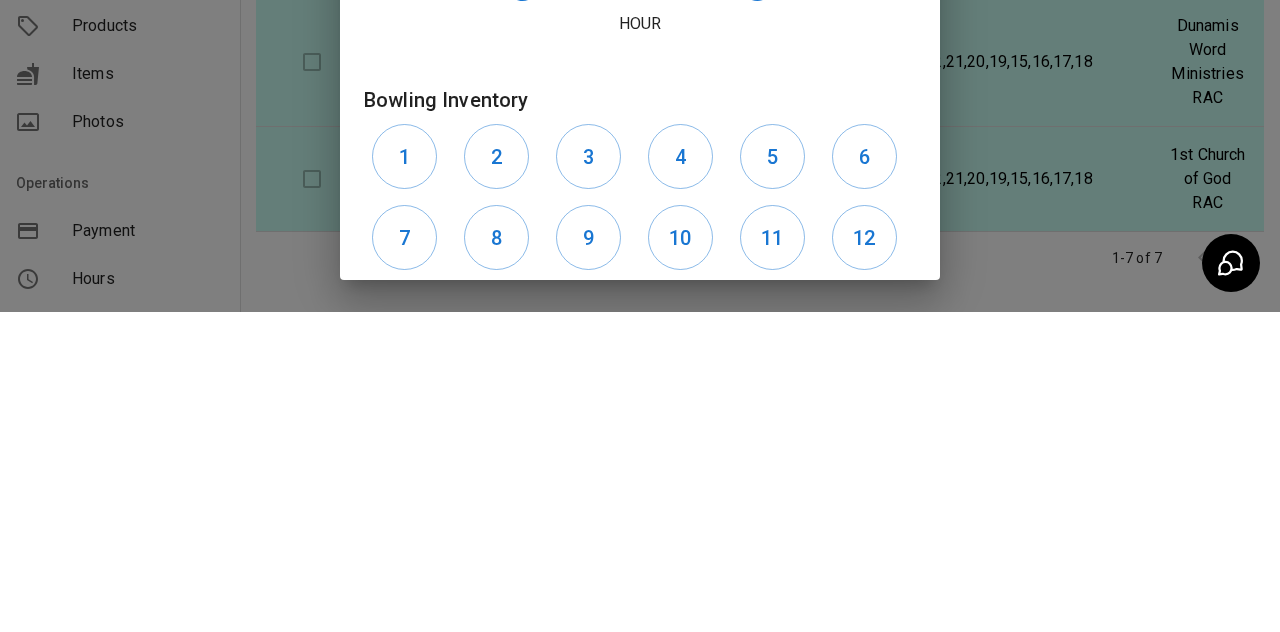 click on "1" at bounding box center (404, 476) 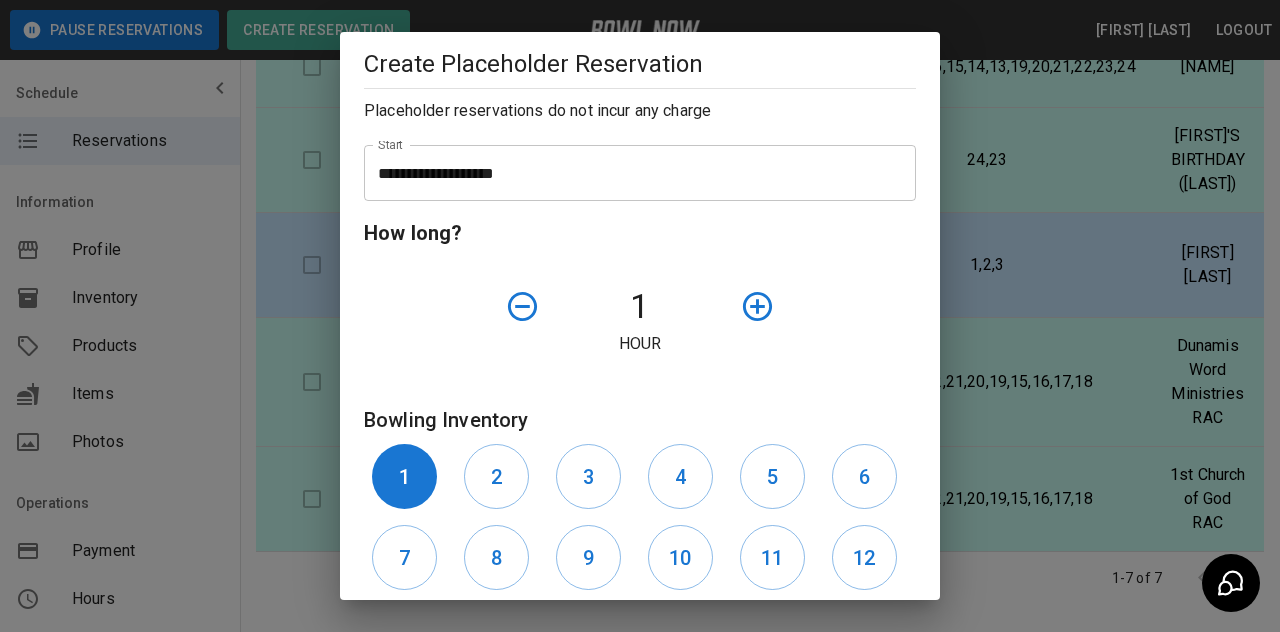 click on "**********" at bounding box center [633, 173] 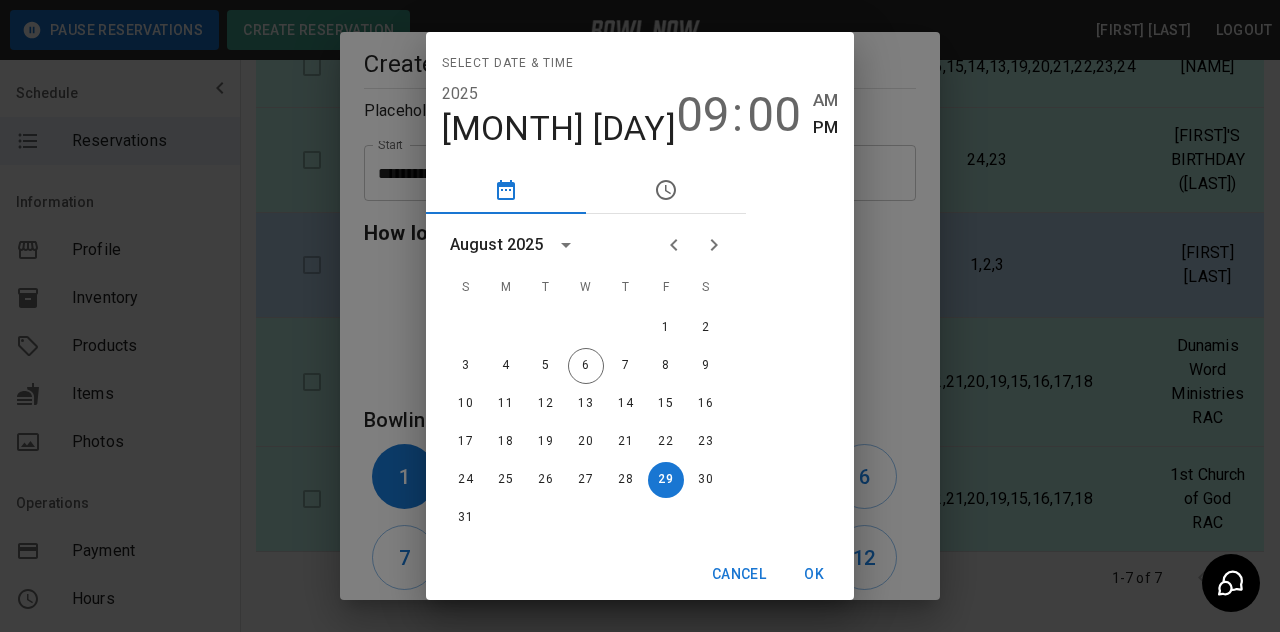 click on "Select date & time 2025 Aug 29 09 : 00 AM PM August 2025 S M T W T F S 1 2 3 4 5 6 7 8 9 10 11 12 13 14 15 16 17 18 19 20 21 22 23 24 25 26 27 28 29 30 31 Cancel OK" at bounding box center (640, 316) 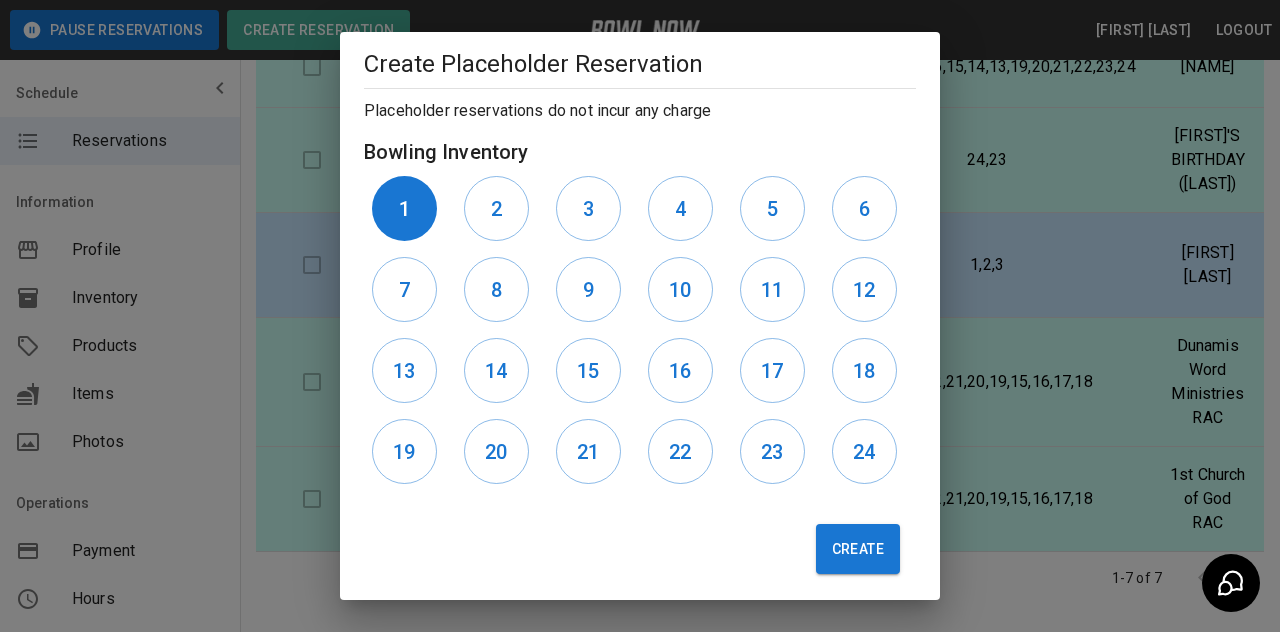 scroll, scrollTop: 581, scrollLeft: 0, axis: vertical 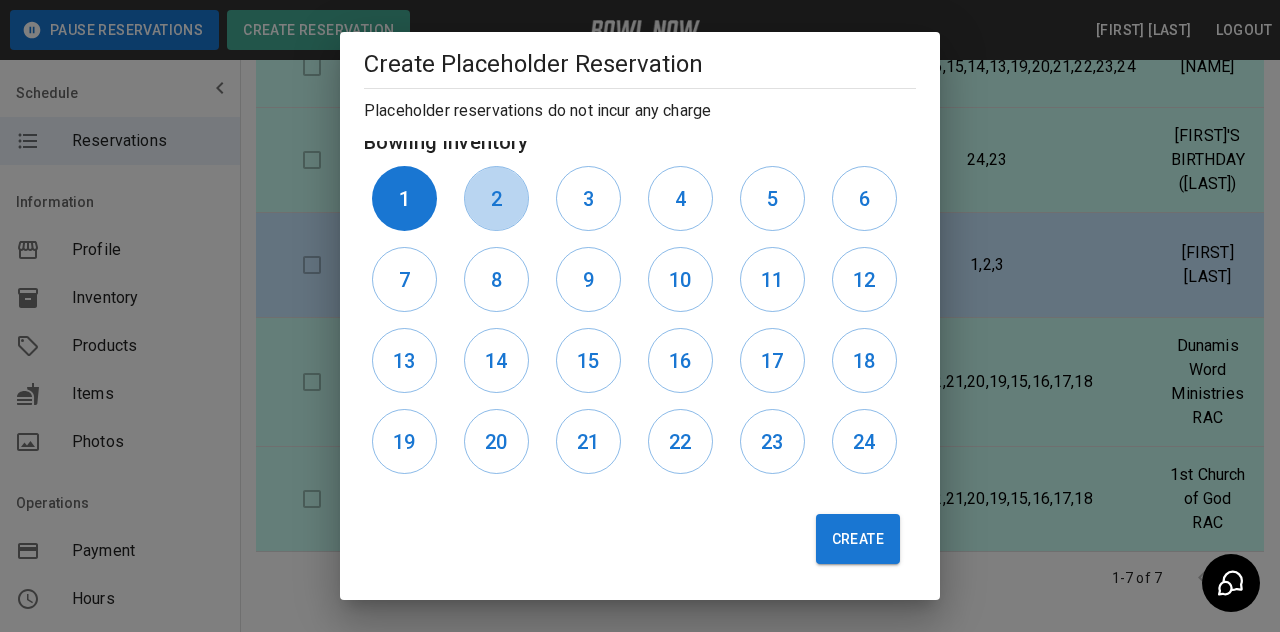 click on "2" at bounding box center (496, 198) 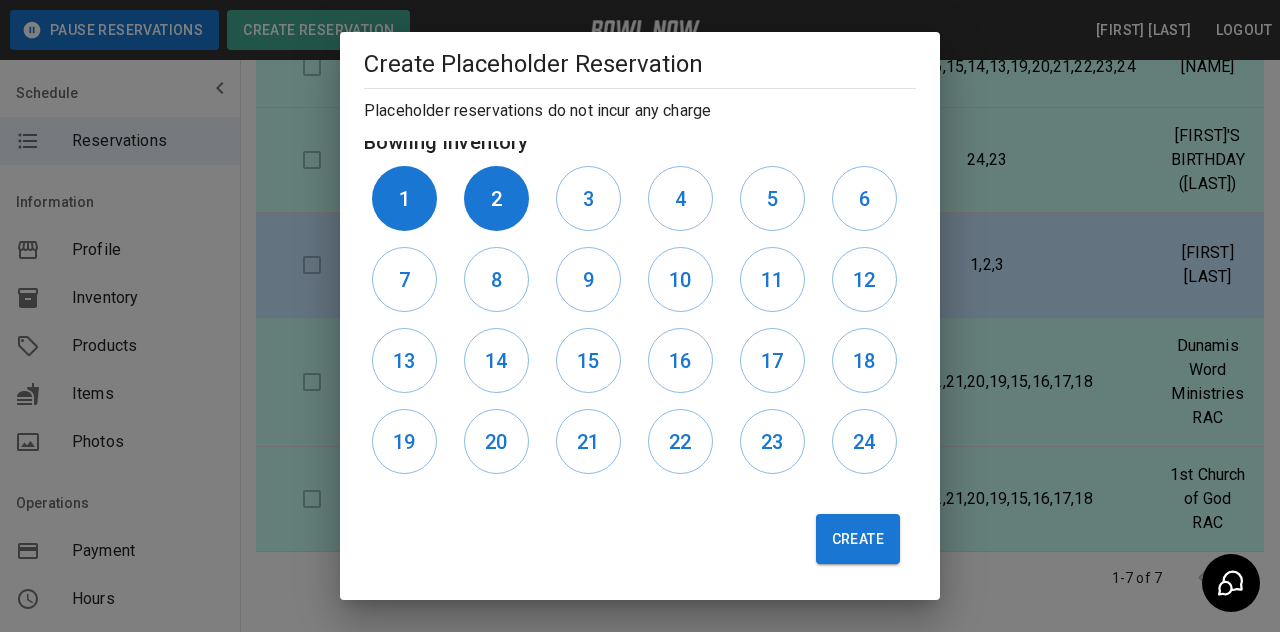 click on "3" at bounding box center (588, 198) 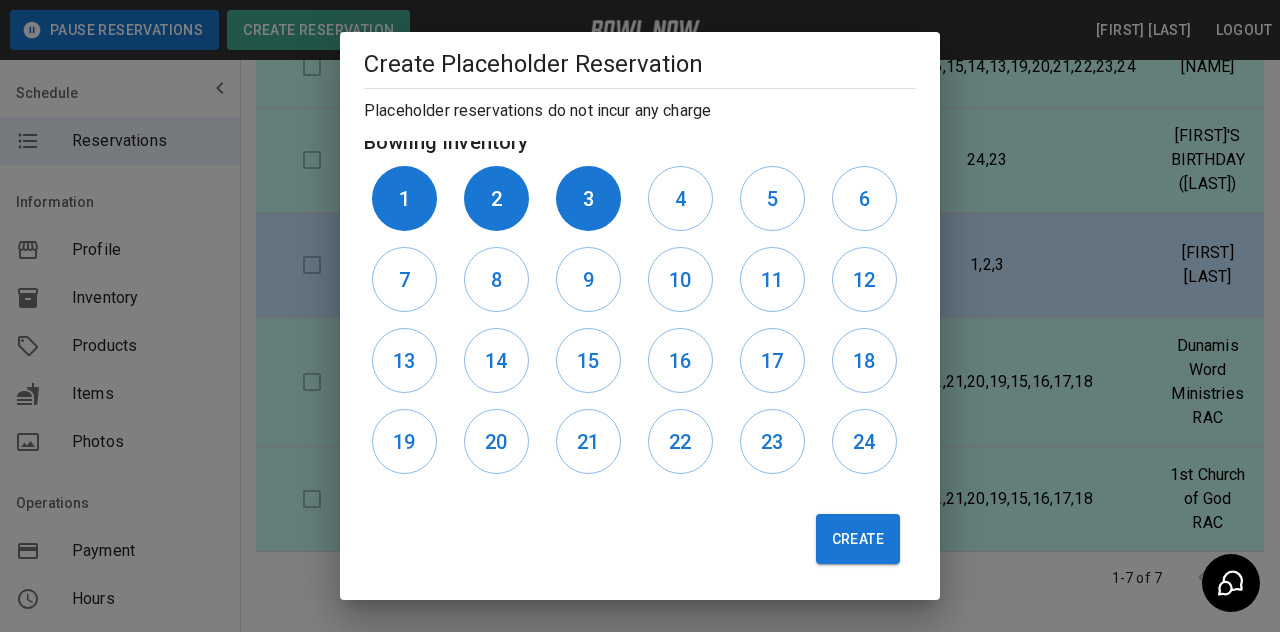 click on "4" at bounding box center (680, 198) 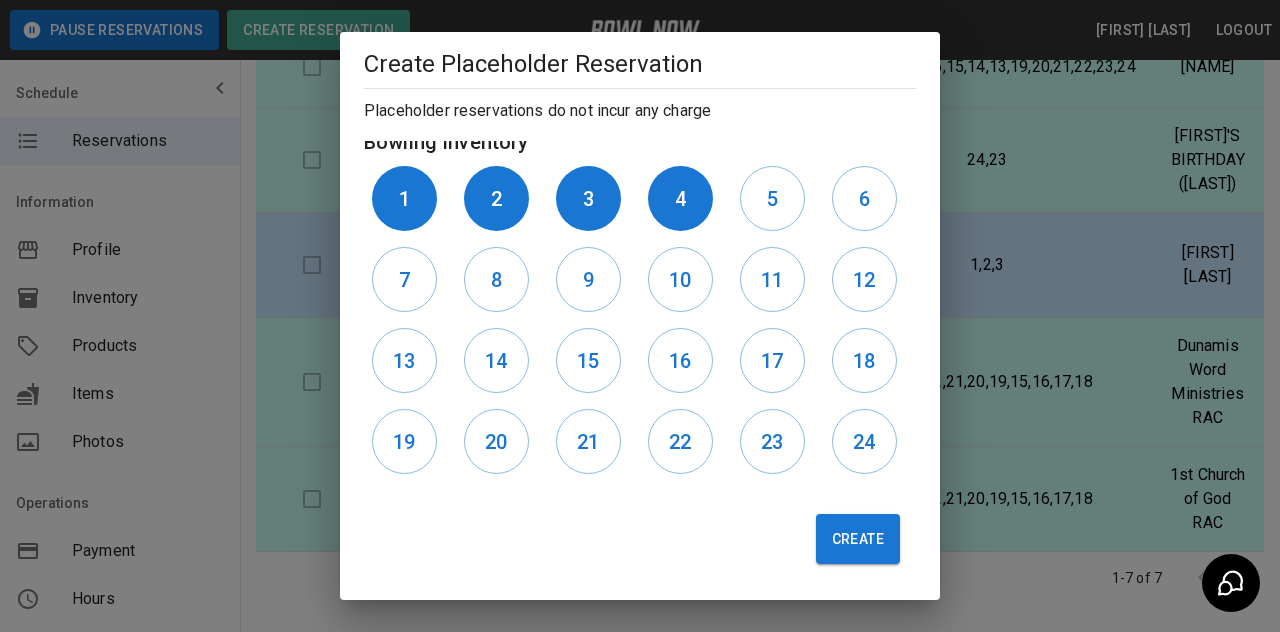 click on "5" at bounding box center (772, 198) 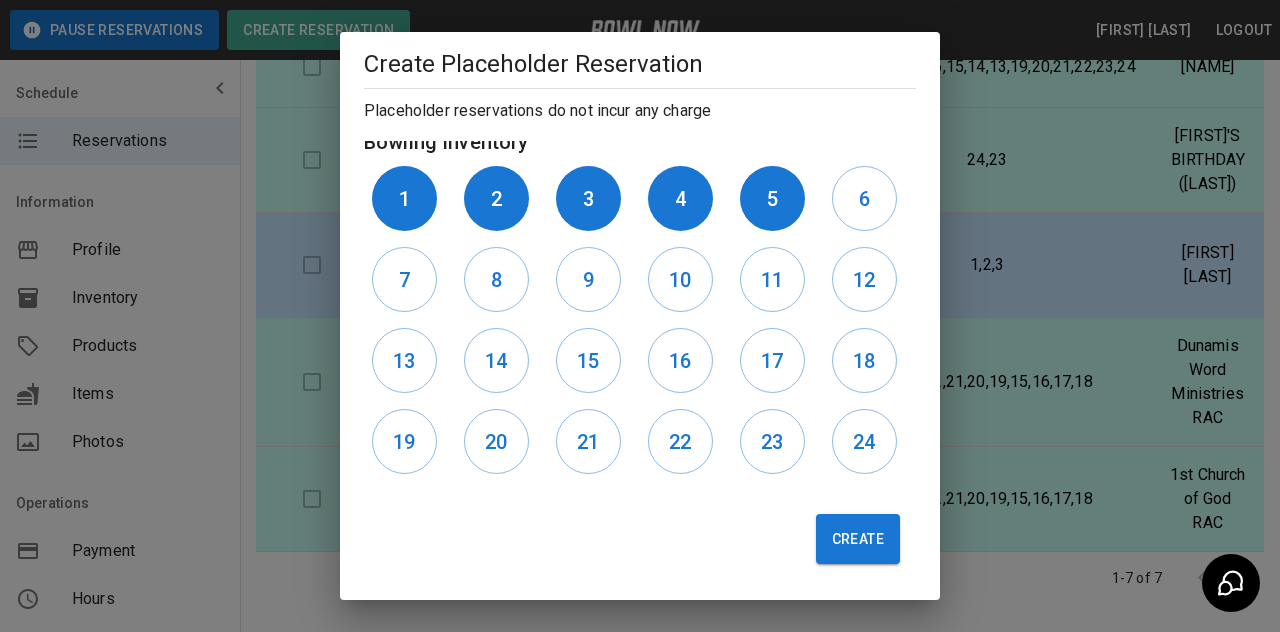 click on "6" at bounding box center [864, 199] 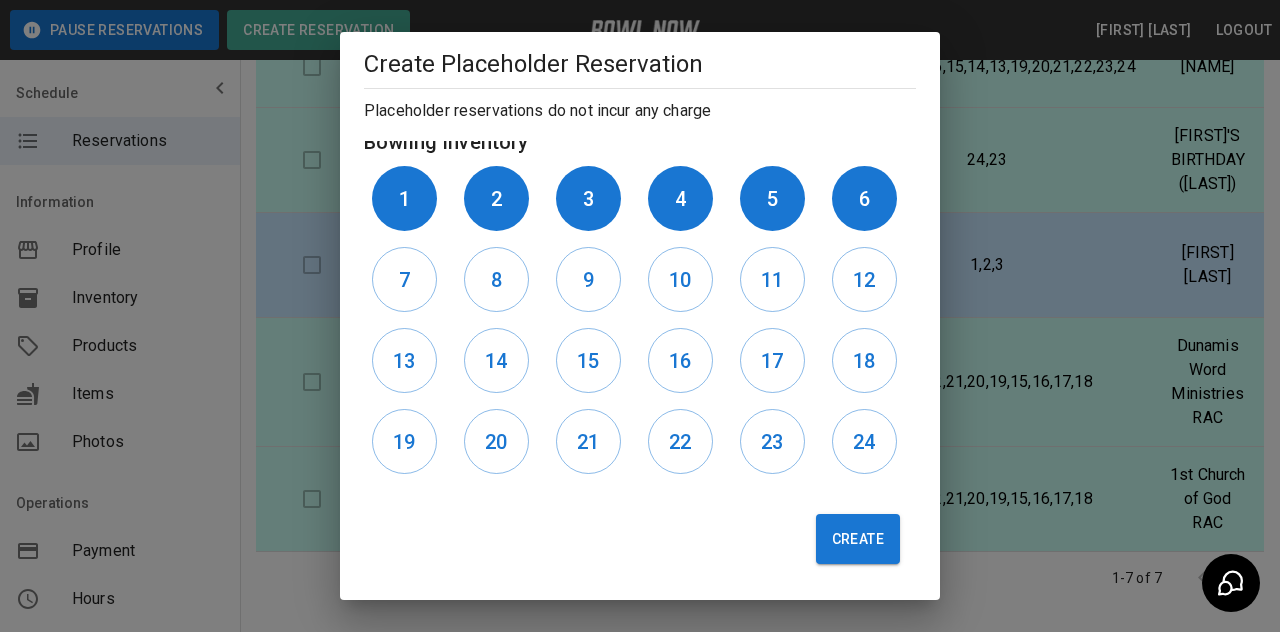 click on "12" at bounding box center (864, 280) 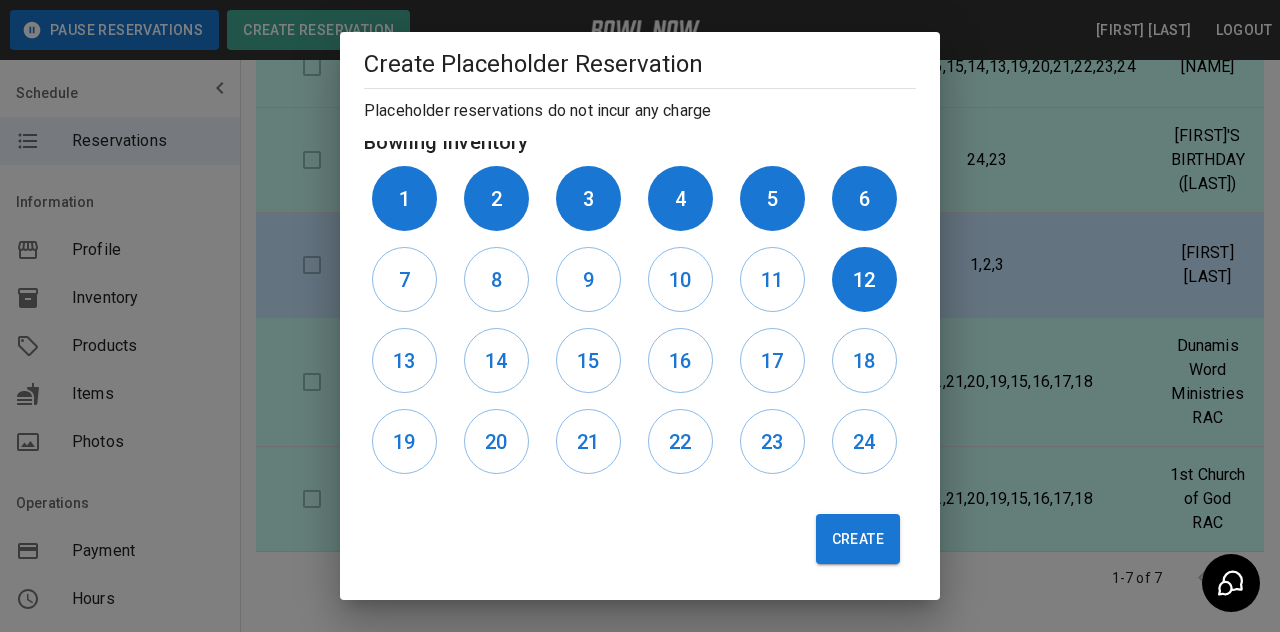 click on "11" at bounding box center [772, 280] 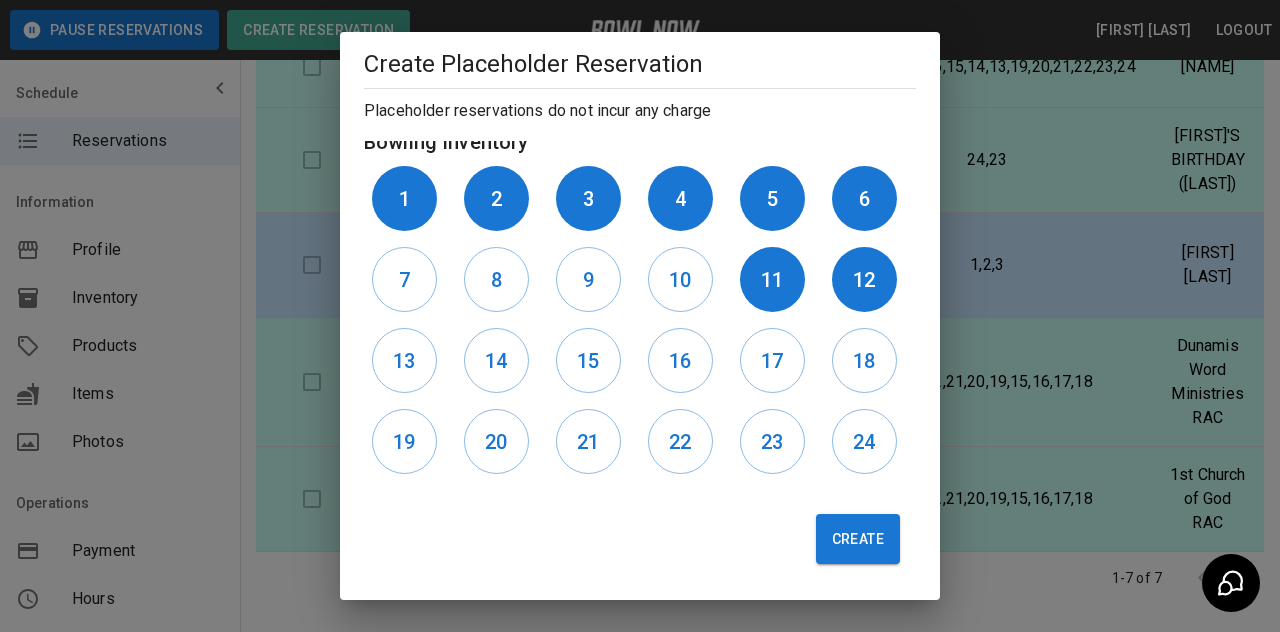 click on "10" at bounding box center [680, 280] 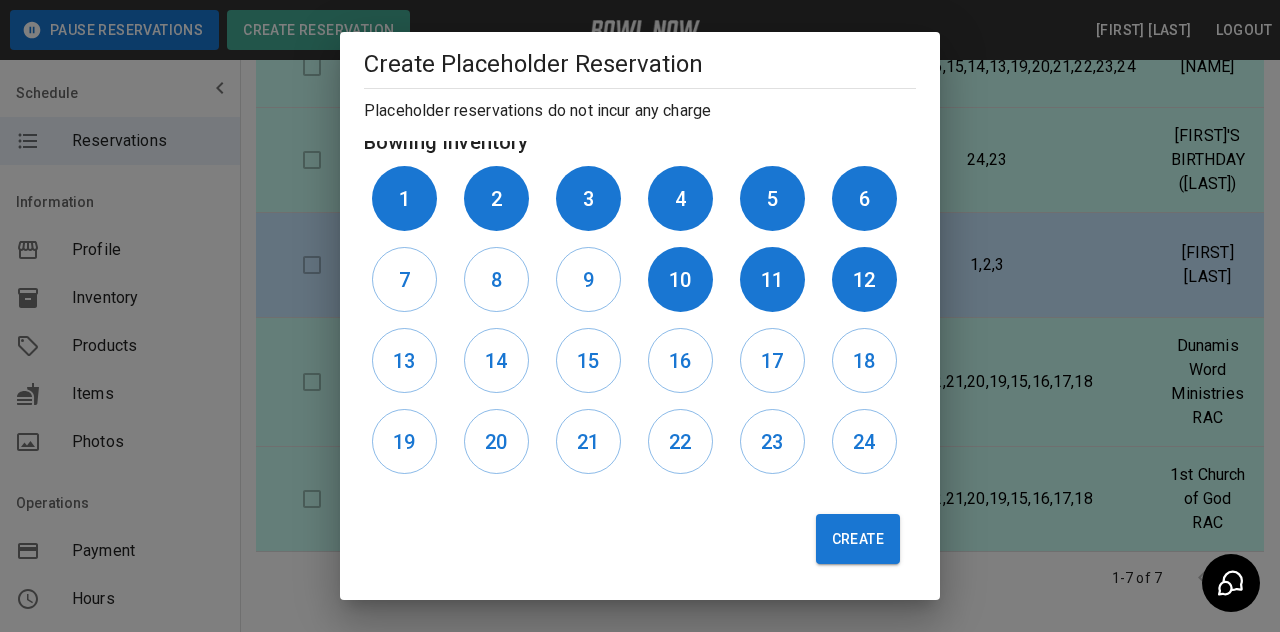 click on "9" at bounding box center (588, 279) 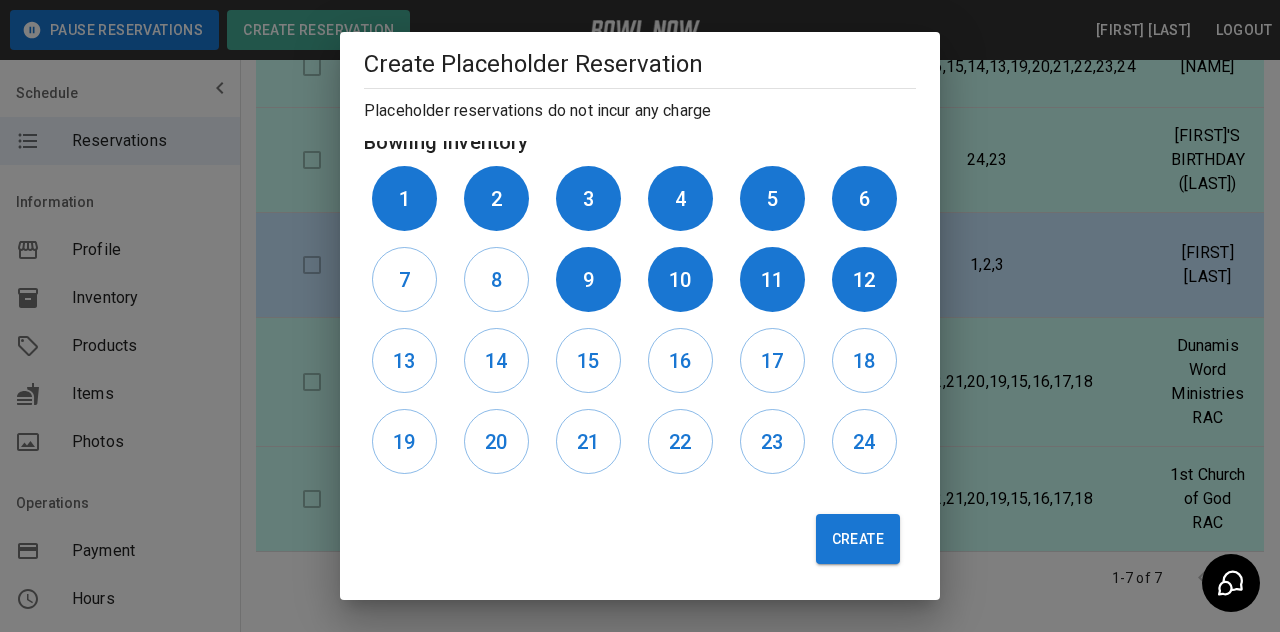 click on "8" at bounding box center [496, 279] 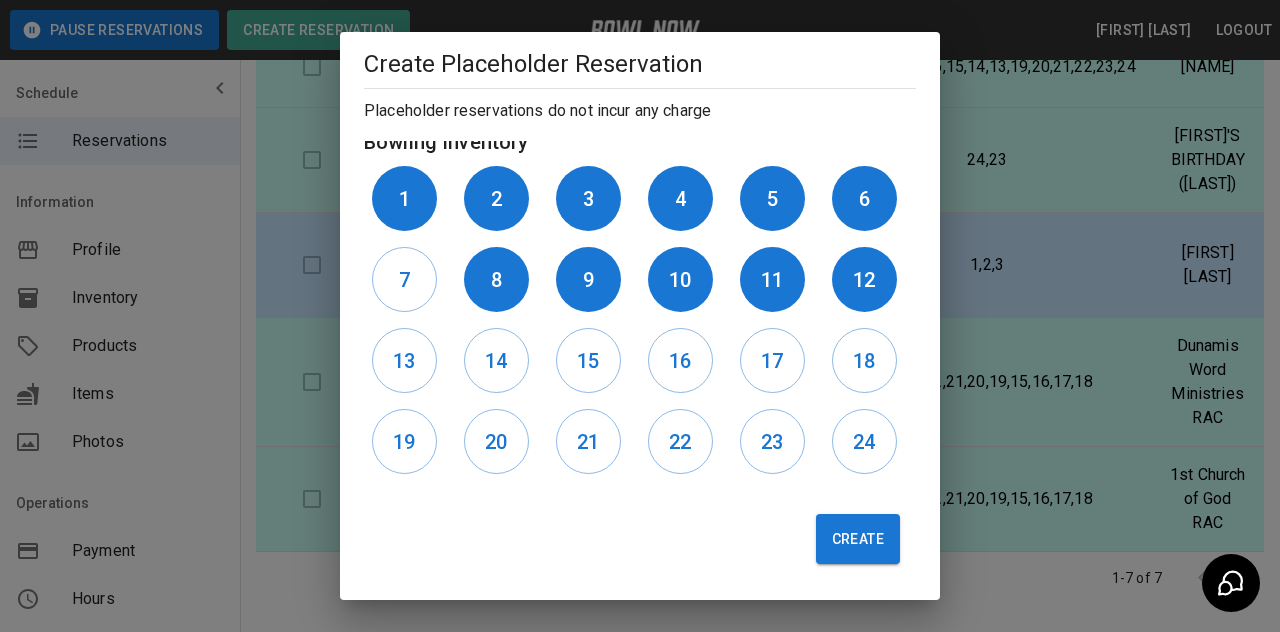 click on "7" at bounding box center (404, 279) 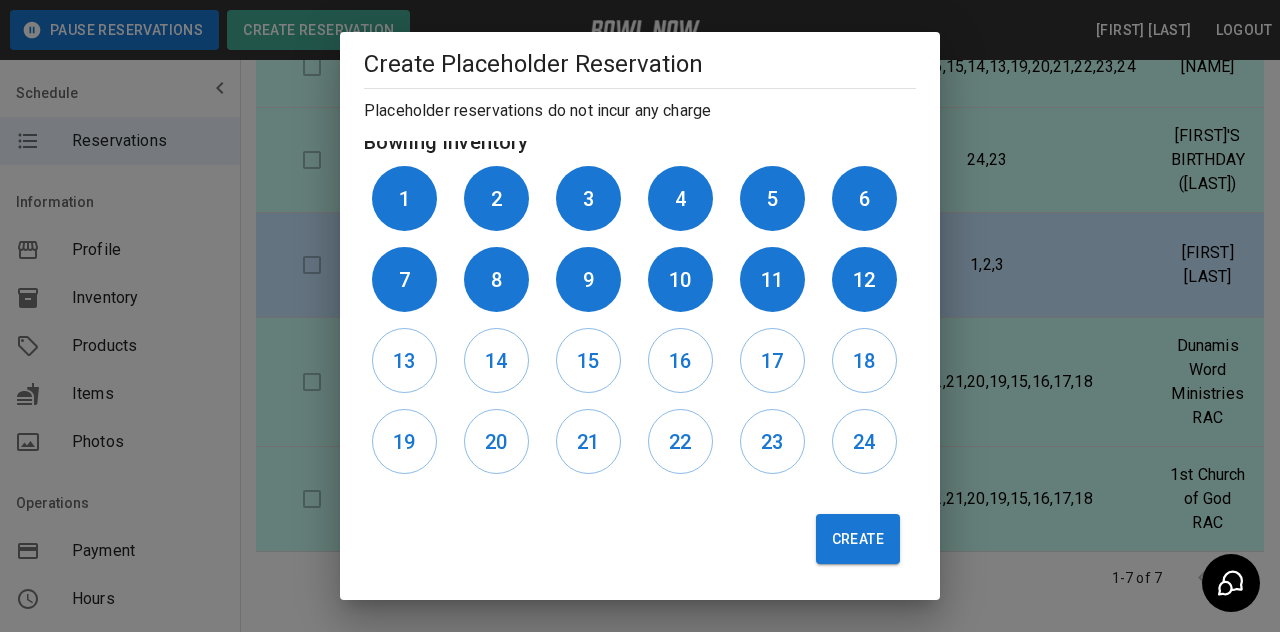click on "Create" at bounding box center [858, 539] 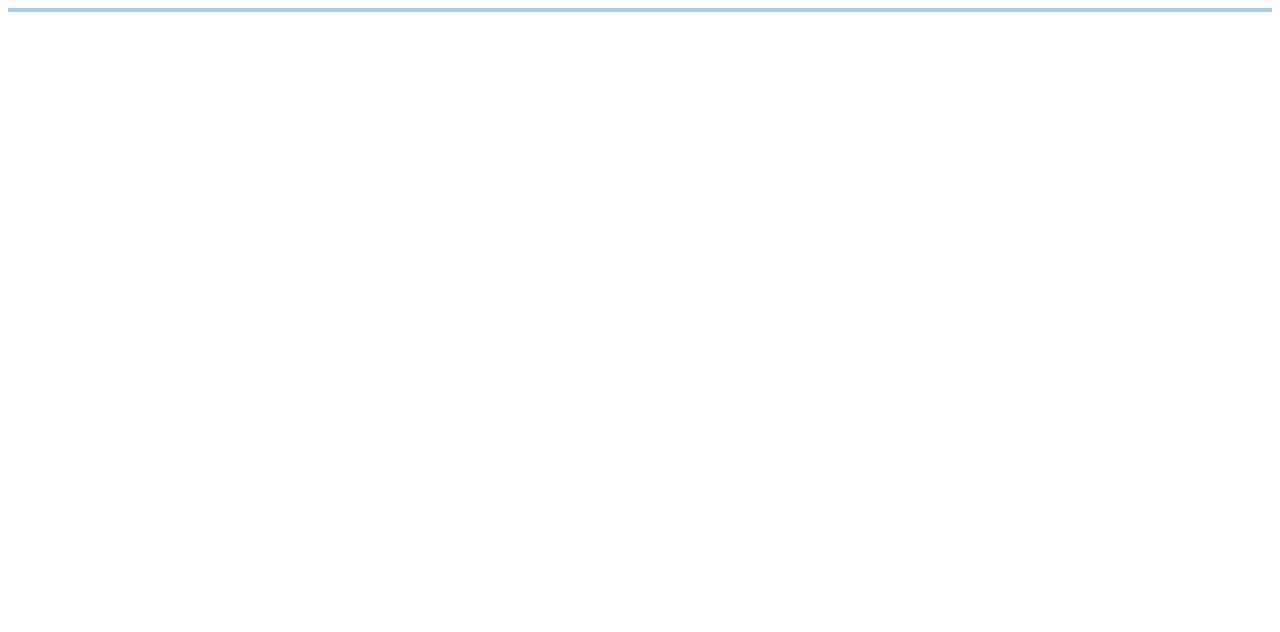 scroll, scrollTop: 0, scrollLeft: 0, axis: both 